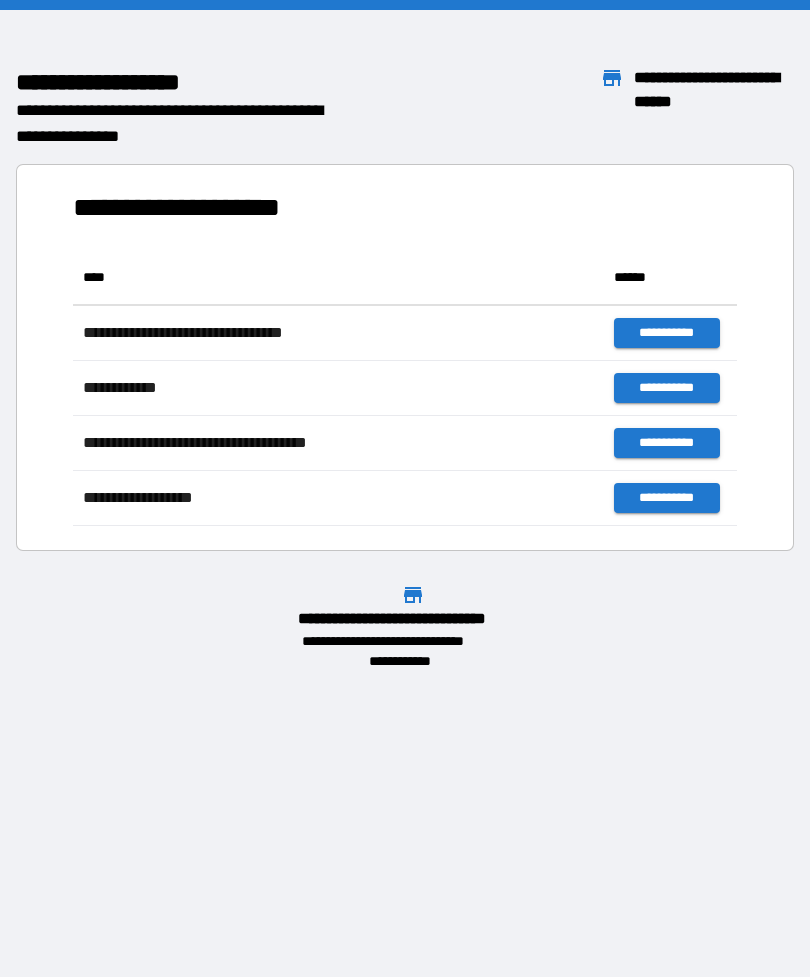 scroll, scrollTop: 0, scrollLeft: 0, axis: both 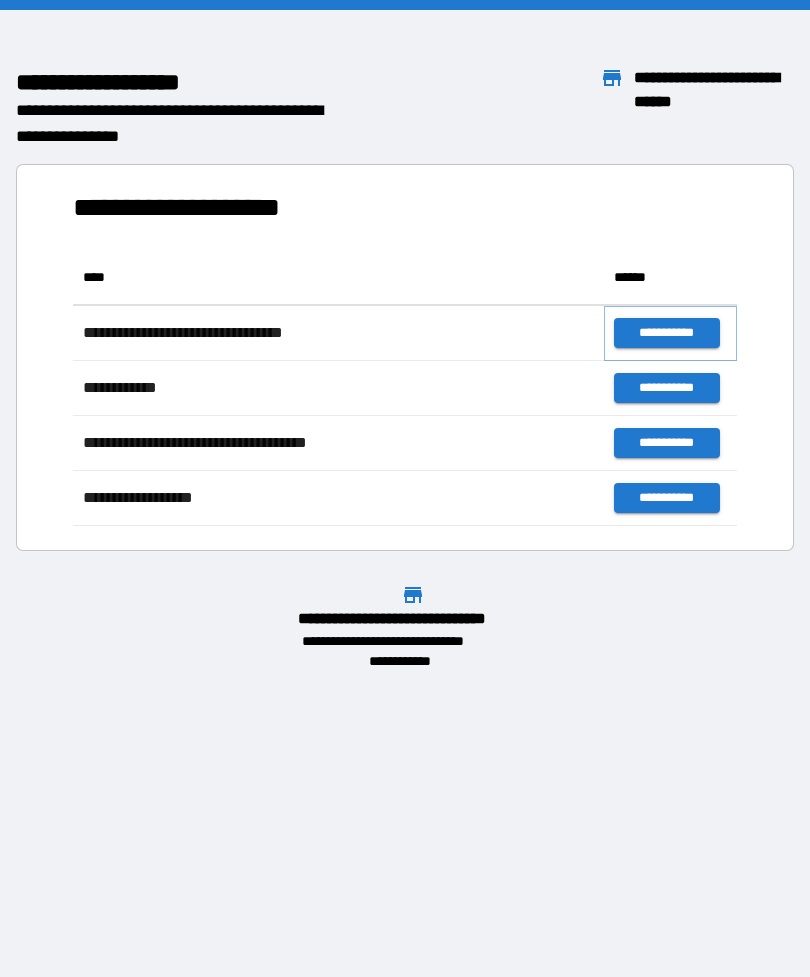 click on "**********" at bounding box center (666, 333) 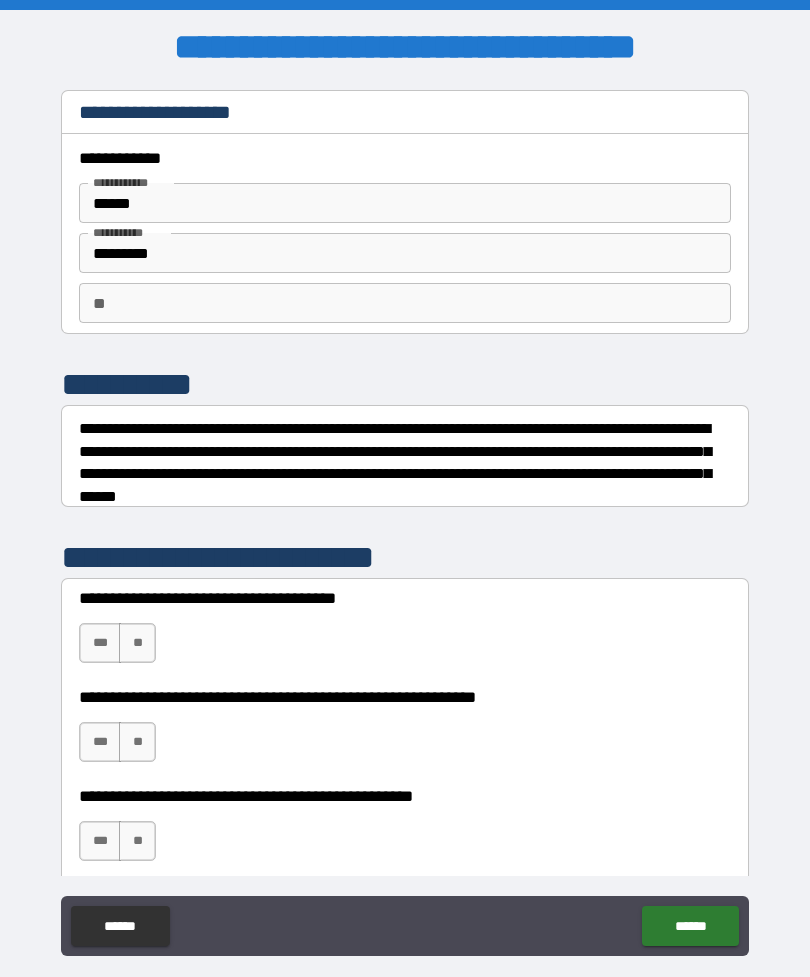 click on "******" at bounding box center (405, 203) 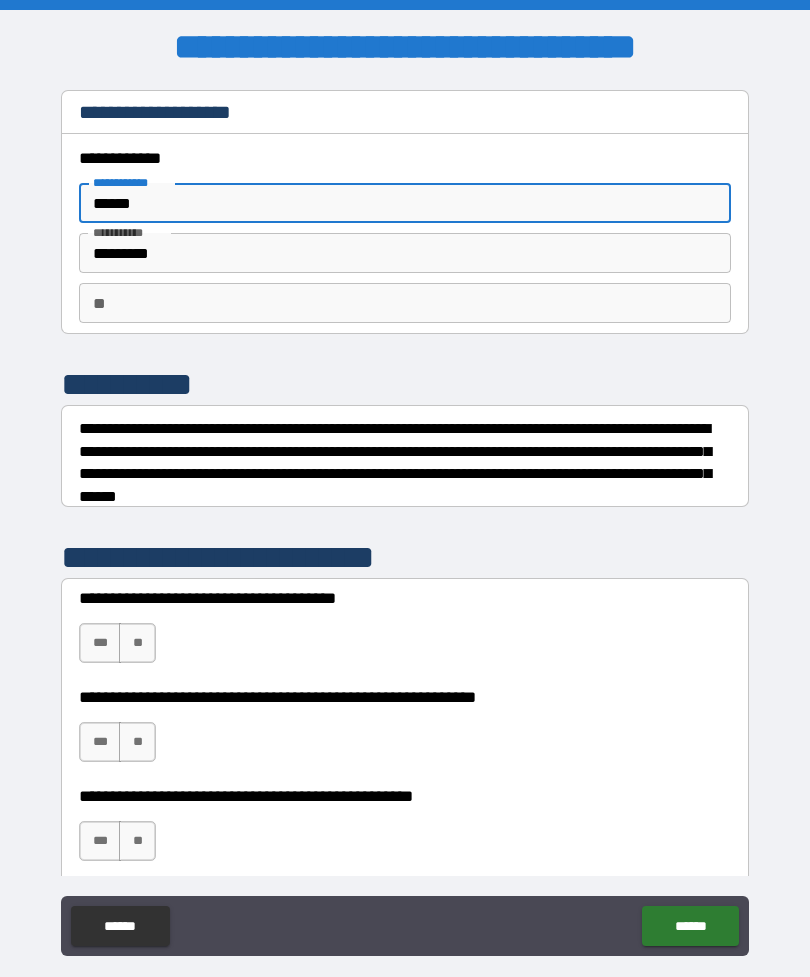 type on "******" 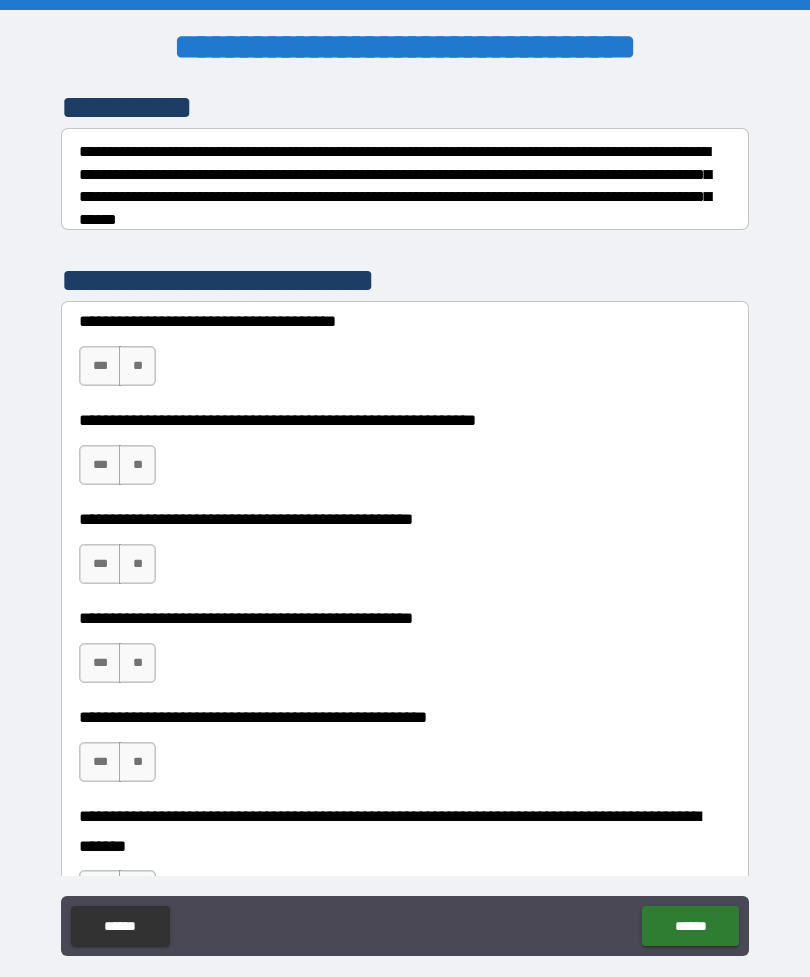 scroll, scrollTop: 292, scrollLeft: 0, axis: vertical 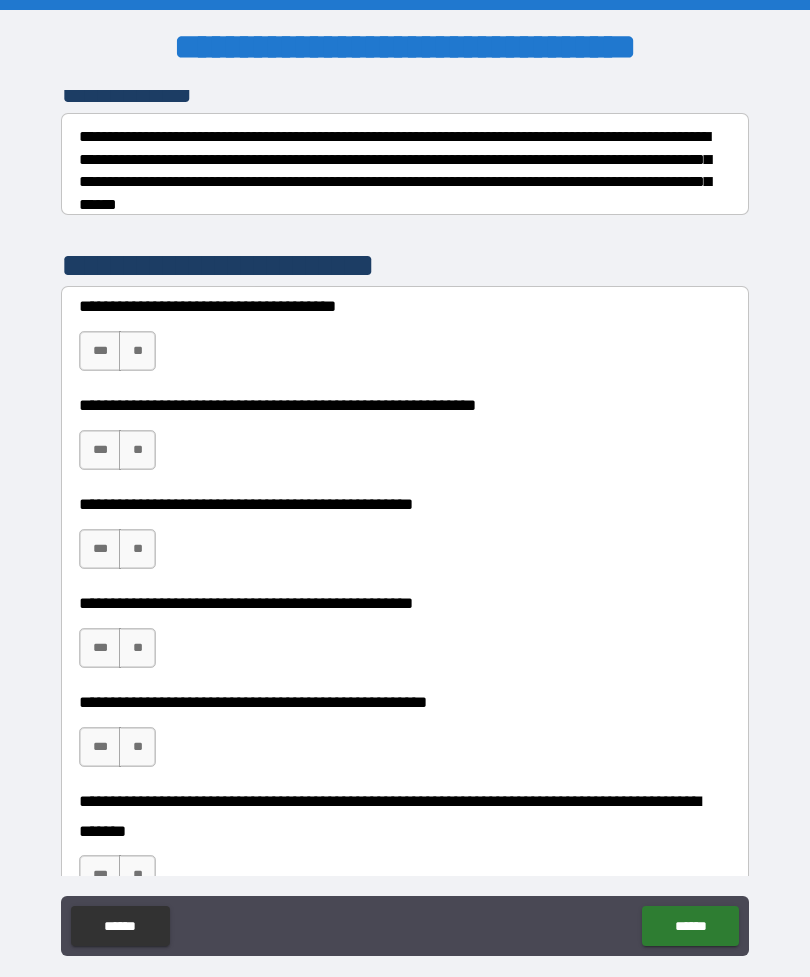 type on "*" 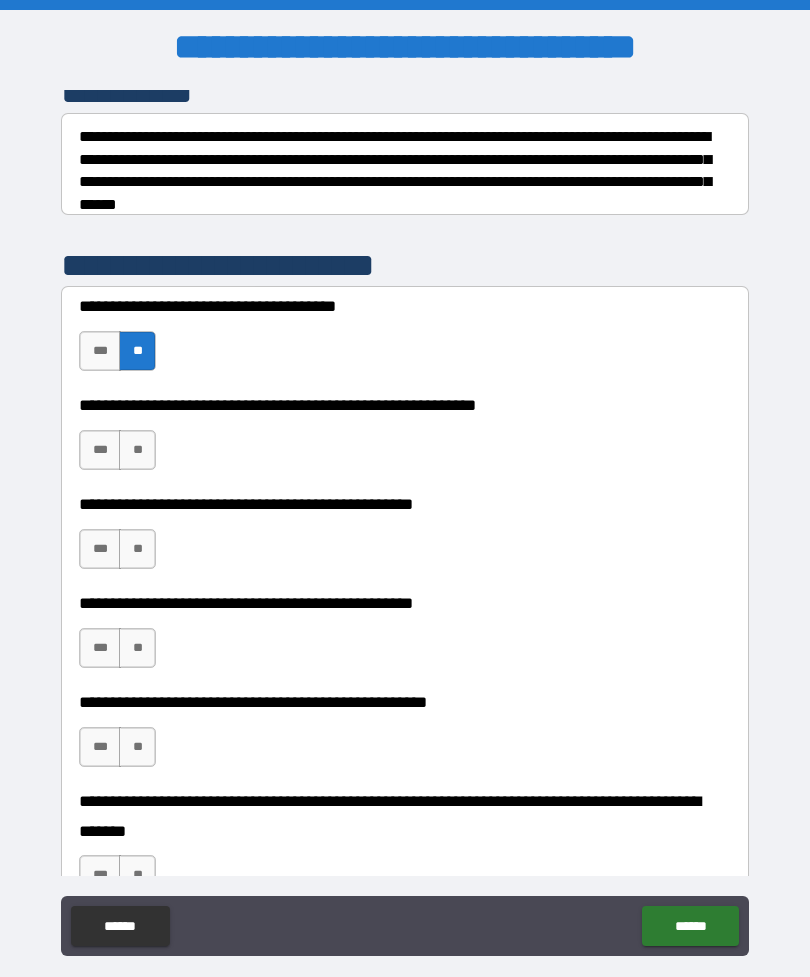 click on "**" at bounding box center [137, 450] 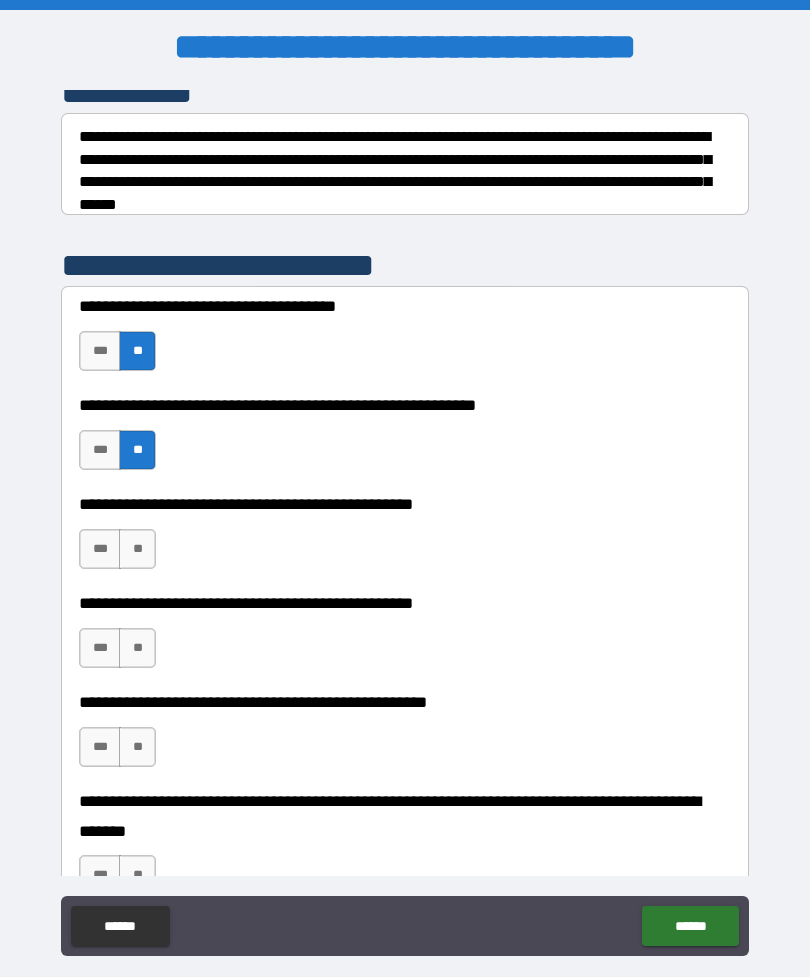 click on "**" at bounding box center (137, 549) 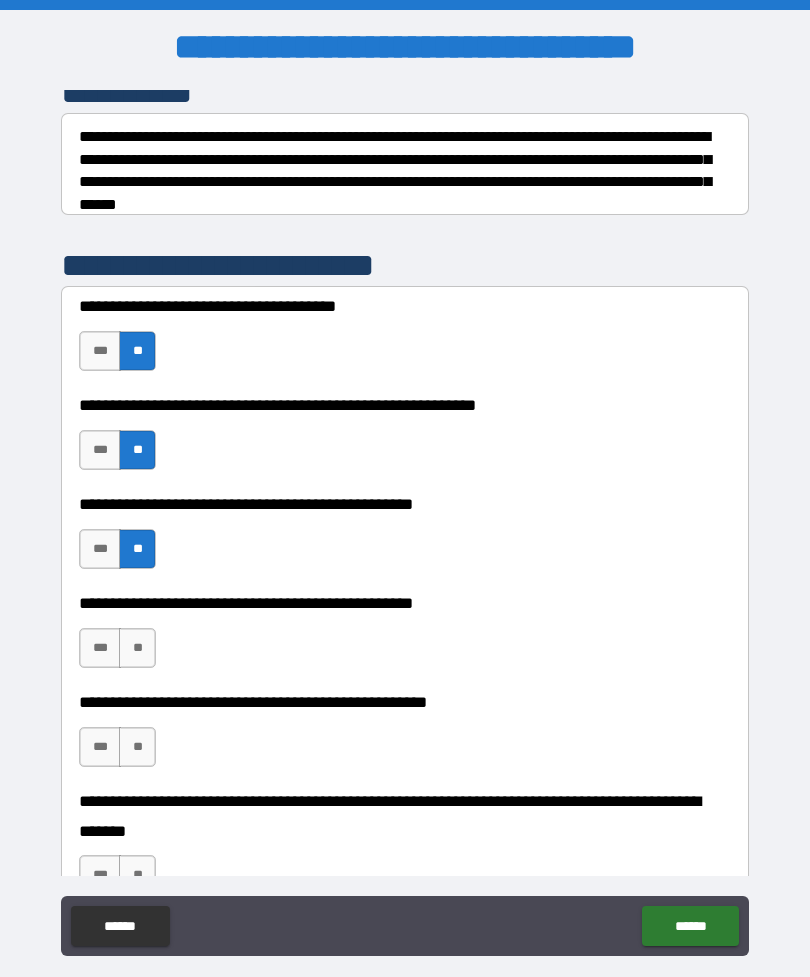 click on "**" at bounding box center [137, 648] 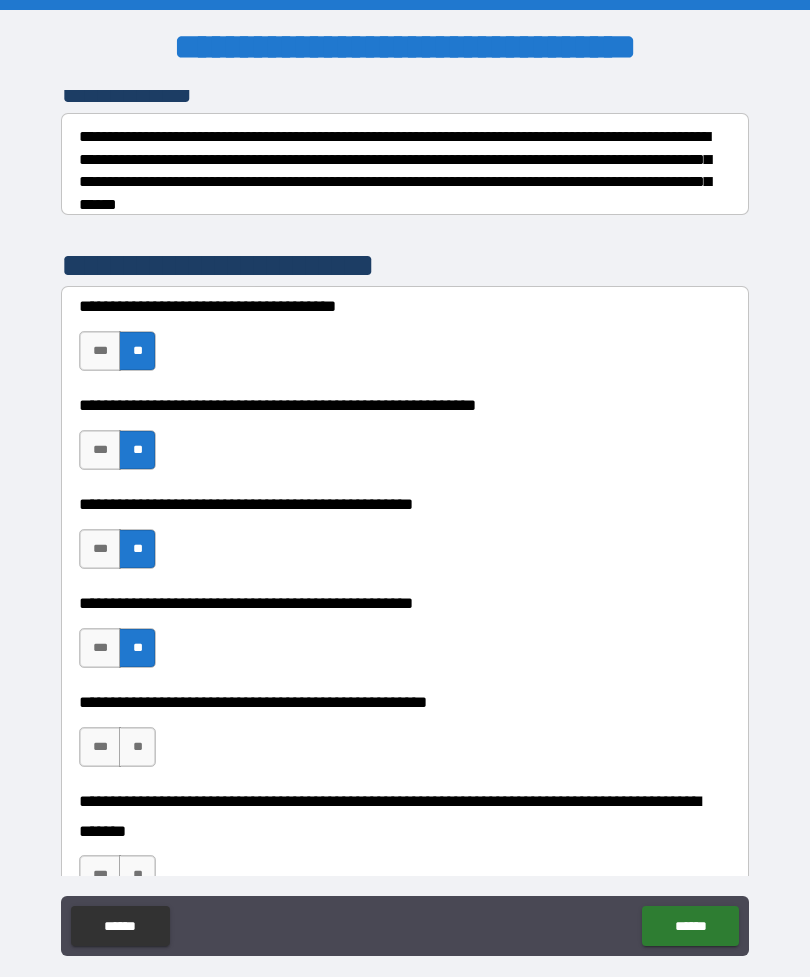 click on "**" at bounding box center [137, 747] 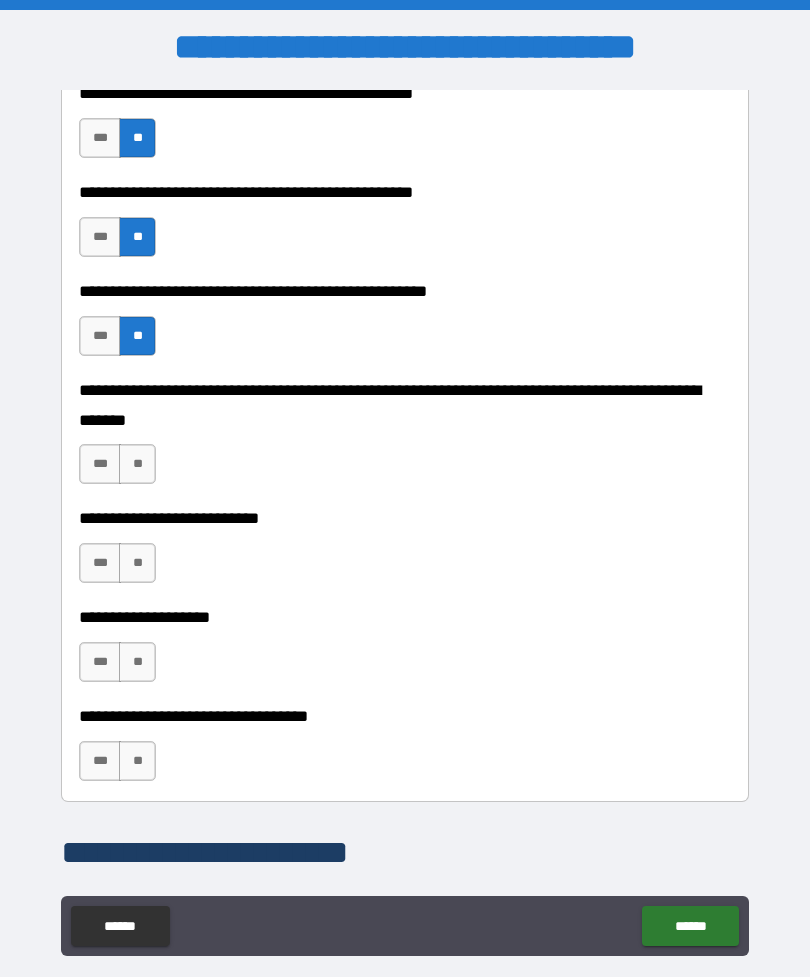 scroll, scrollTop: 701, scrollLeft: 0, axis: vertical 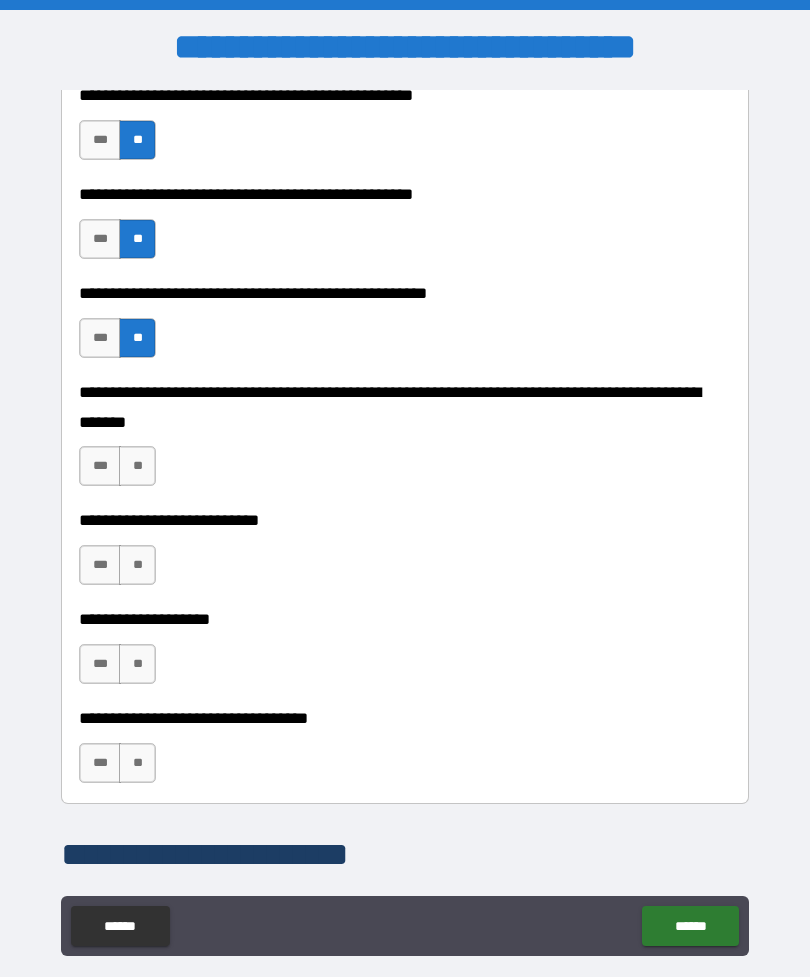 click on "**" at bounding box center (137, 466) 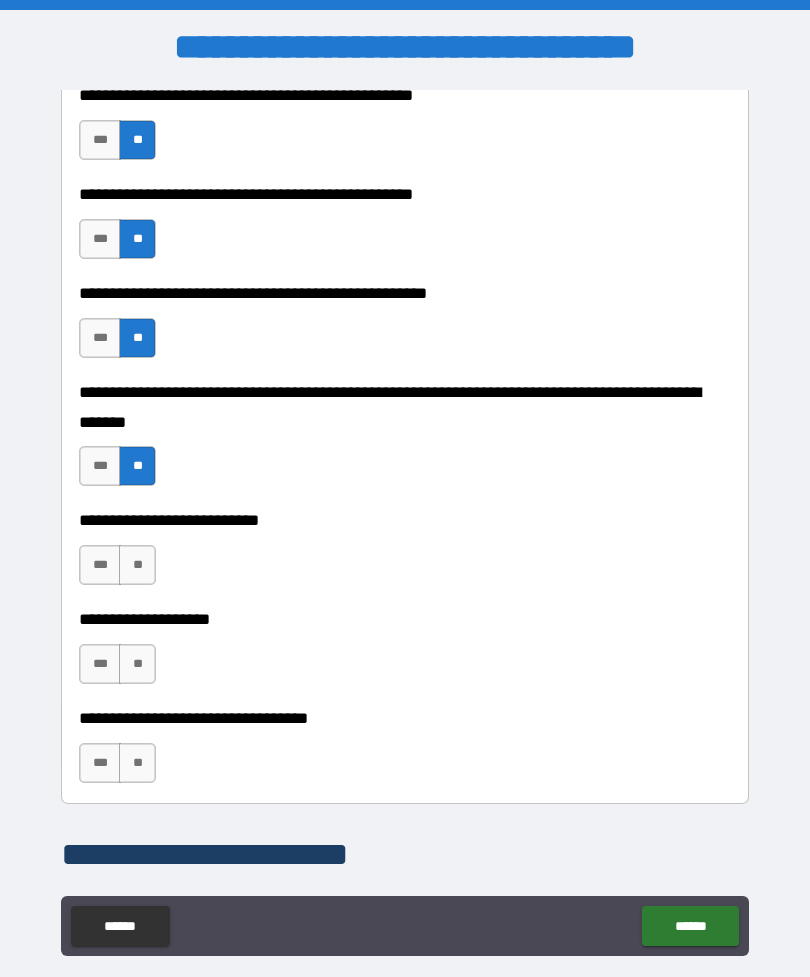 click on "**" at bounding box center (137, 565) 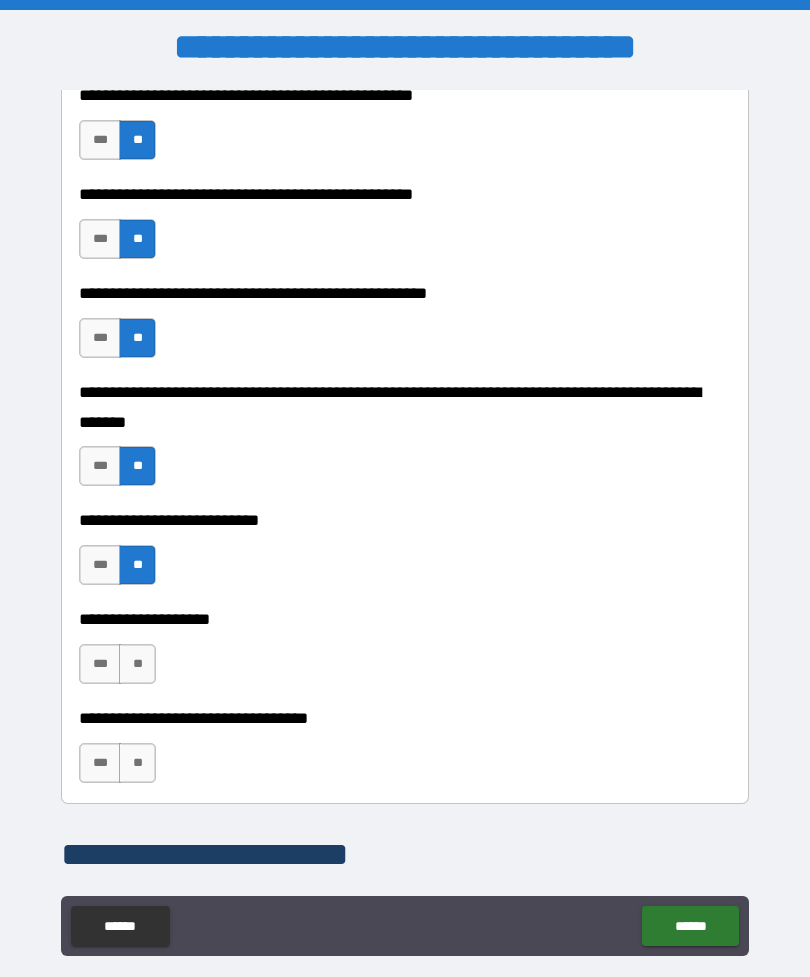 click on "**" at bounding box center (137, 664) 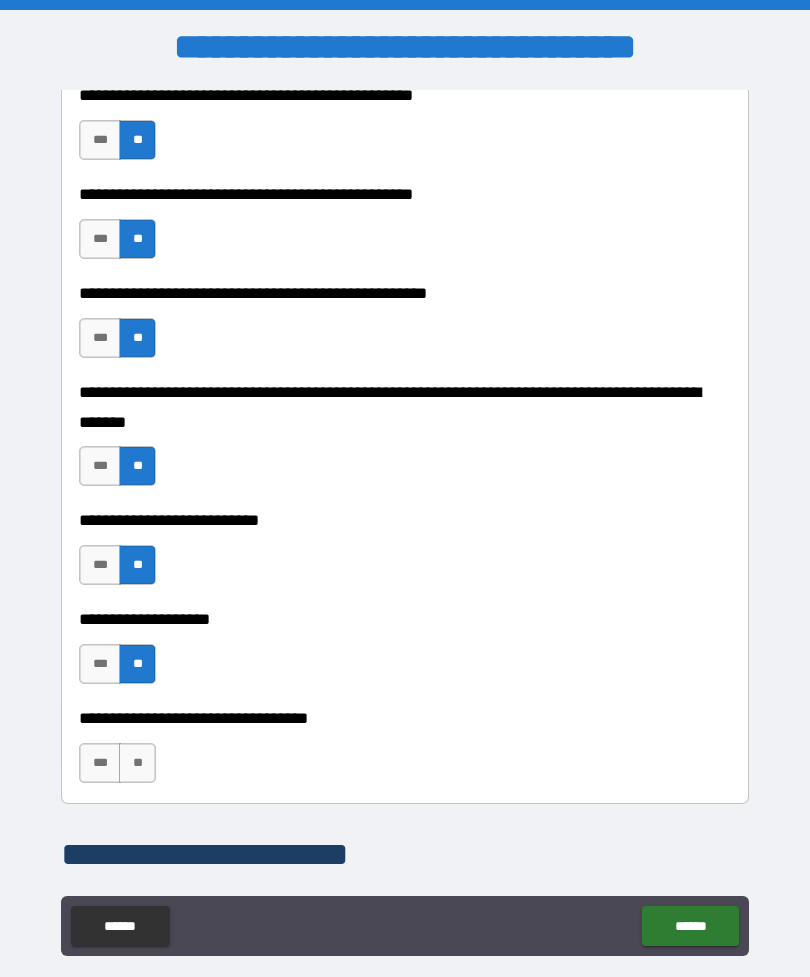 click on "**" at bounding box center [137, 763] 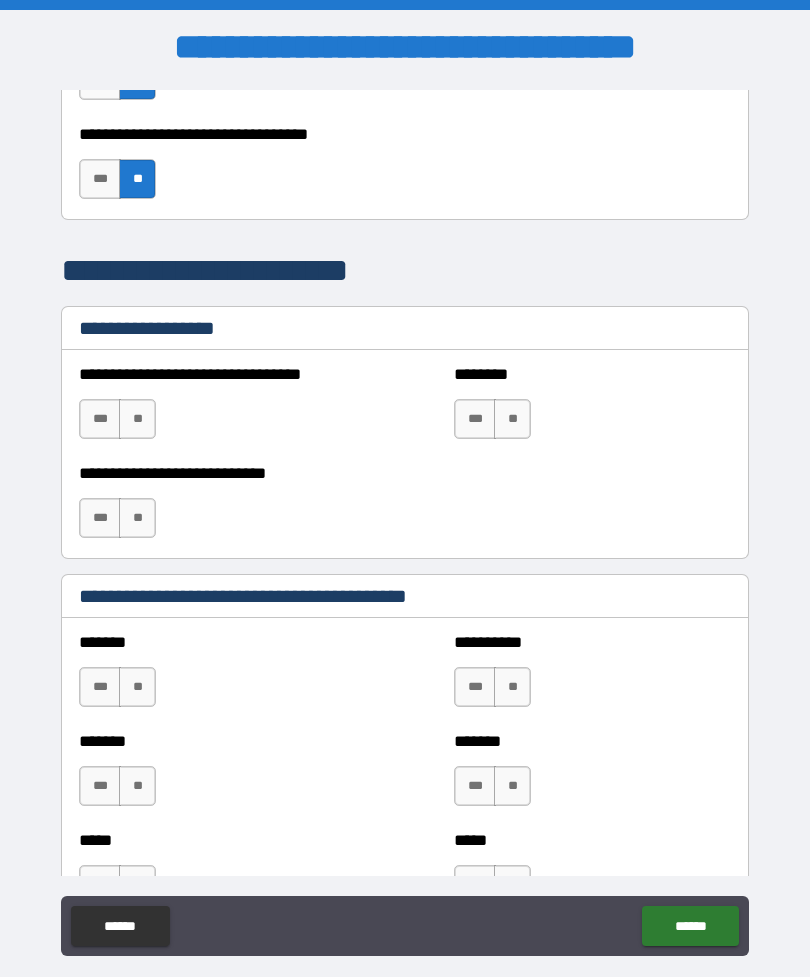 scroll, scrollTop: 1312, scrollLeft: 0, axis: vertical 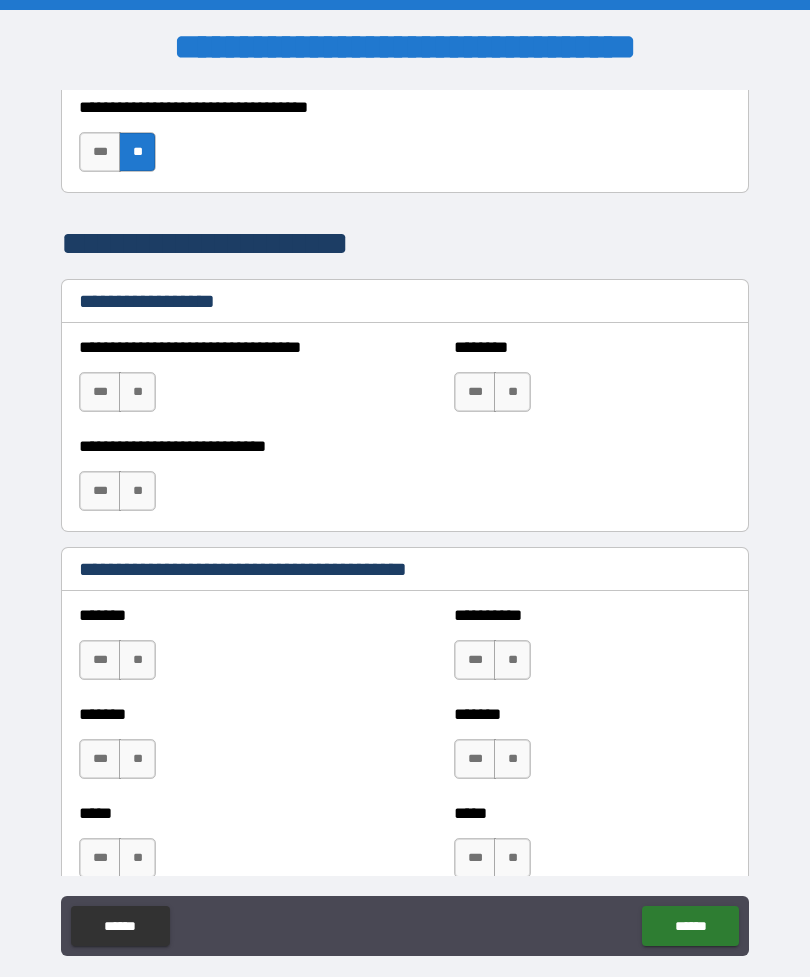 click on "**" at bounding box center [137, 392] 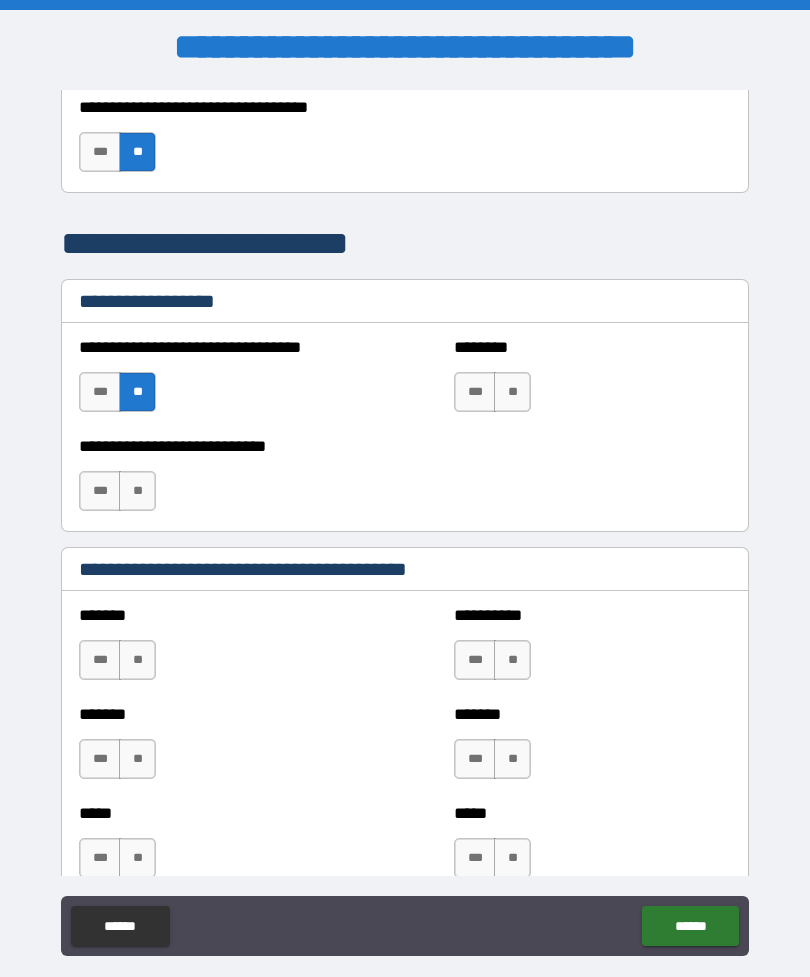 click on "**" at bounding box center [512, 392] 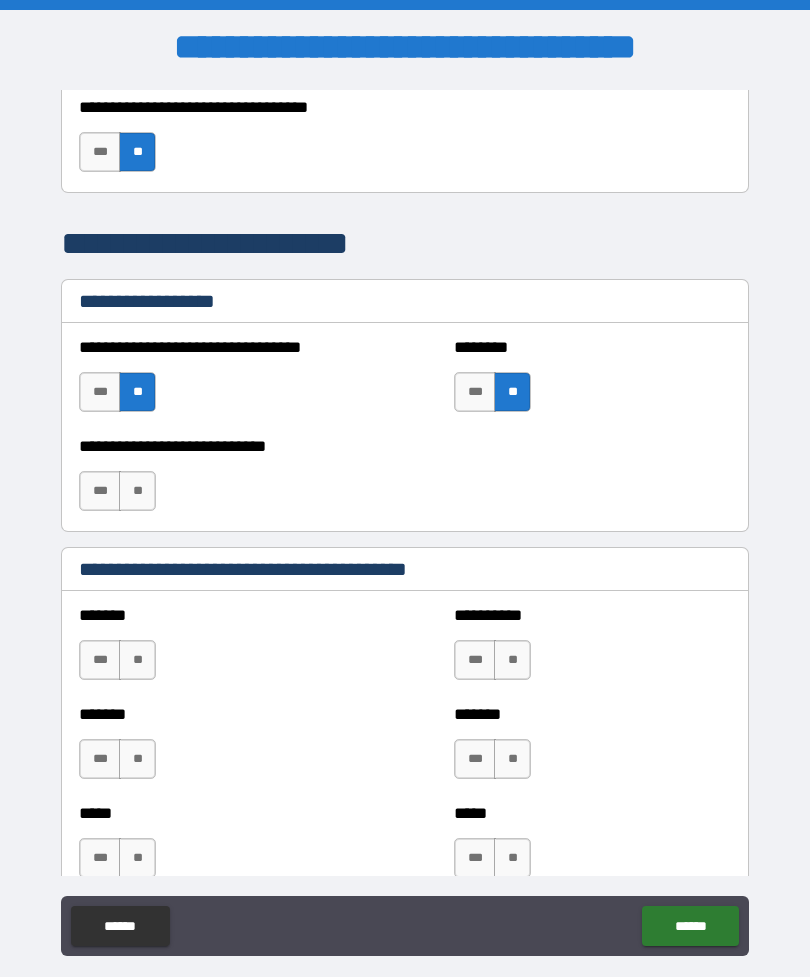 click on "**" at bounding box center [137, 491] 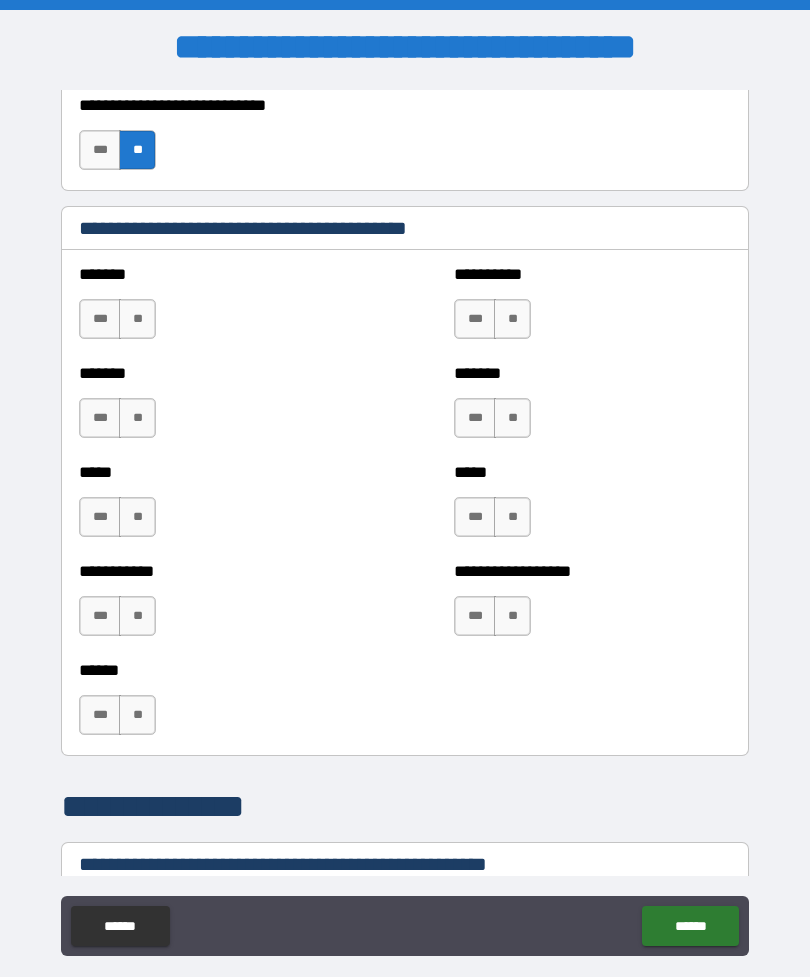 scroll, scrollTop: 1654, scrollLeft: 0, axis: vertical 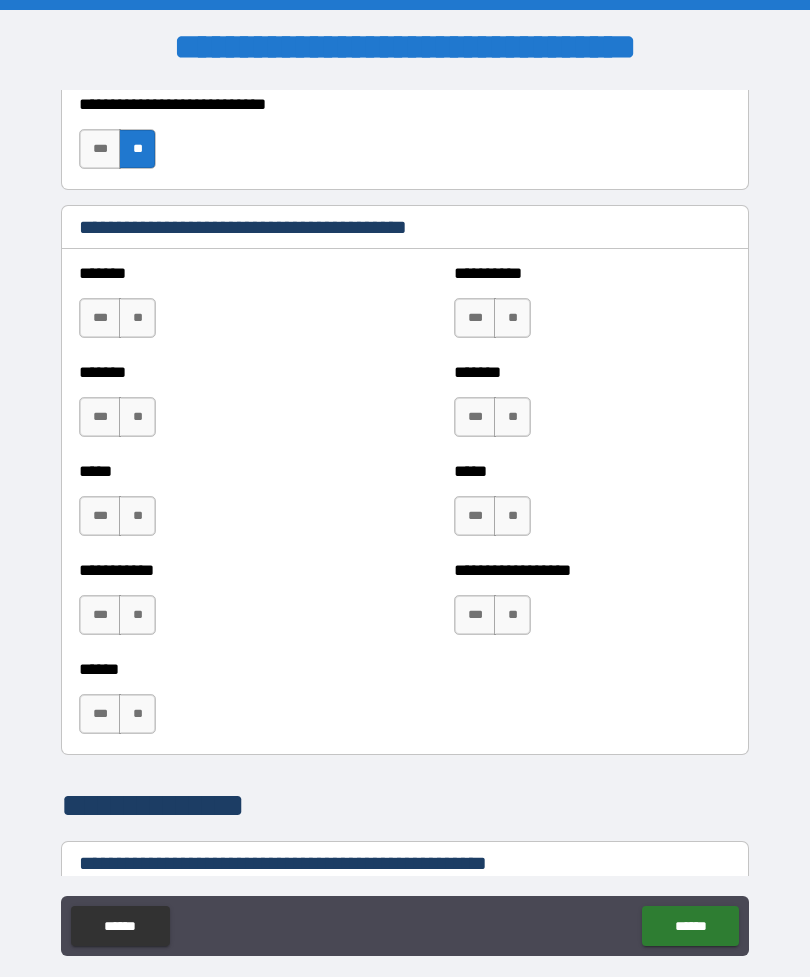 click on "**" at bounding box center (137, 318) 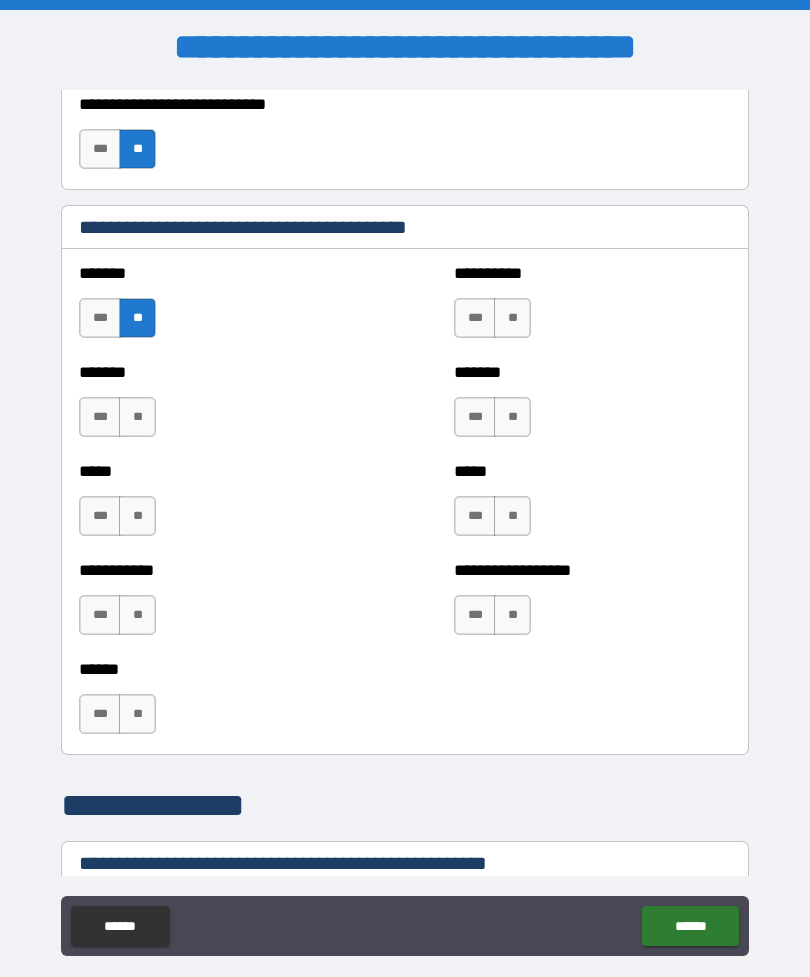 click on "**" at bounding box center [137, 417] 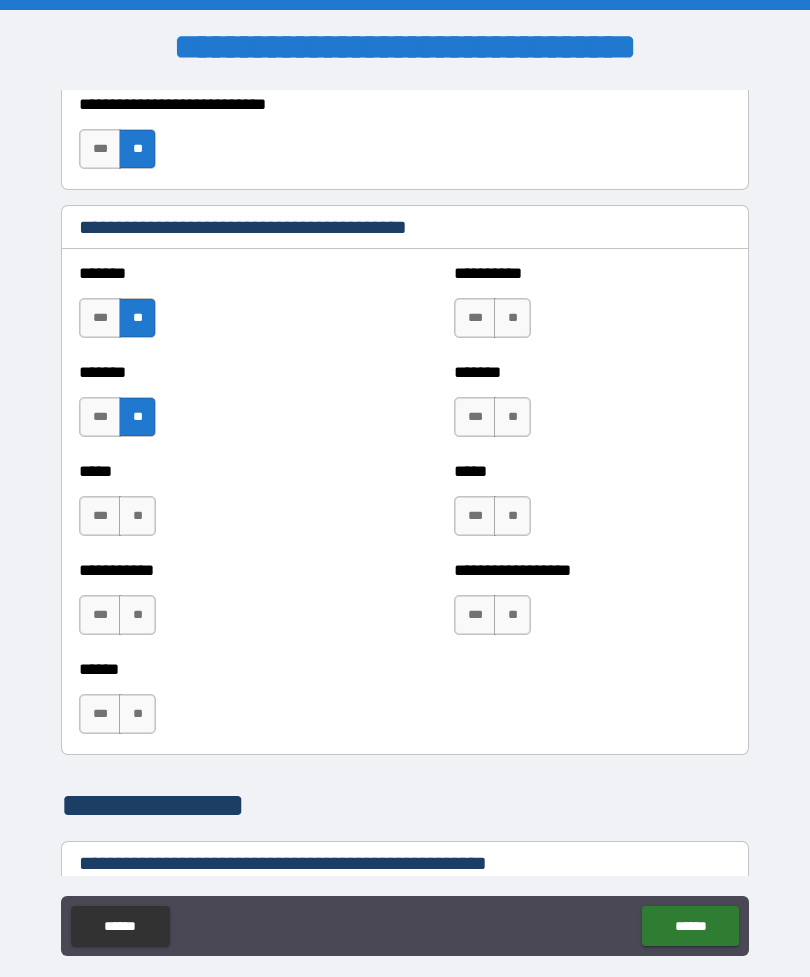 click on "**" at bounding box center (137, 516) 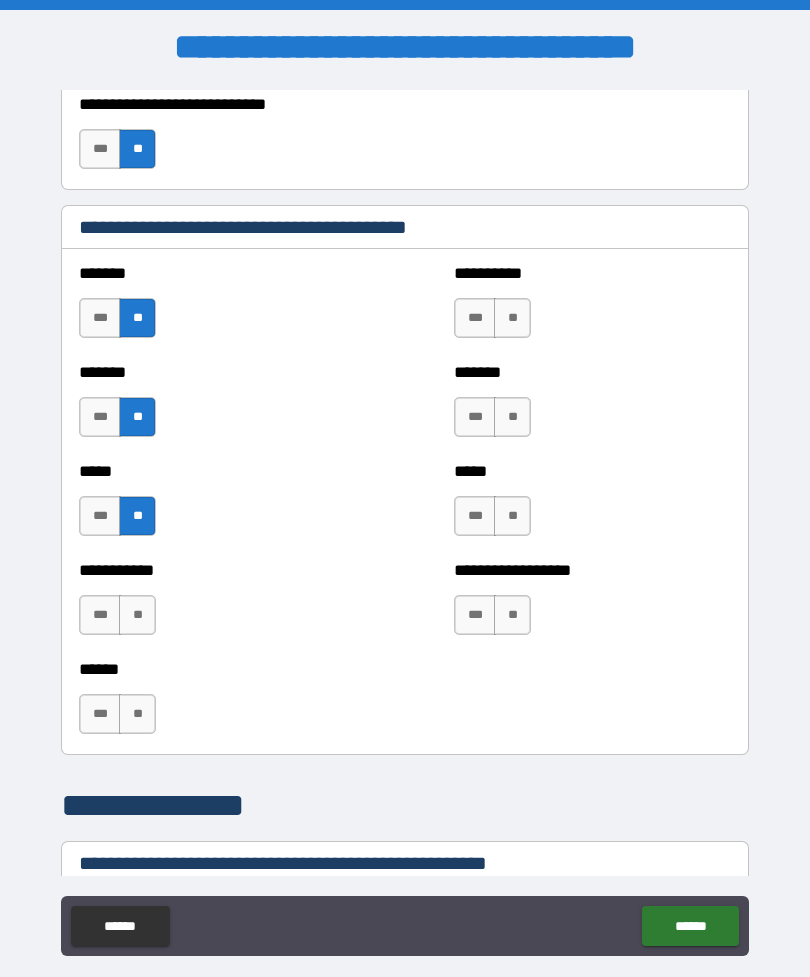 click on "**" at bounding box center [137, 615] 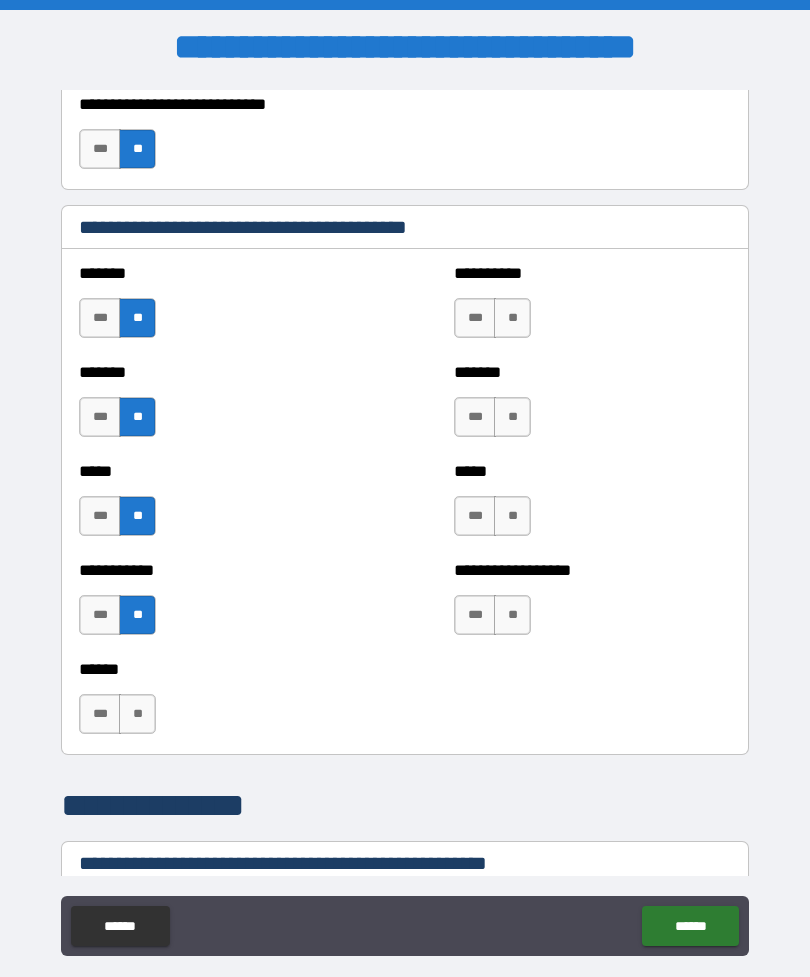 click on "**" at bounding box center [137, 714] 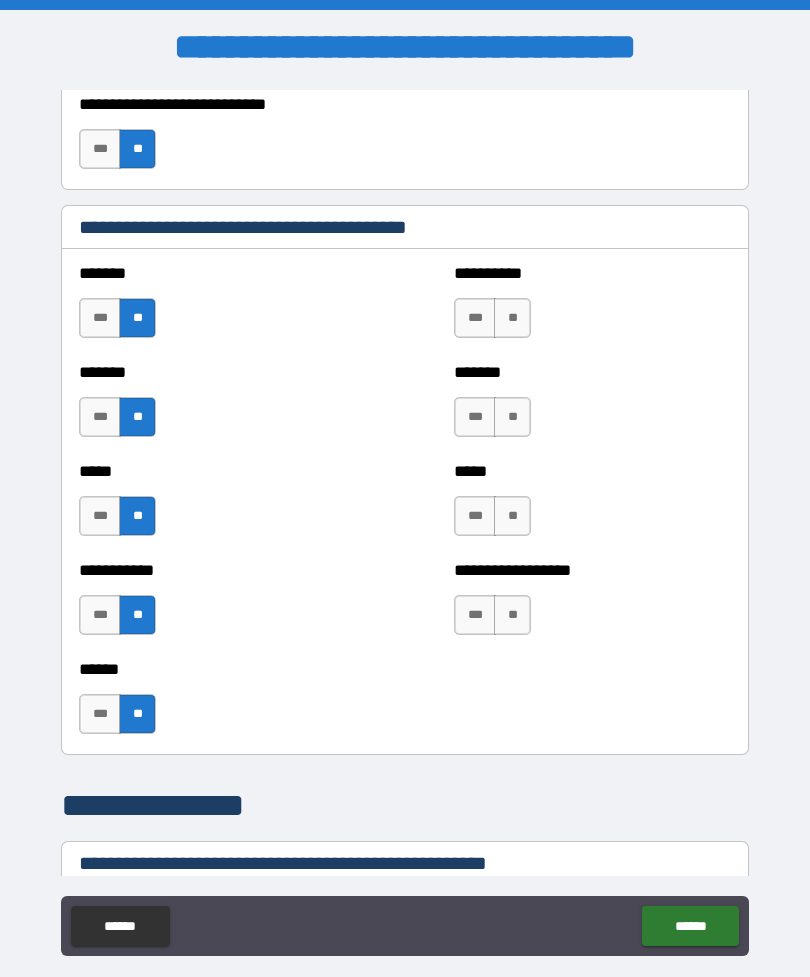 click on "**" at bounding box center [512, 318] 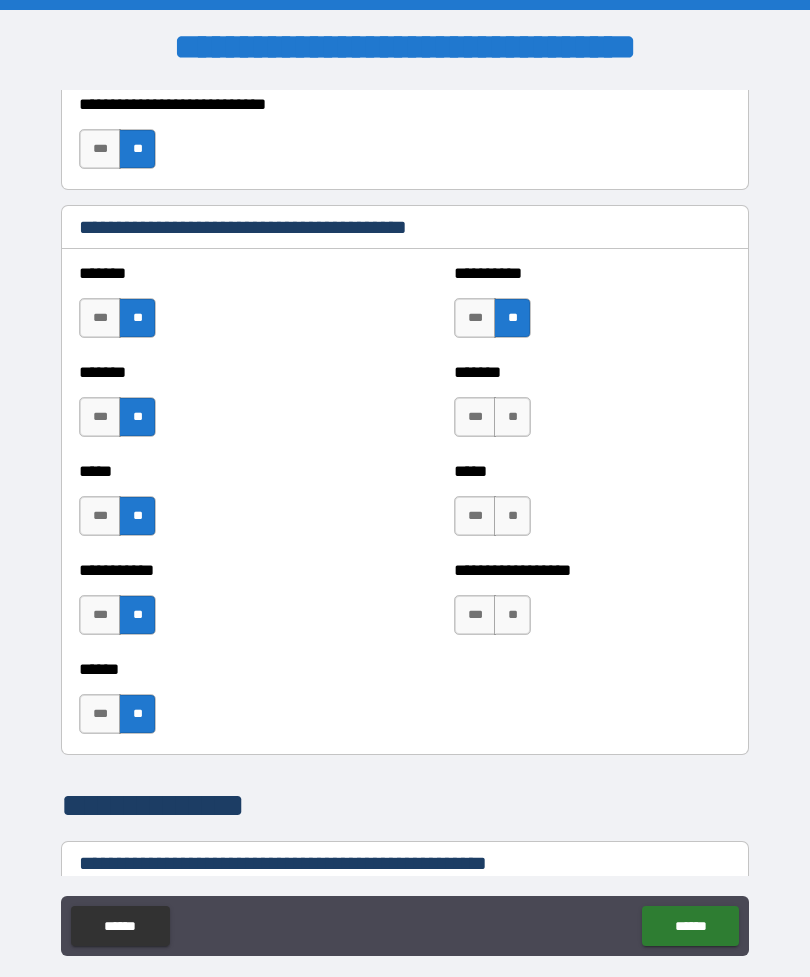 click on "**" at bounding box center [512, 417] 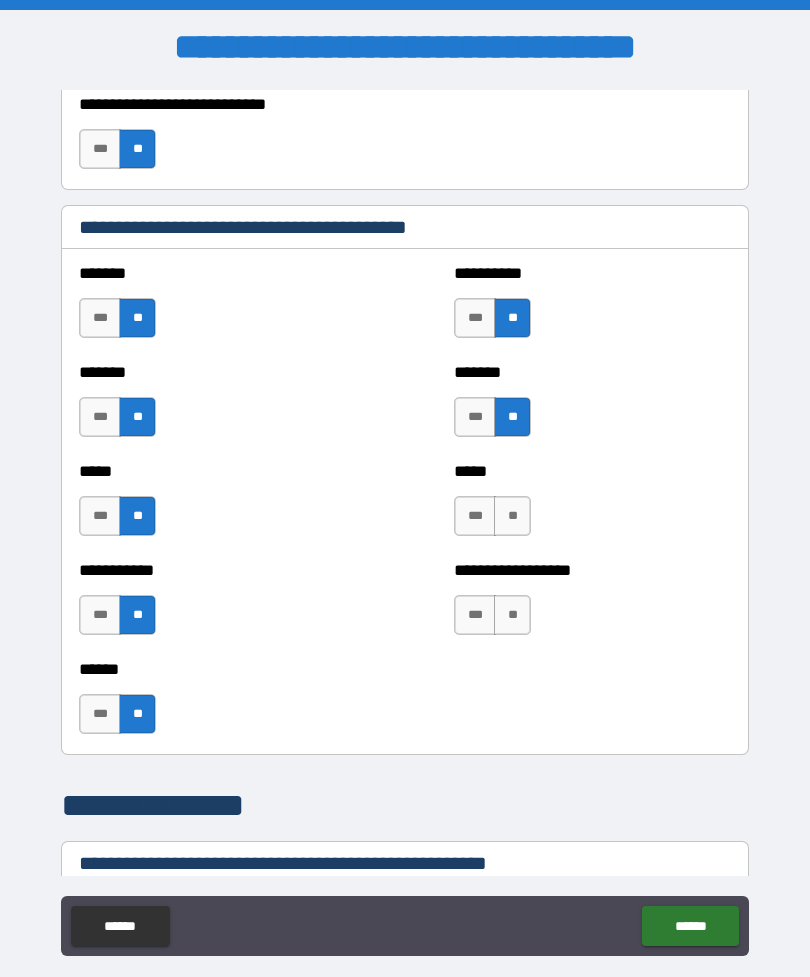 click on "**" at bounding box center [512, 516] 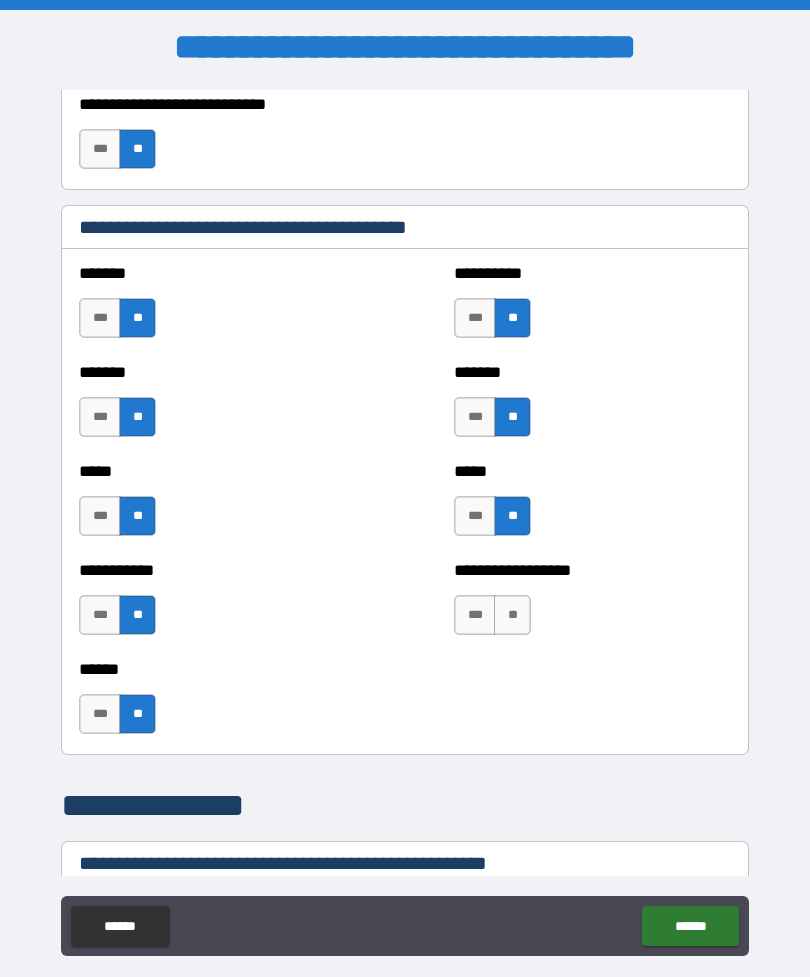 click on "**" at bounding box center [512, 615] 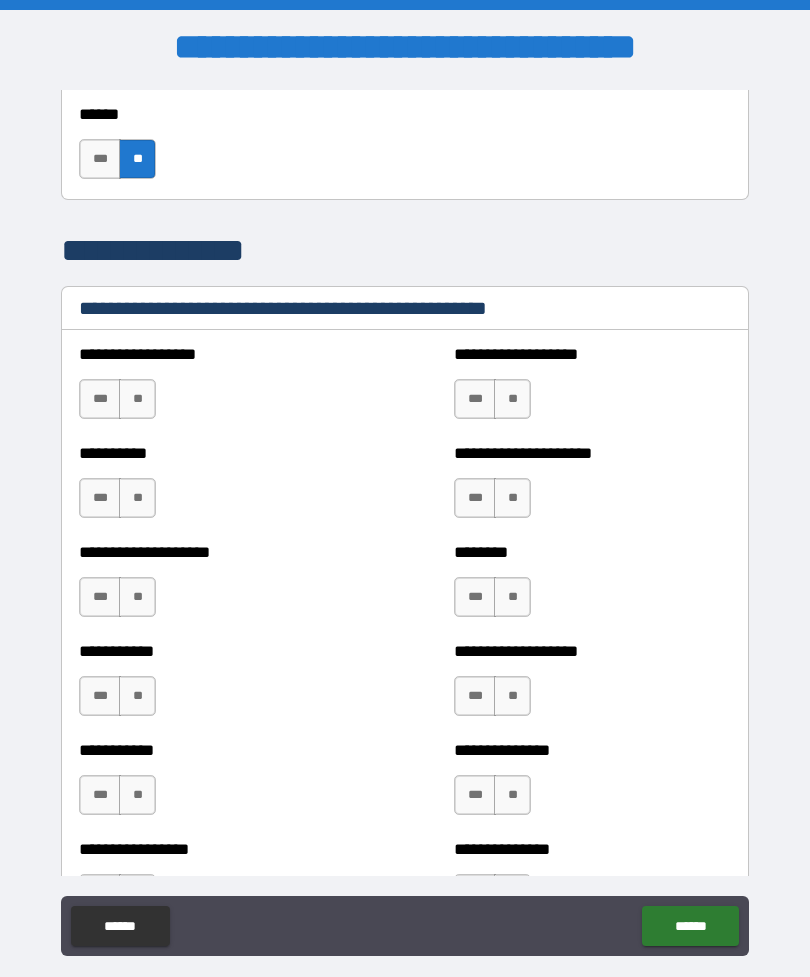 scroll, scrollTop: 2211, scrollLeft: 0, axis: vertical 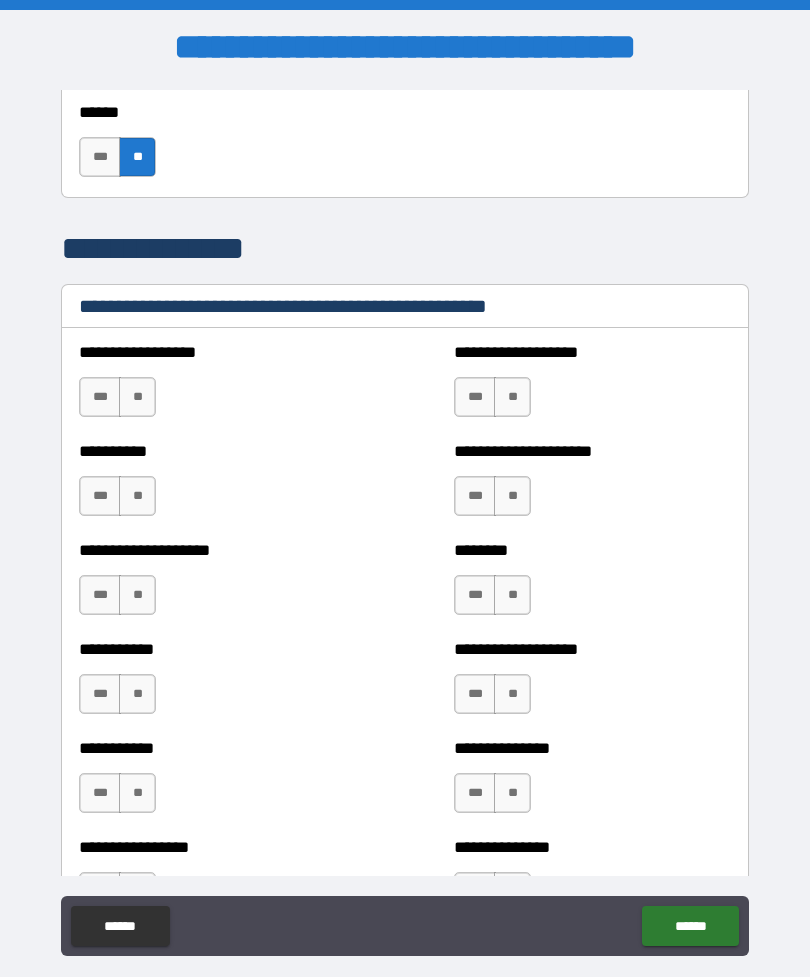 click on "**" at bounding box center (137, 397) 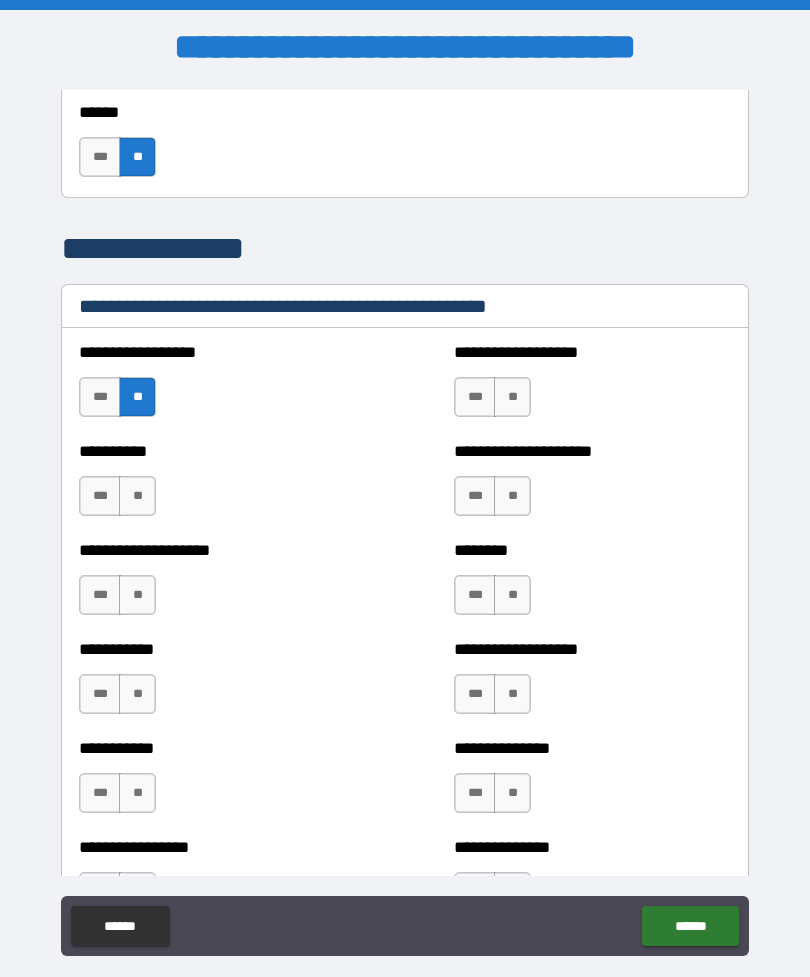 click on "**" at bounding box center [512, 397] 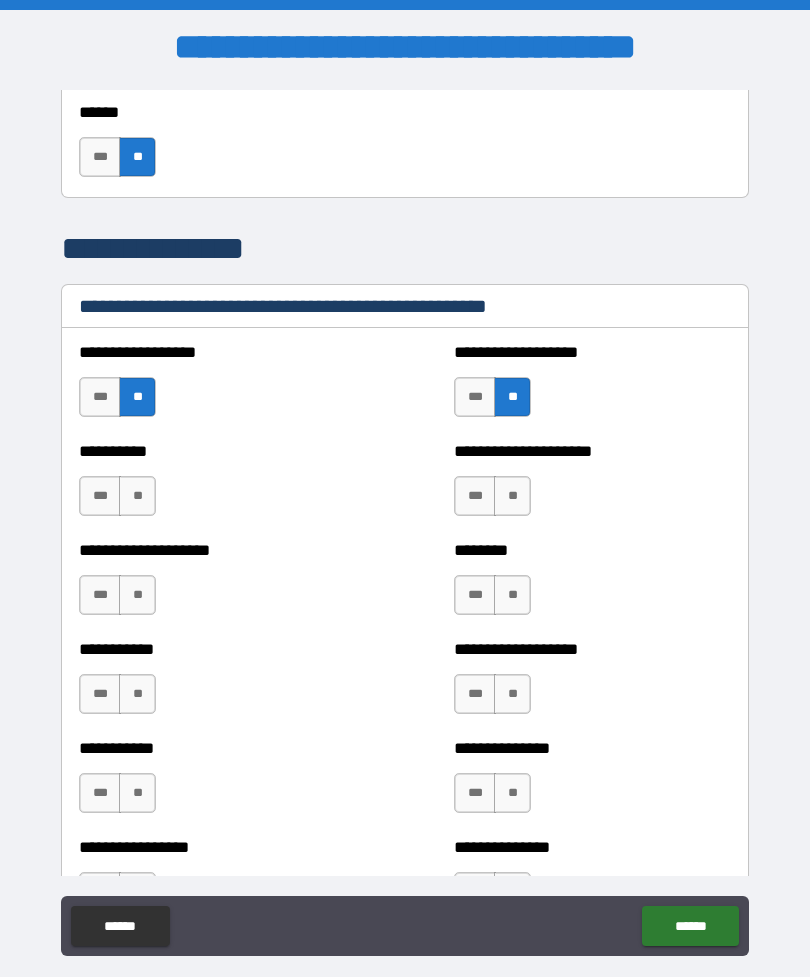 click on "**" at bounding box center [137, 496] 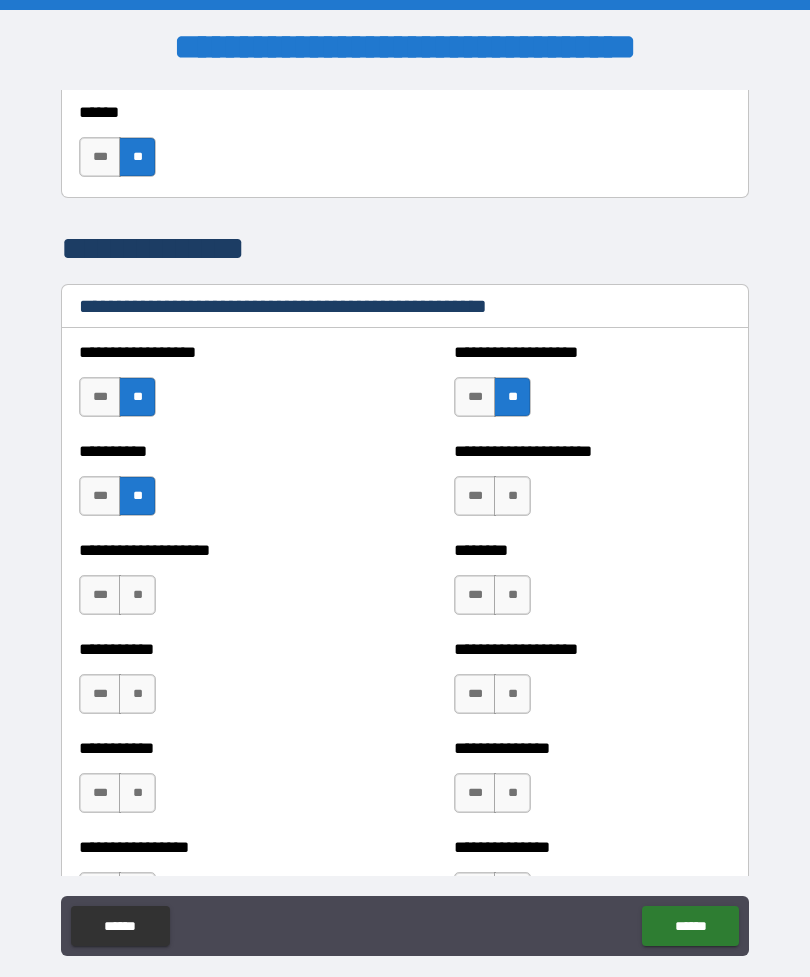 click on "**" at bounding box center (137, 595) 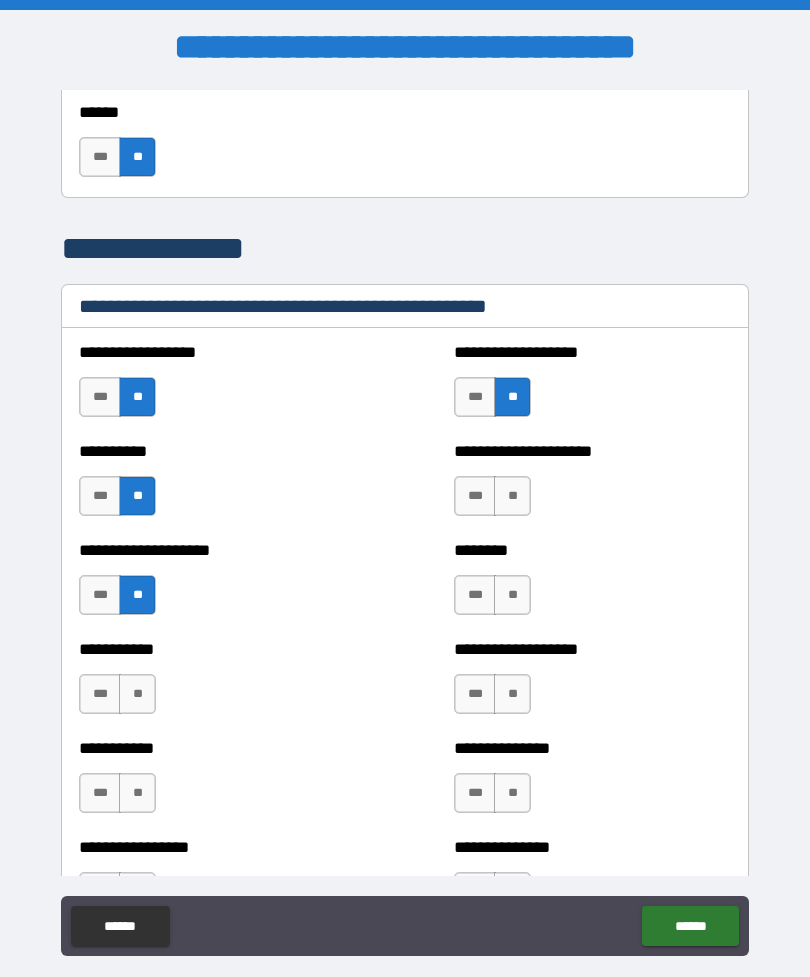 click on "**" at bounding box center [137, 694] 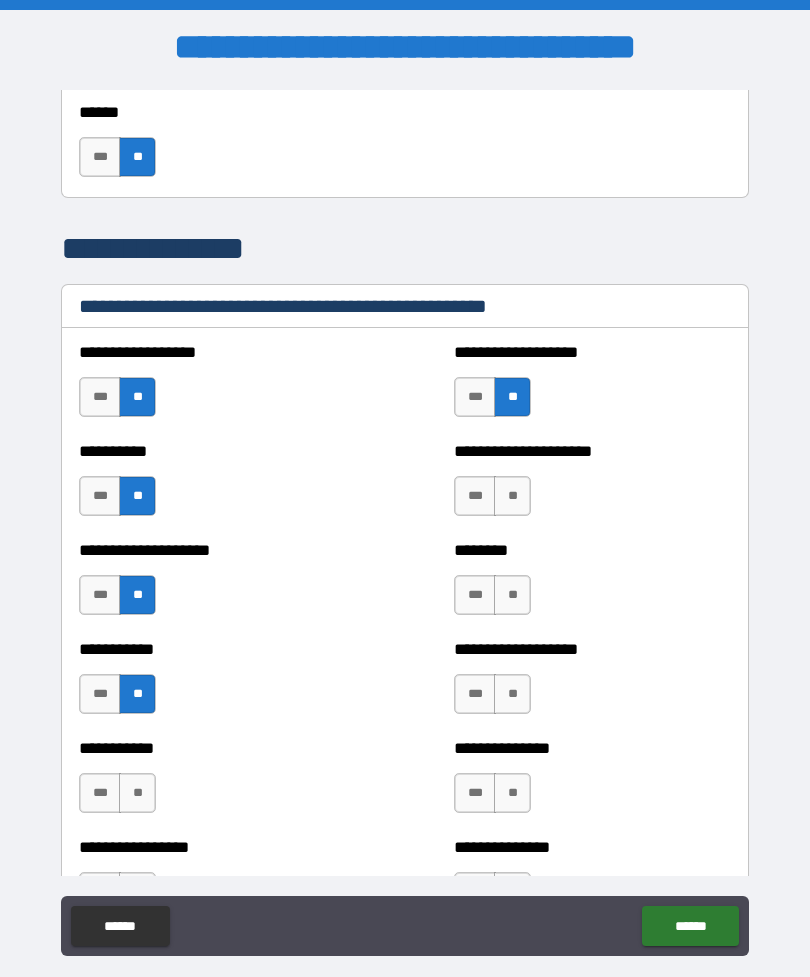 click on "**" at bounding box center (137, 793) 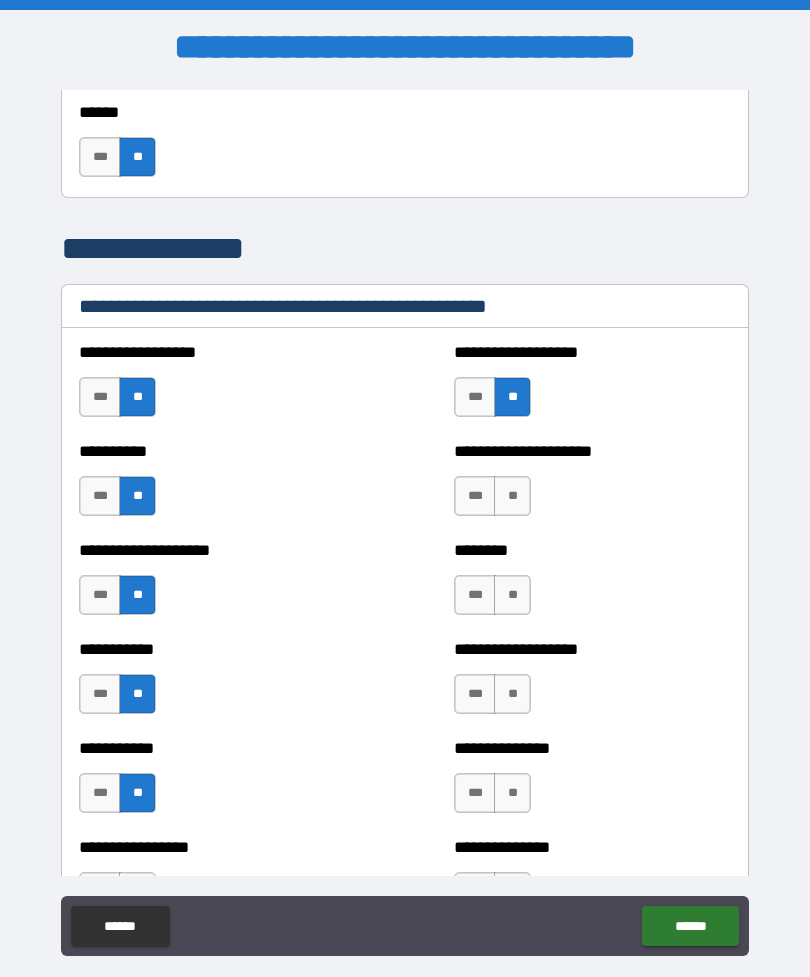 click on "**" at bounding box center [512, 496] 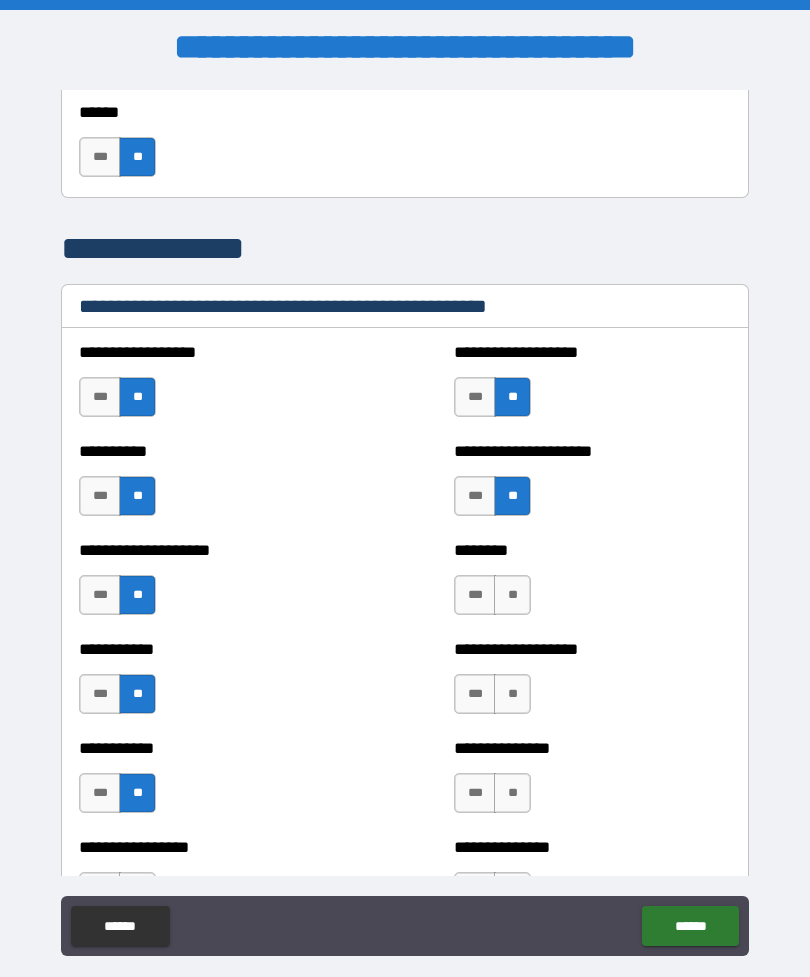 click on "**" at bounding box center [512, 595] 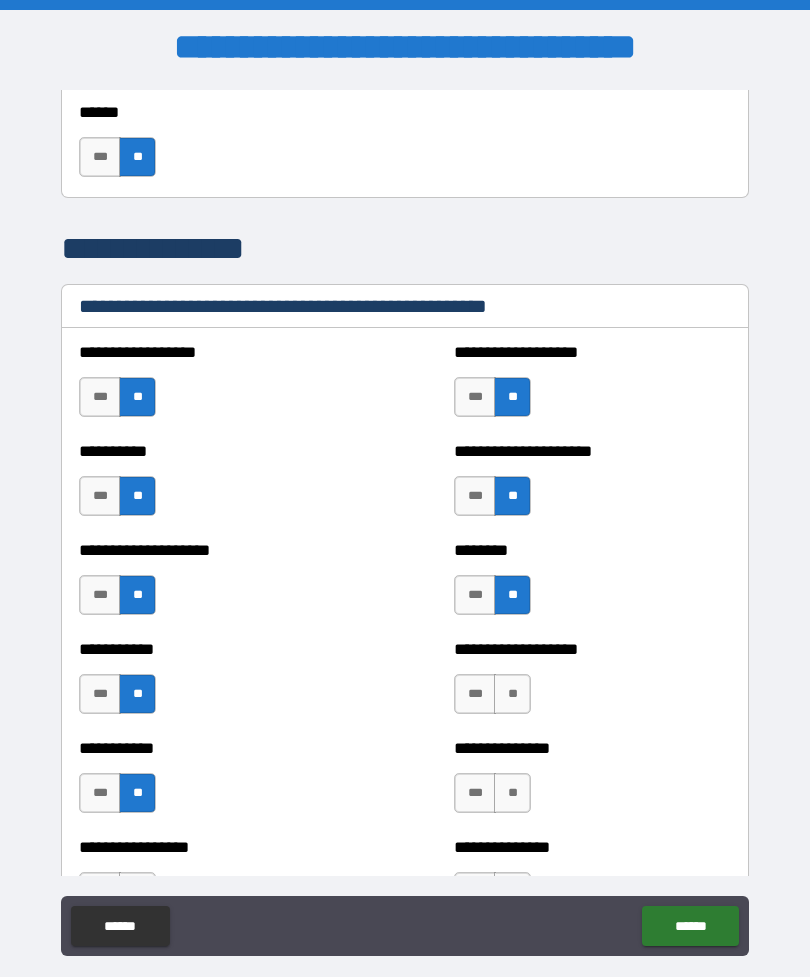 click on "**" at bounding box center (512, 694) 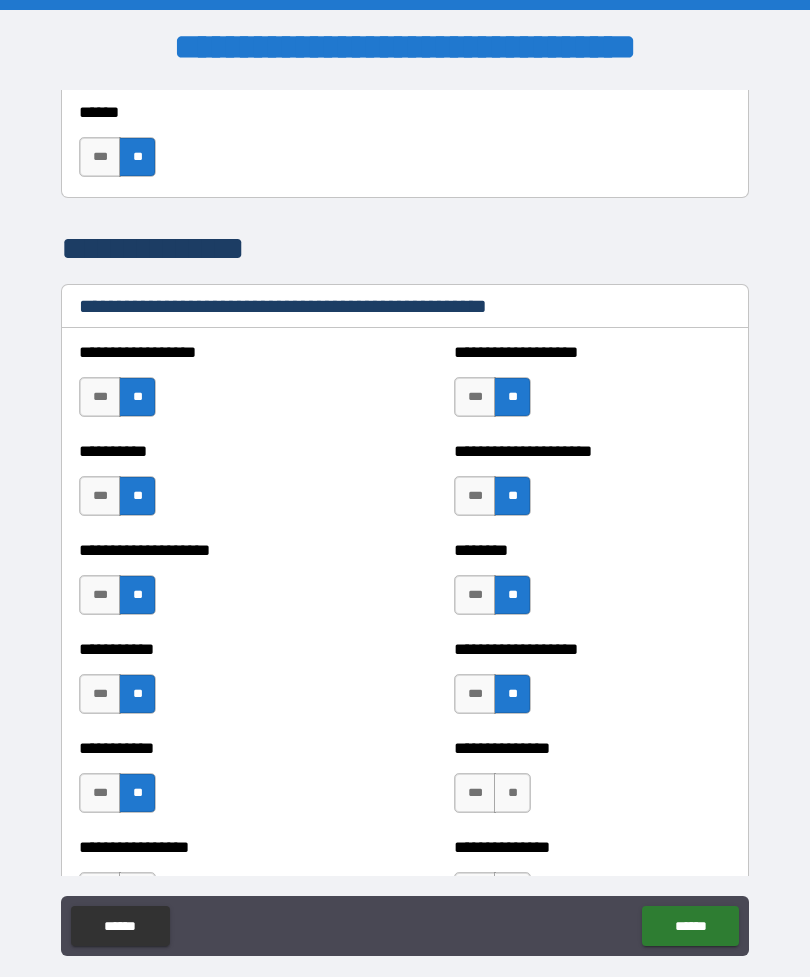 click on "**" at bounding box center (512, 793) 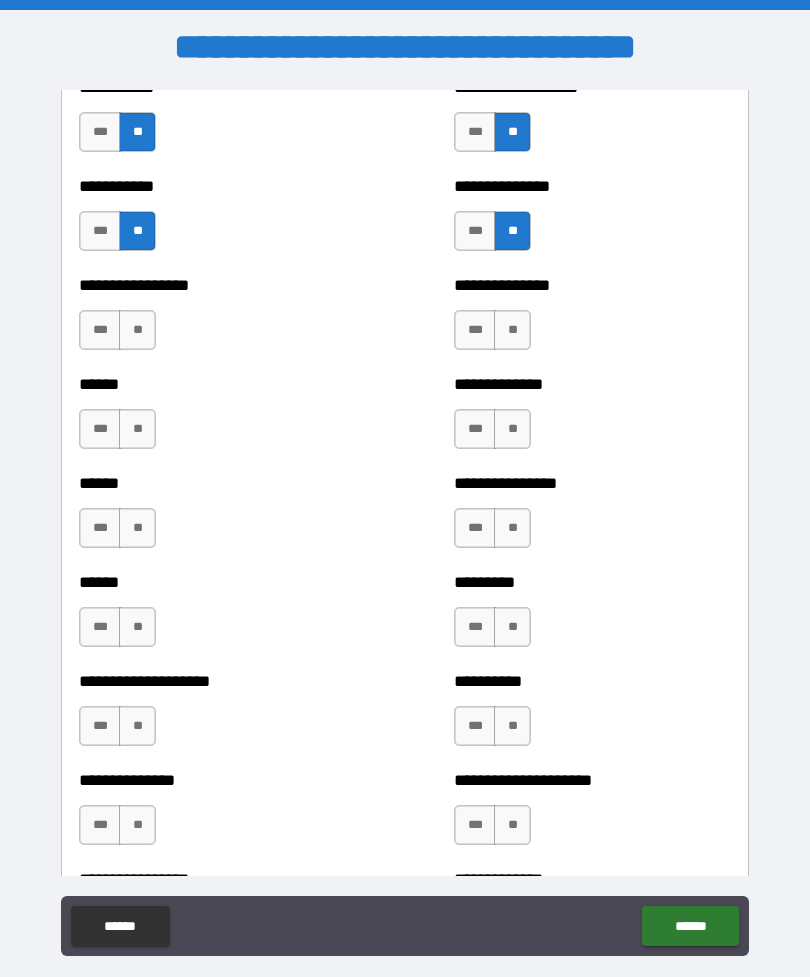 scroll, scrollTop: 2776, scrollLeft: 0, axis: vertical 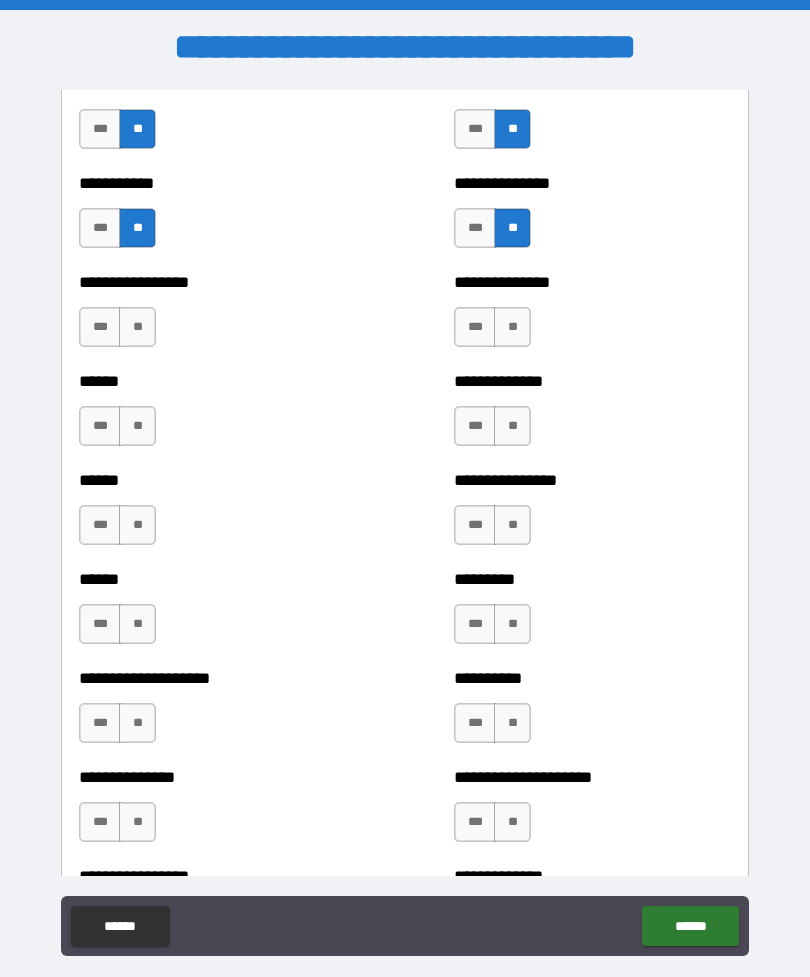 click on "**" at bounding box center [137, 327] 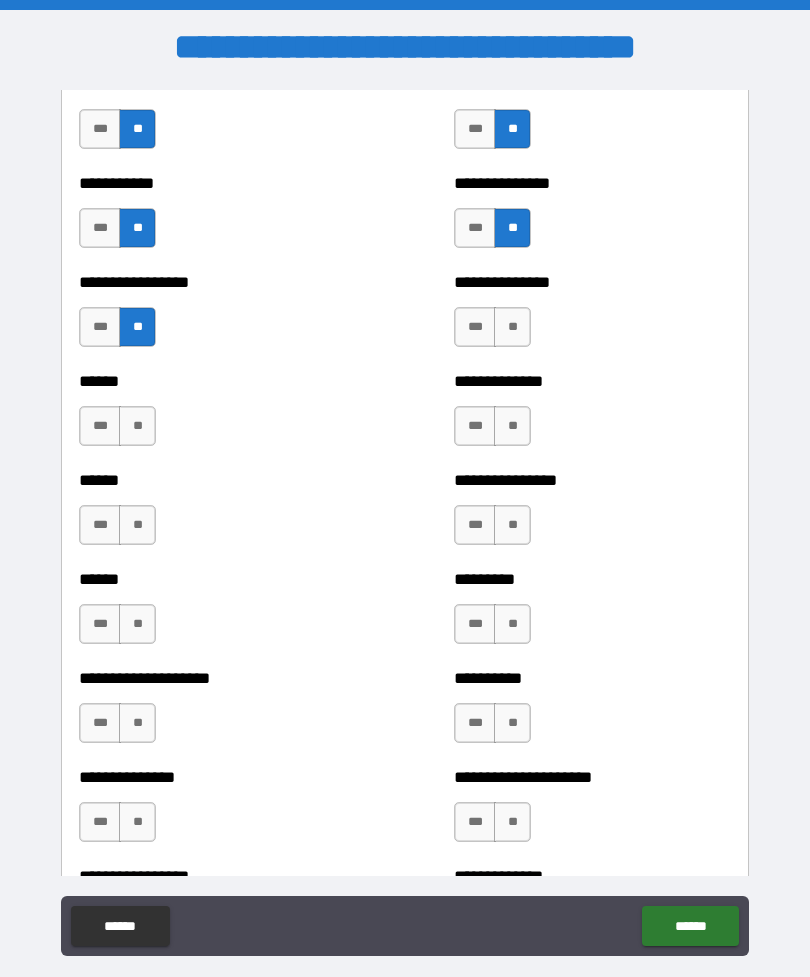 click on "**" at bounding box center (137, 426) 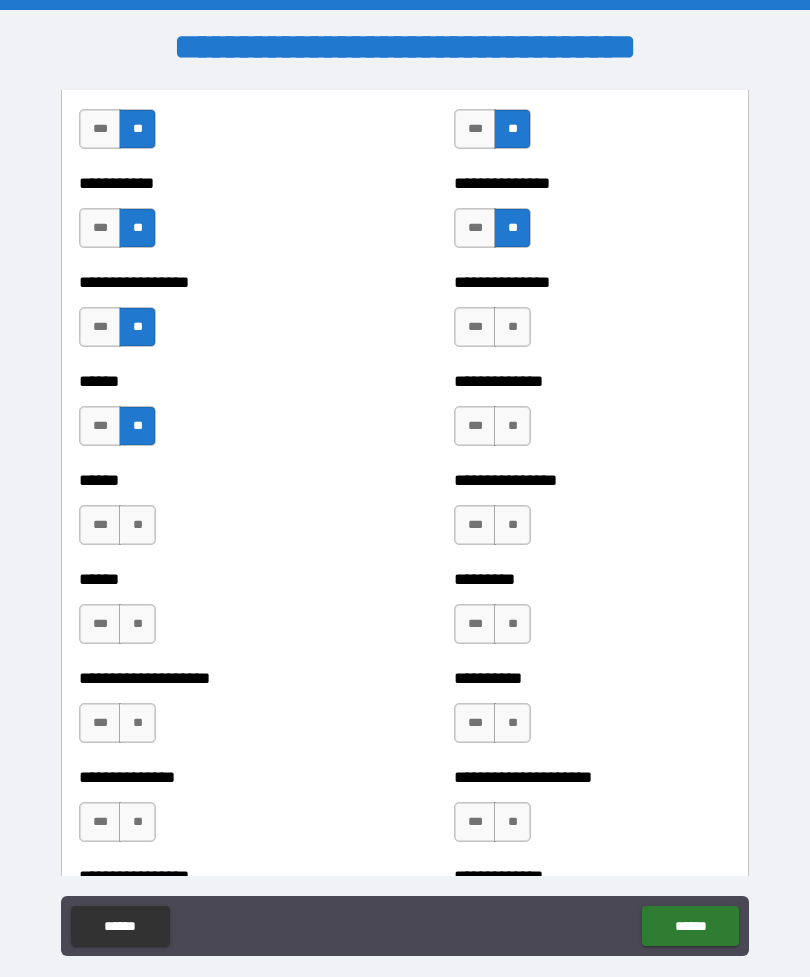 click on "**" at bounding box center (137, 525) 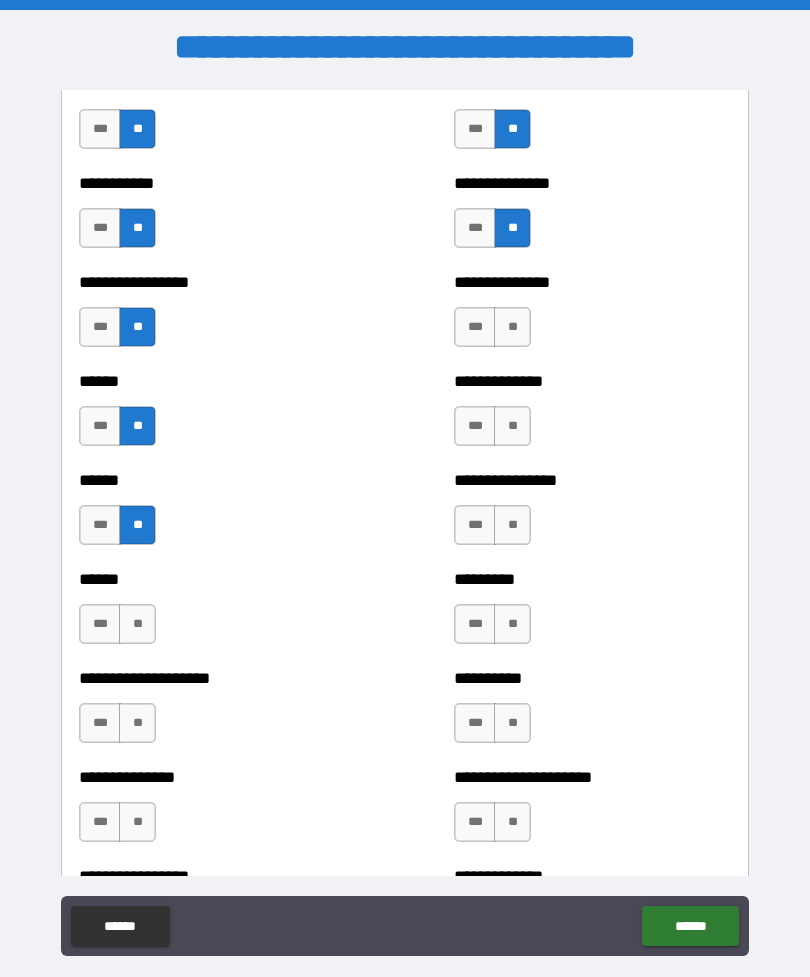 click on "**" at bounding box center [137, 624] 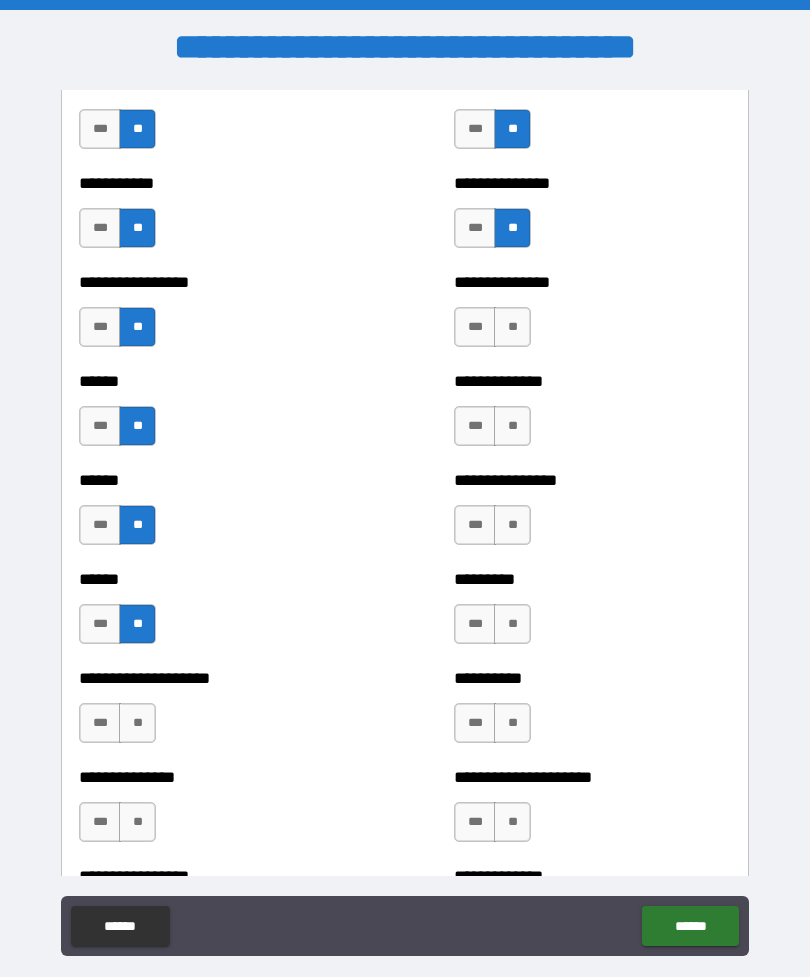 click on "**" at bounding box center (137, 723) 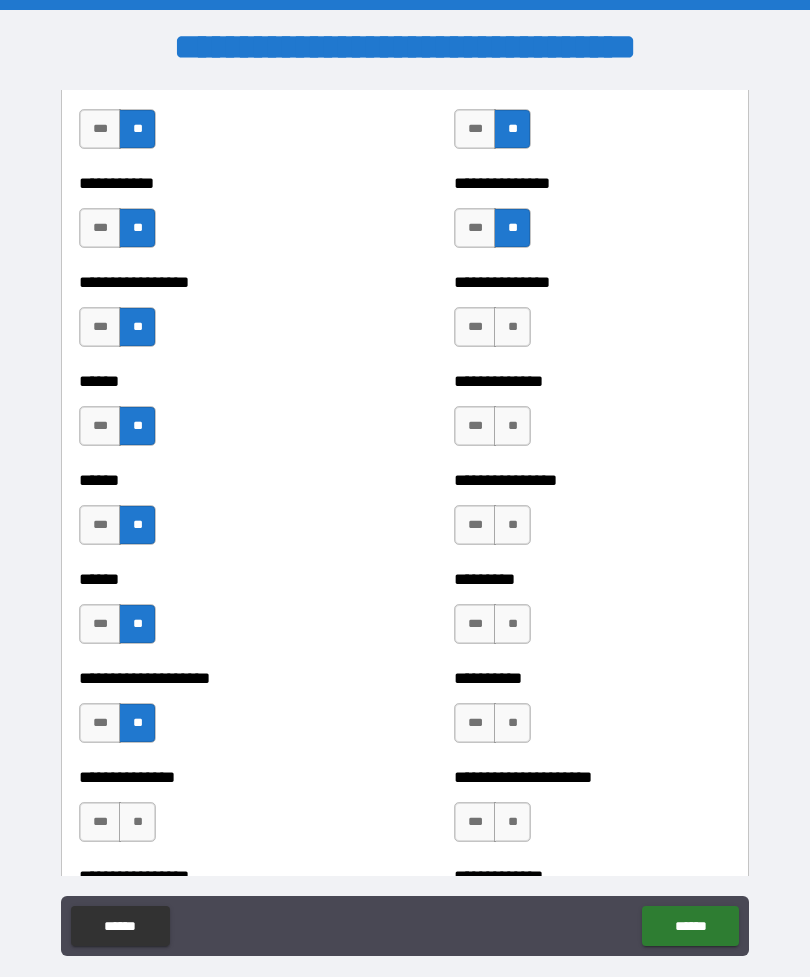 click on "**" at bounding box center (137, 822) 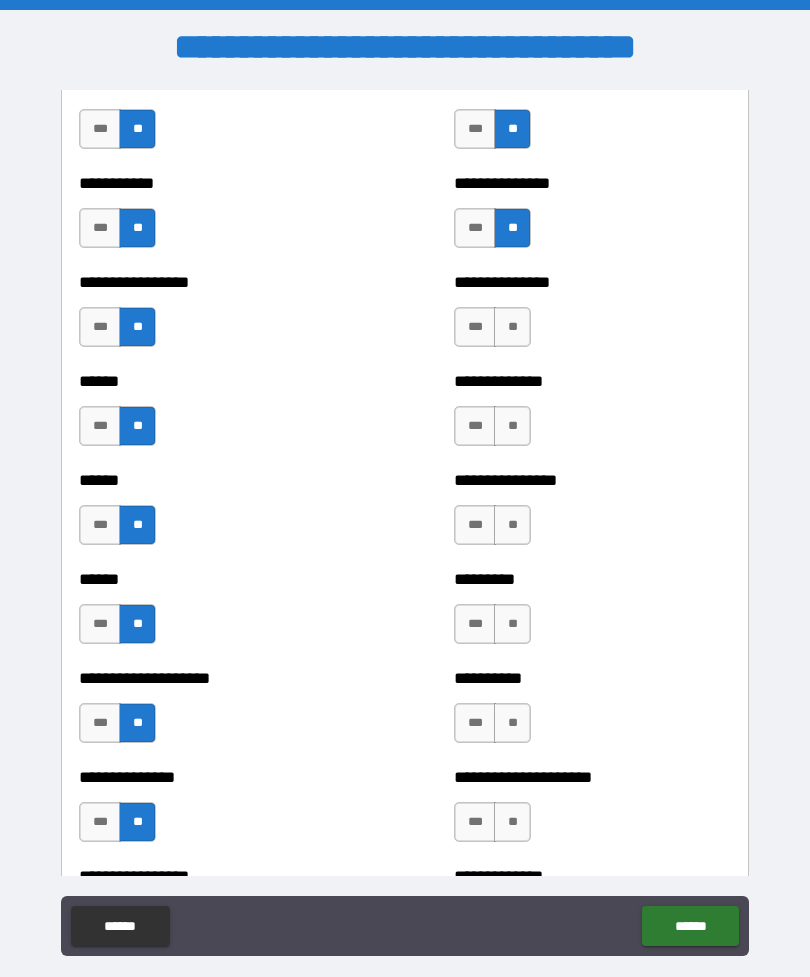 click on "**" at bounding box center (512, 327) 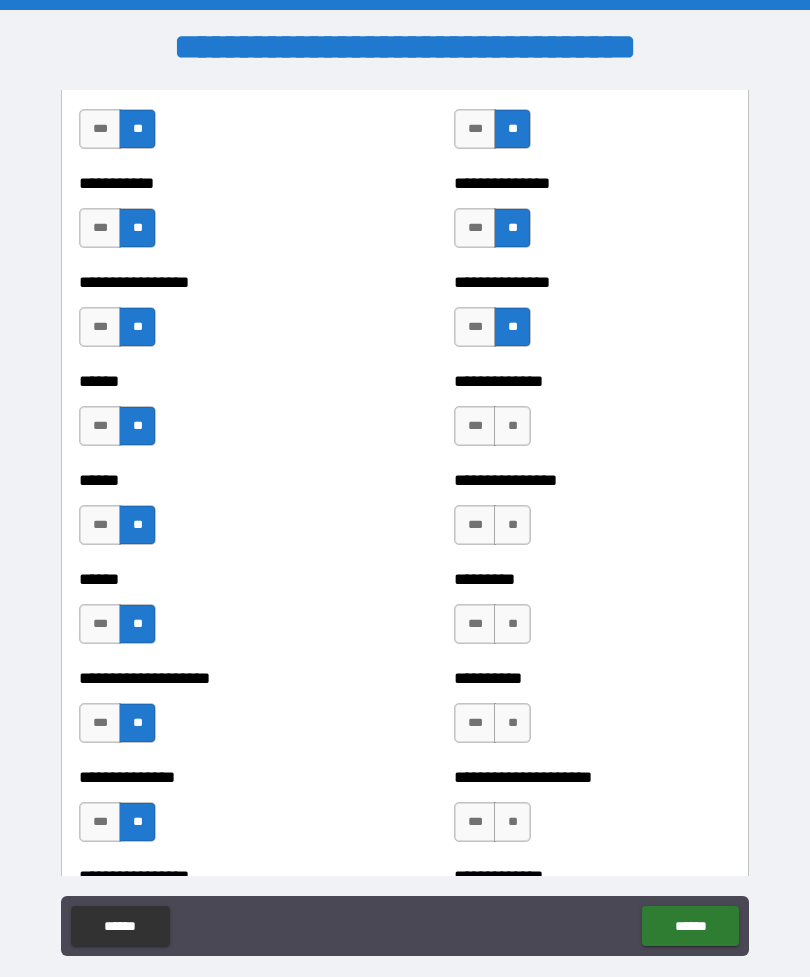 click on "**" at bounding box center (512, 426) 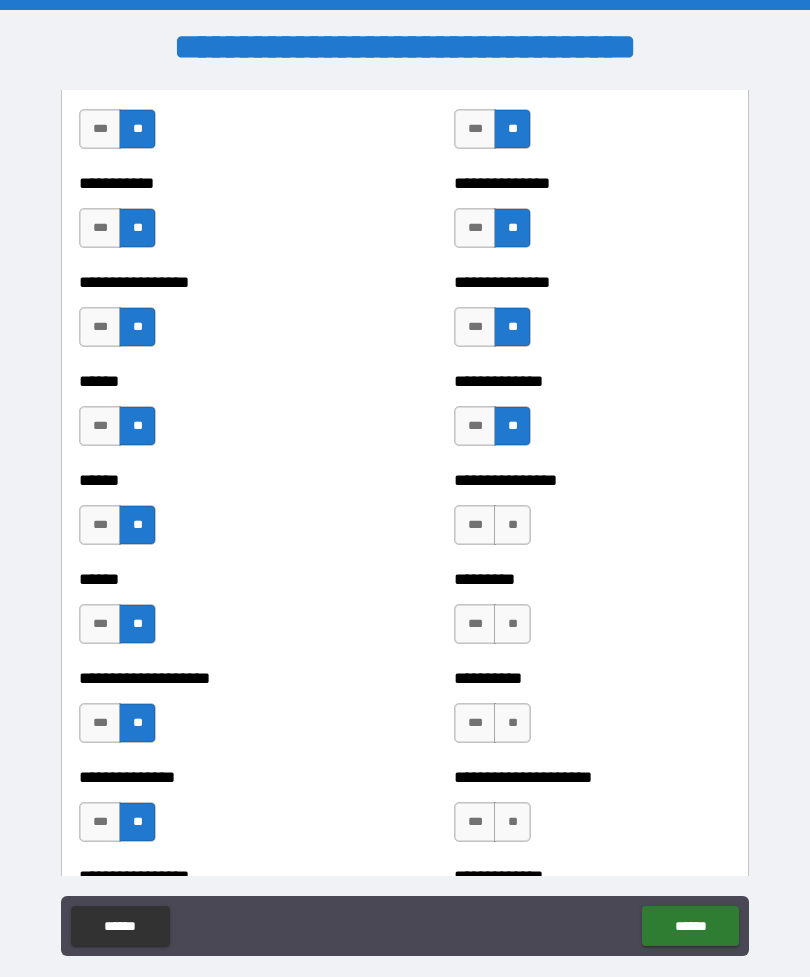 click on "**" at bounding box center [512, 525] 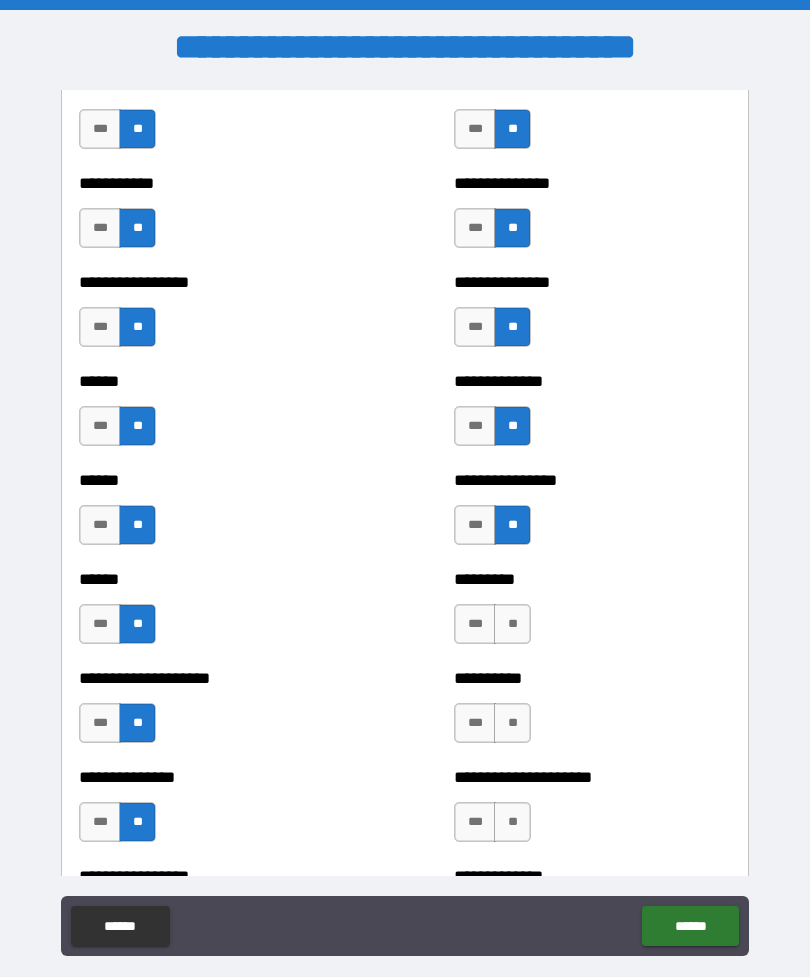 click on "**" at bounding box center [512, 624] 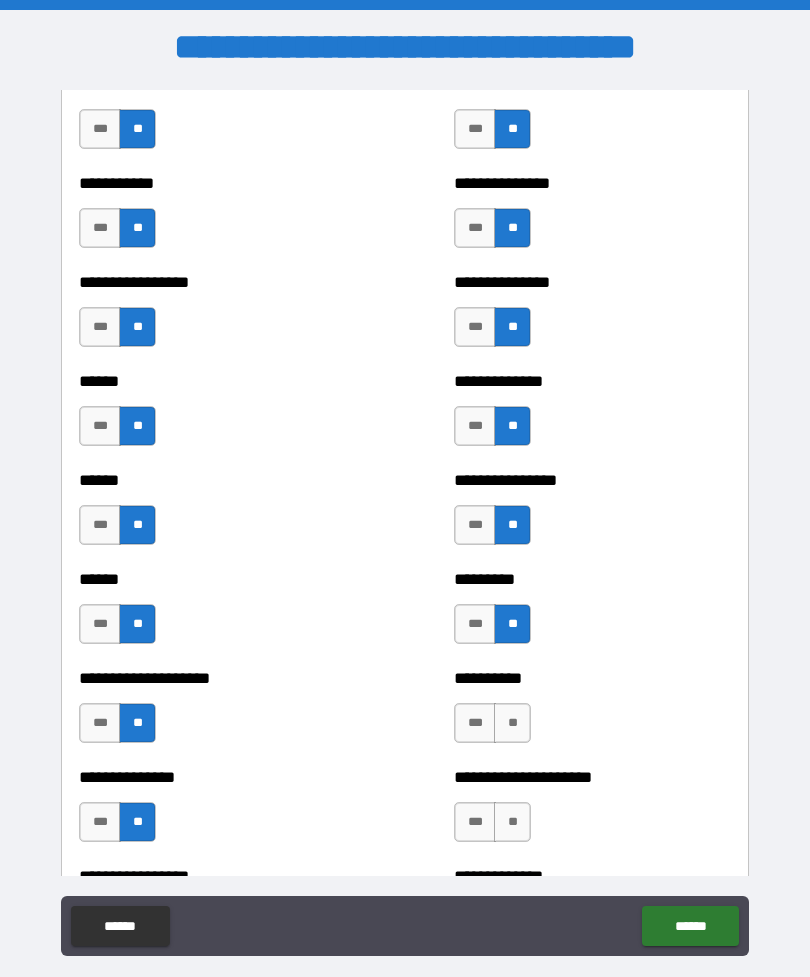 click on "**" at bounding box center [512, 723] 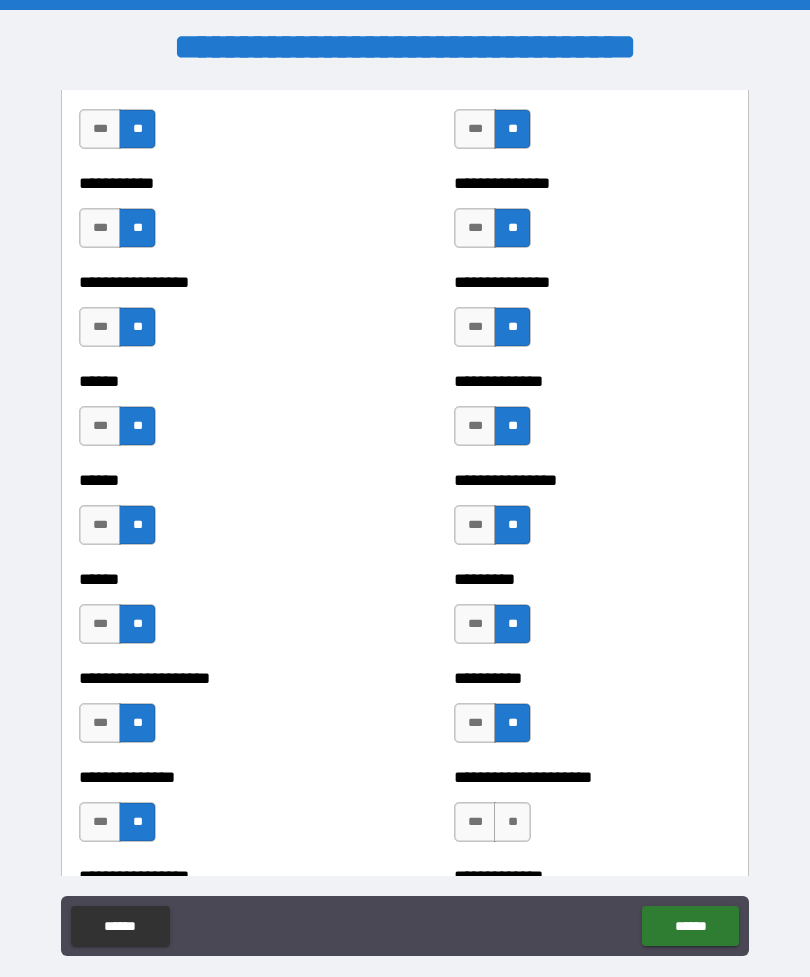 click on "**" at bounding box center [512, 822] 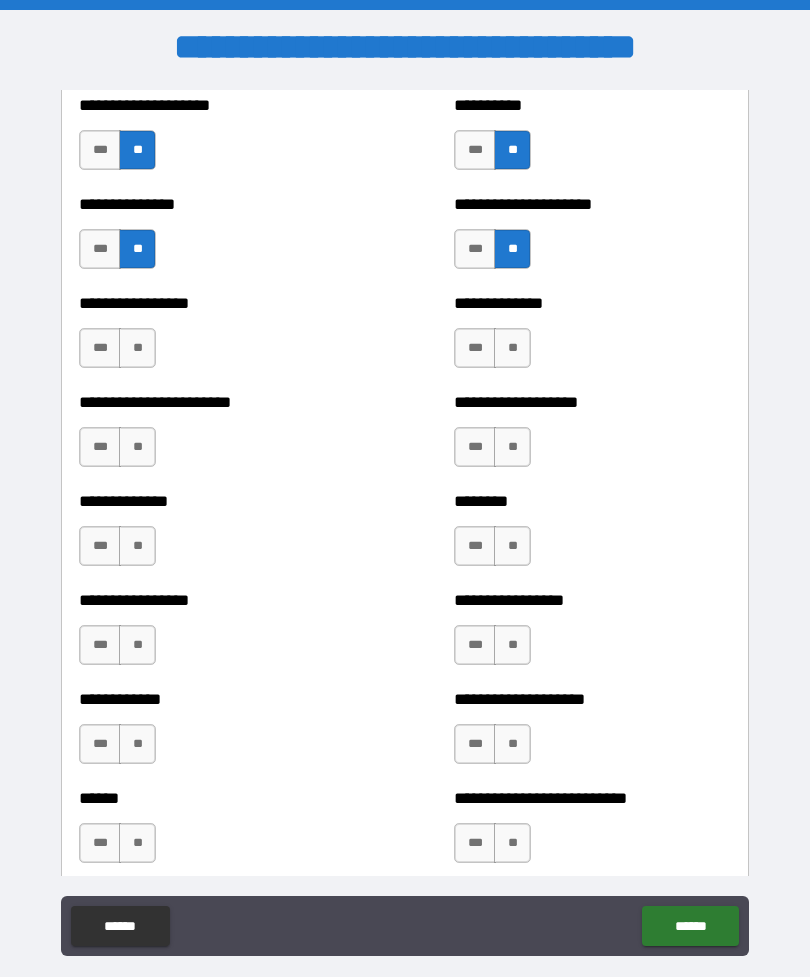 scroll, scrollTop: 3366, scrollLeft: 0, axis: vertical 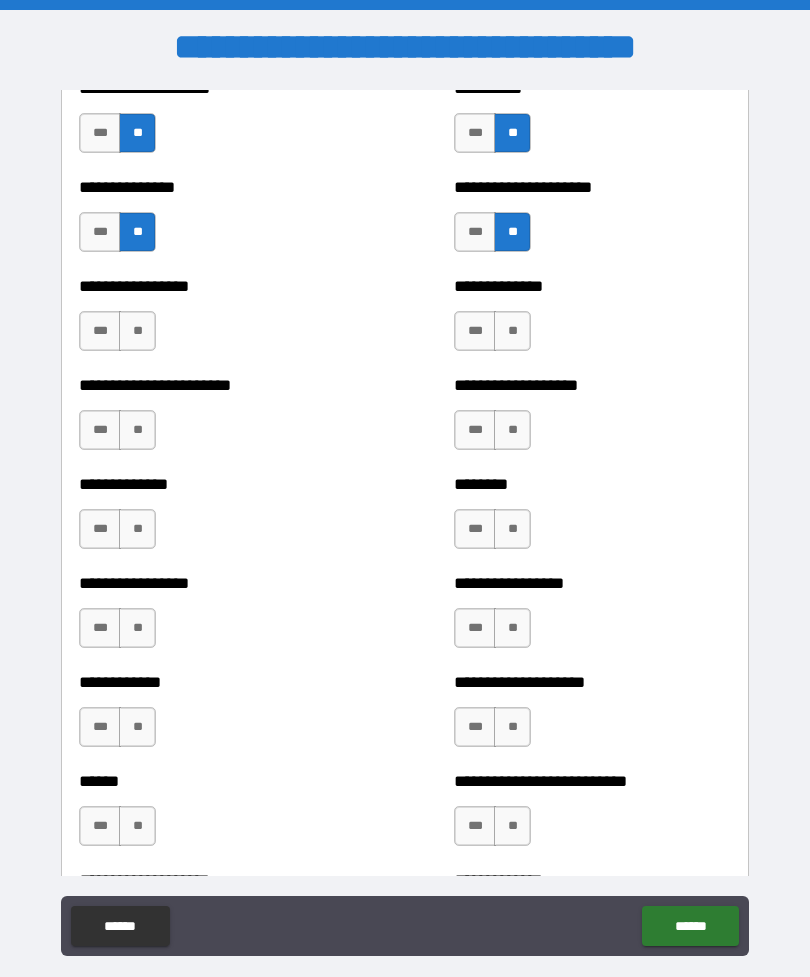 click on "**" at bounding box center (137, 331) 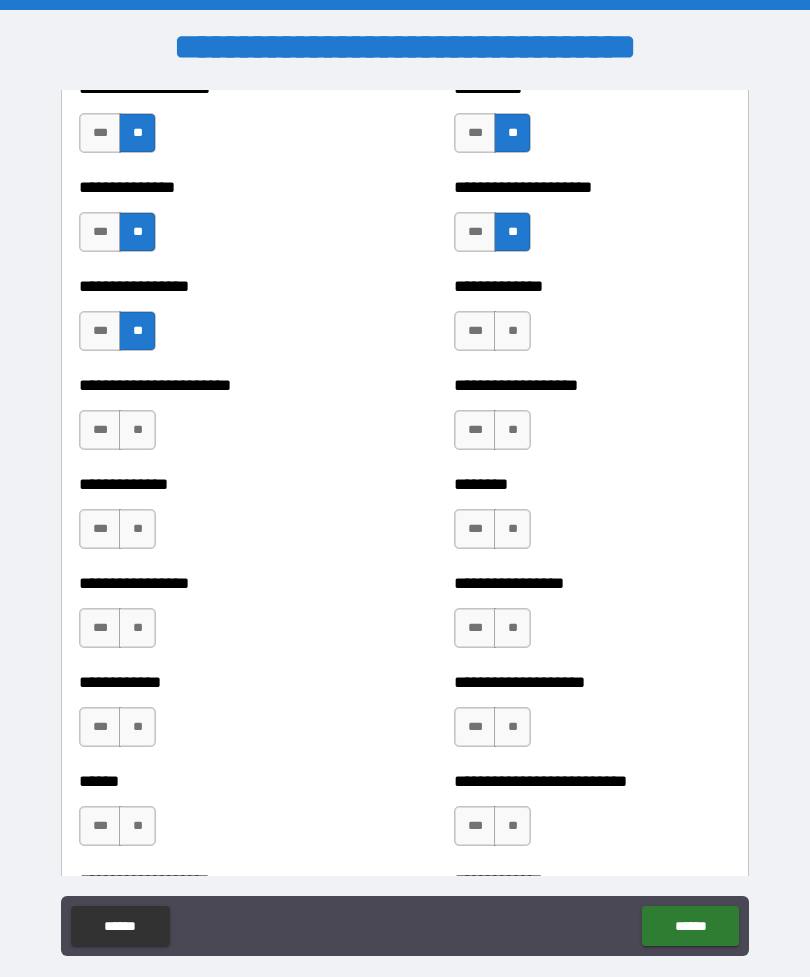 click on "**" at bounding box center [137, 430] 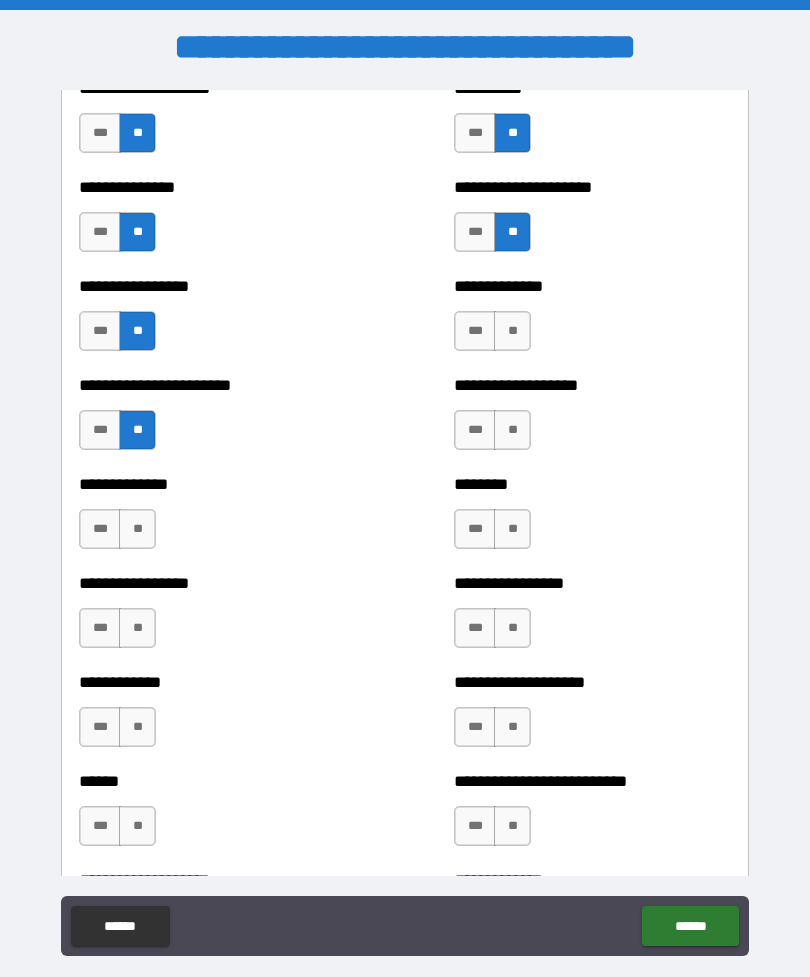 click on "**" at bounding box center [137, 529] 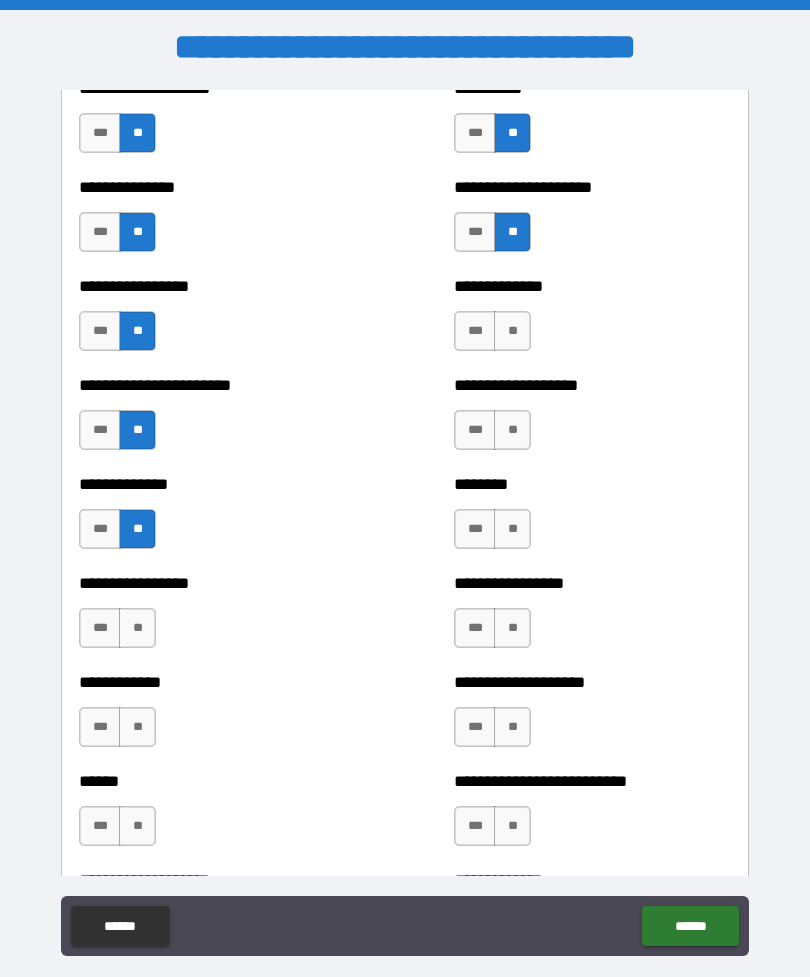 click on "**" at bounding box center (137, 628) 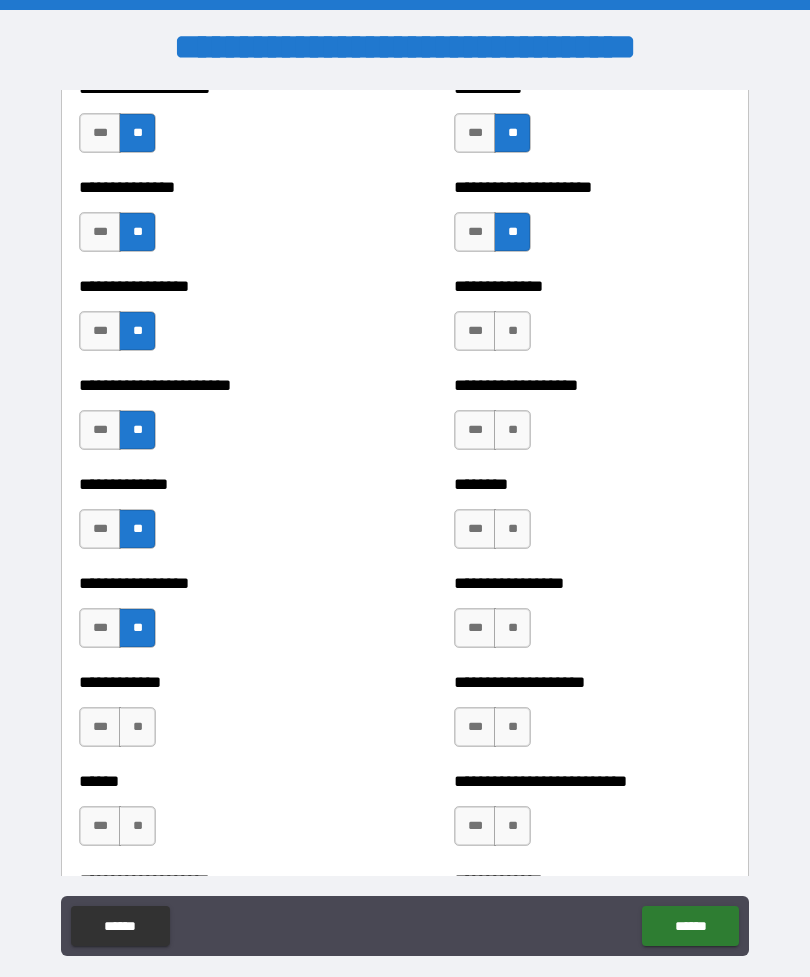 click on "**" at bounding box center [137, 727] 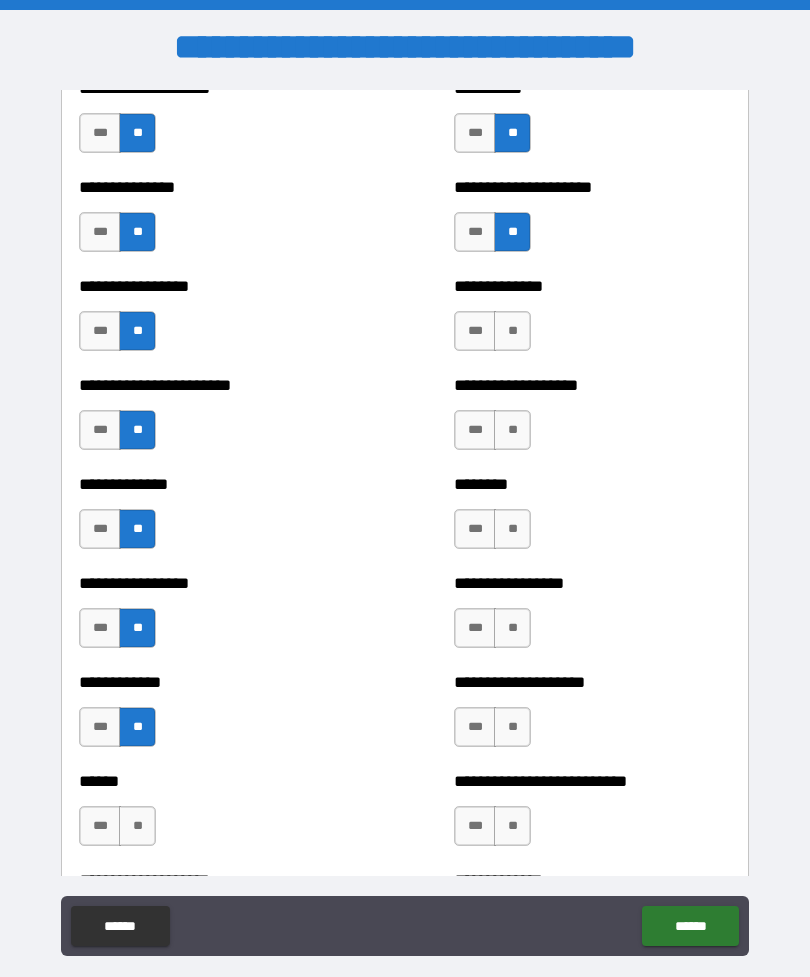 click on "**" at bounding box center (137, 826) 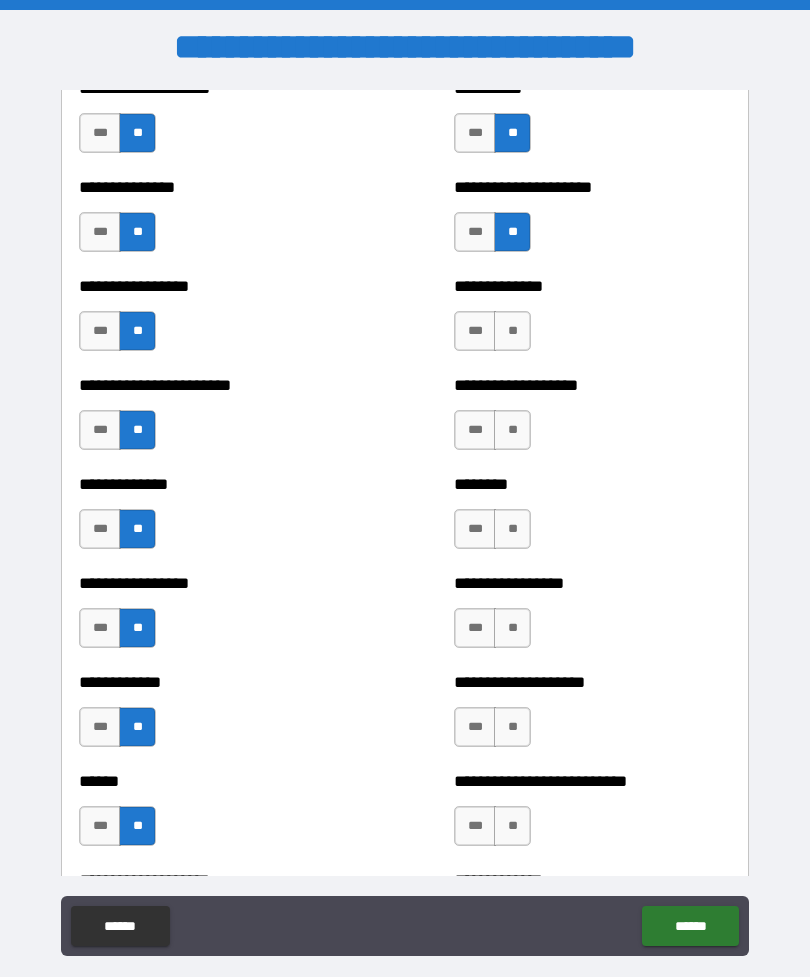 click on "**" at bounding box center [512, 331] 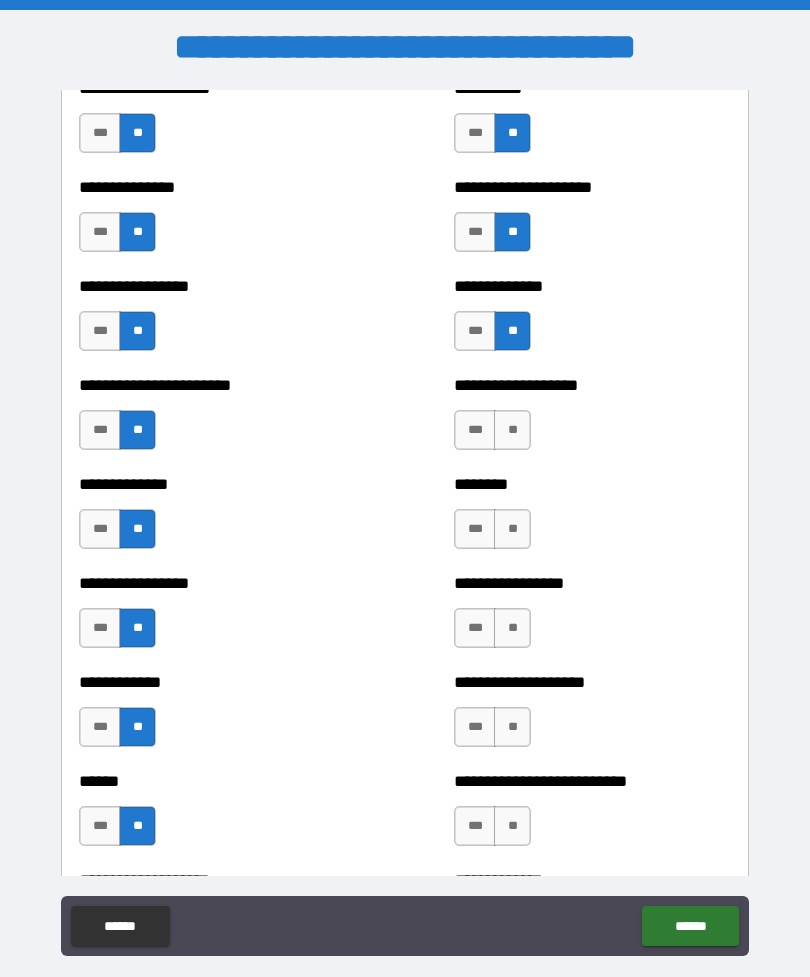 click on "**" at bounding box center [512, 430] 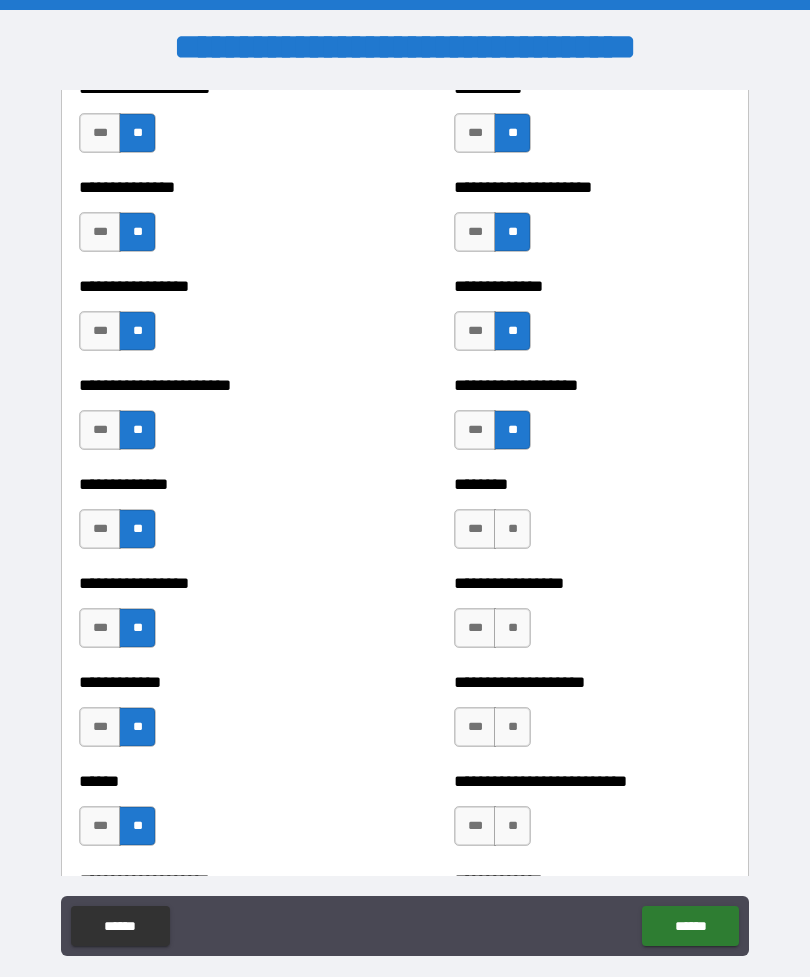 click on "**" at bounding box center [512, 529] 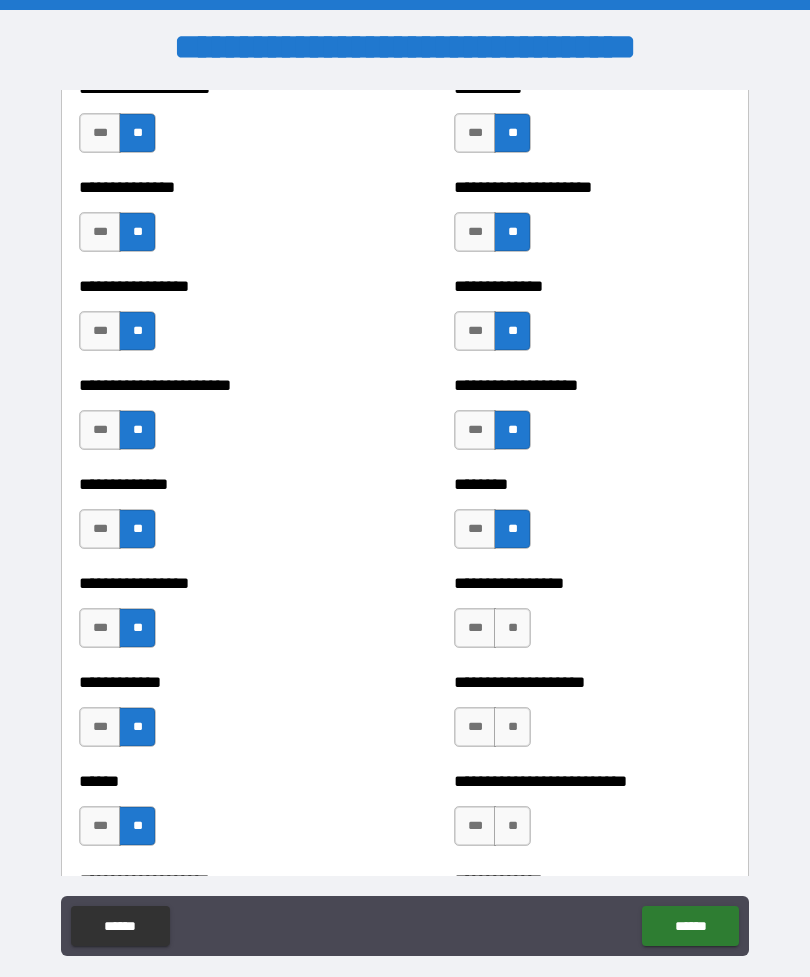 click on "**" at bounding box center (512, 628) 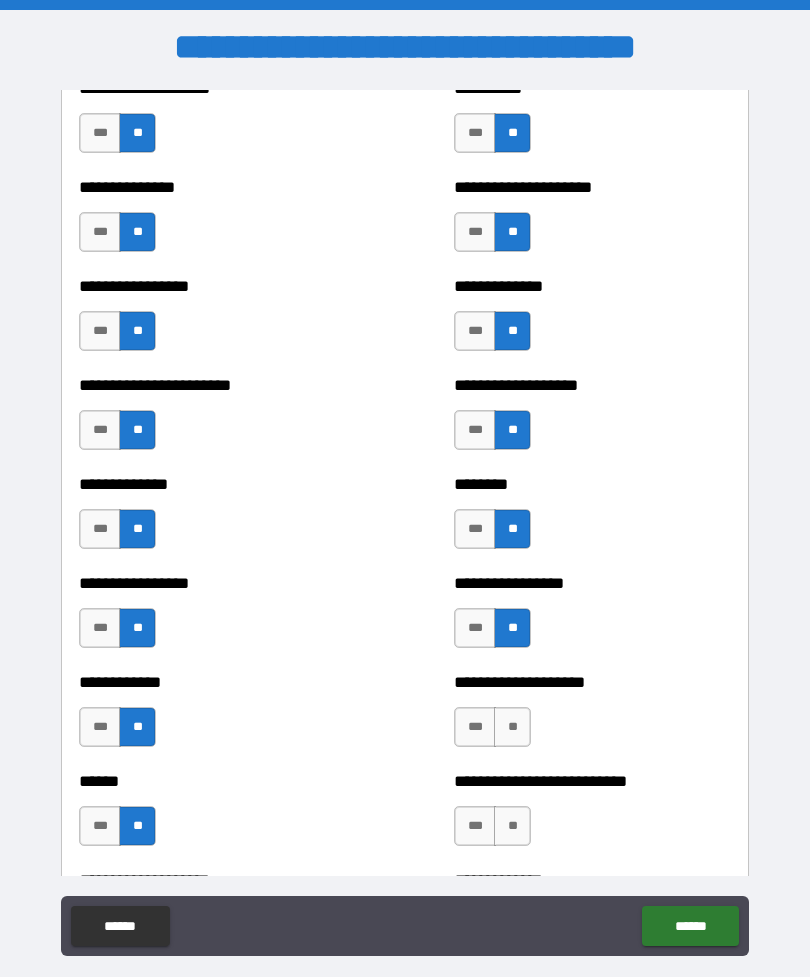 click on "**" at bounding box center (512, 727) 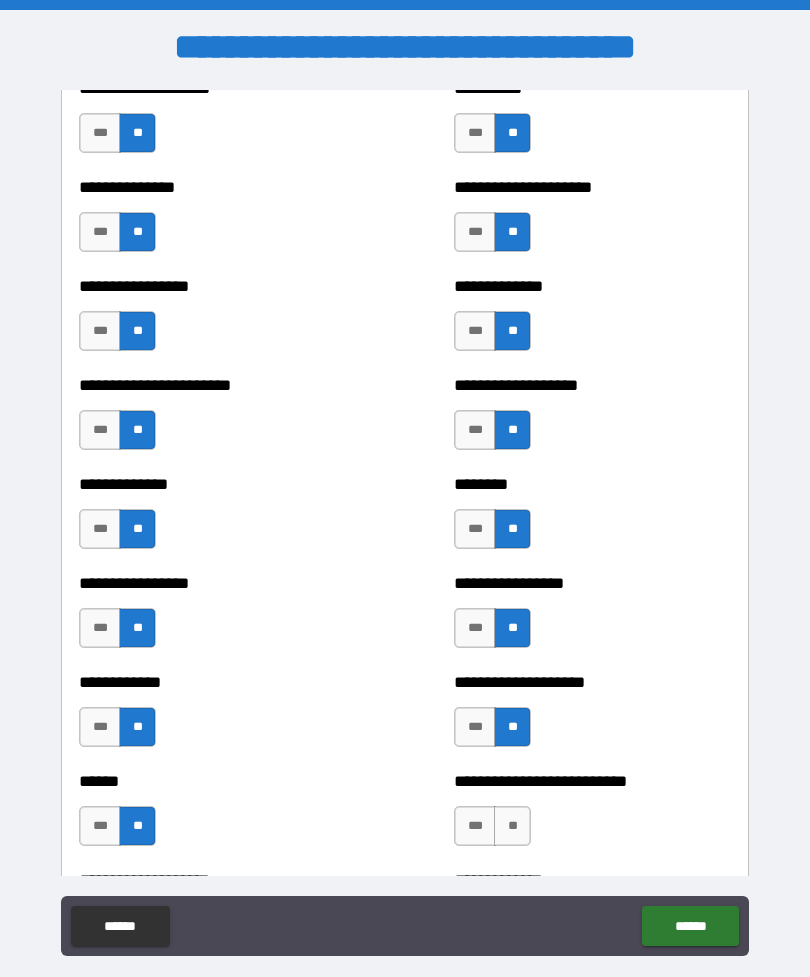 click on "**" at bounding box center [512, 826] 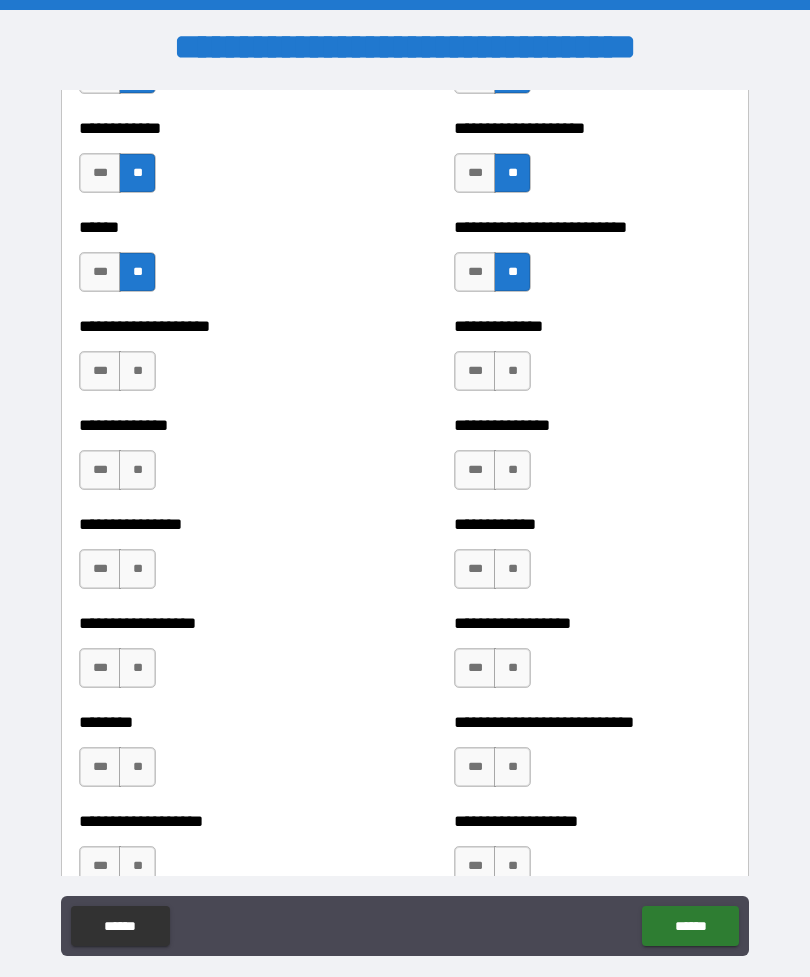 scroll, scrollTop: 3930, scrollLeft: 0, axis: vertical 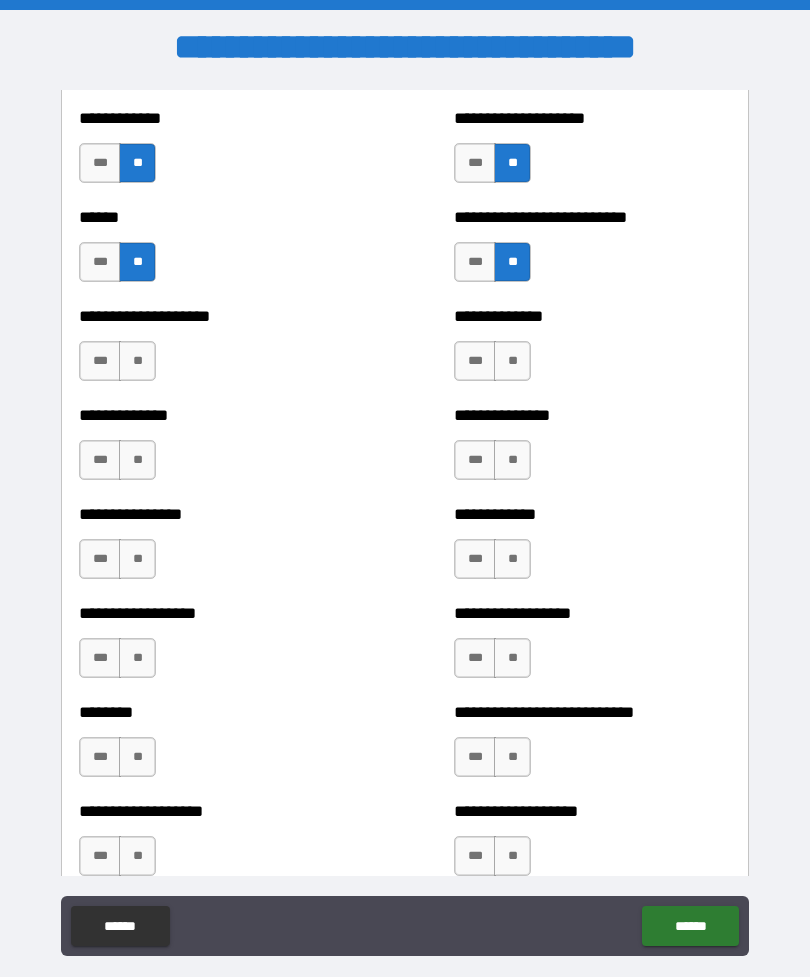 click on "**" at bounding box center [137, 361] 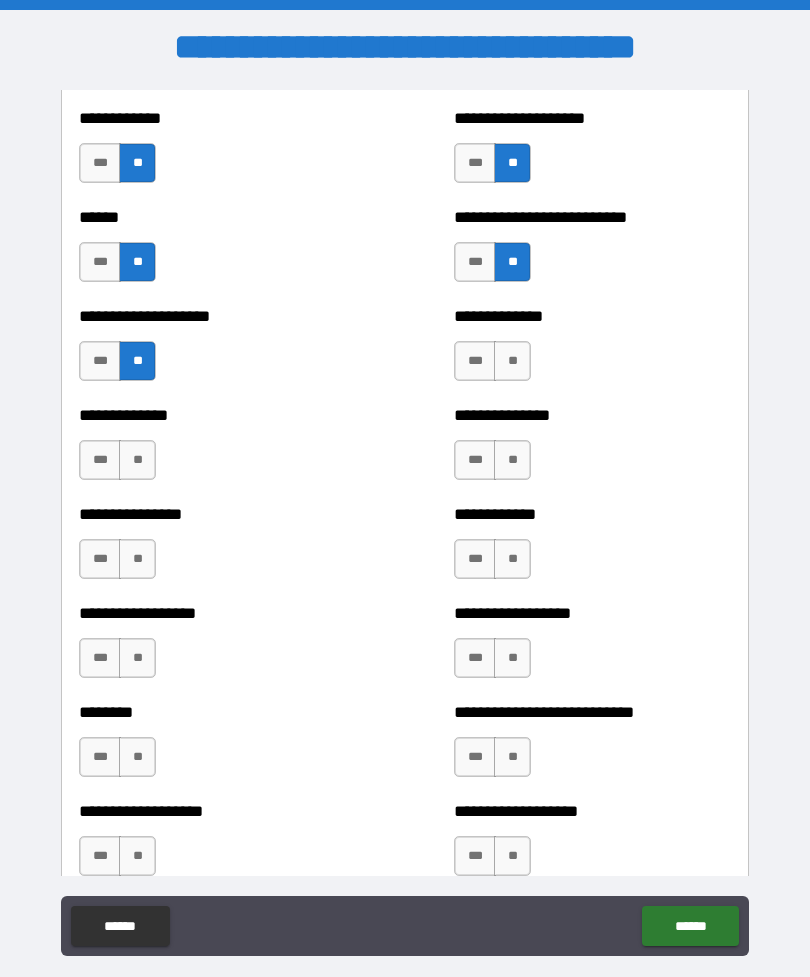 click on "**" at bounding box center [137, 460] 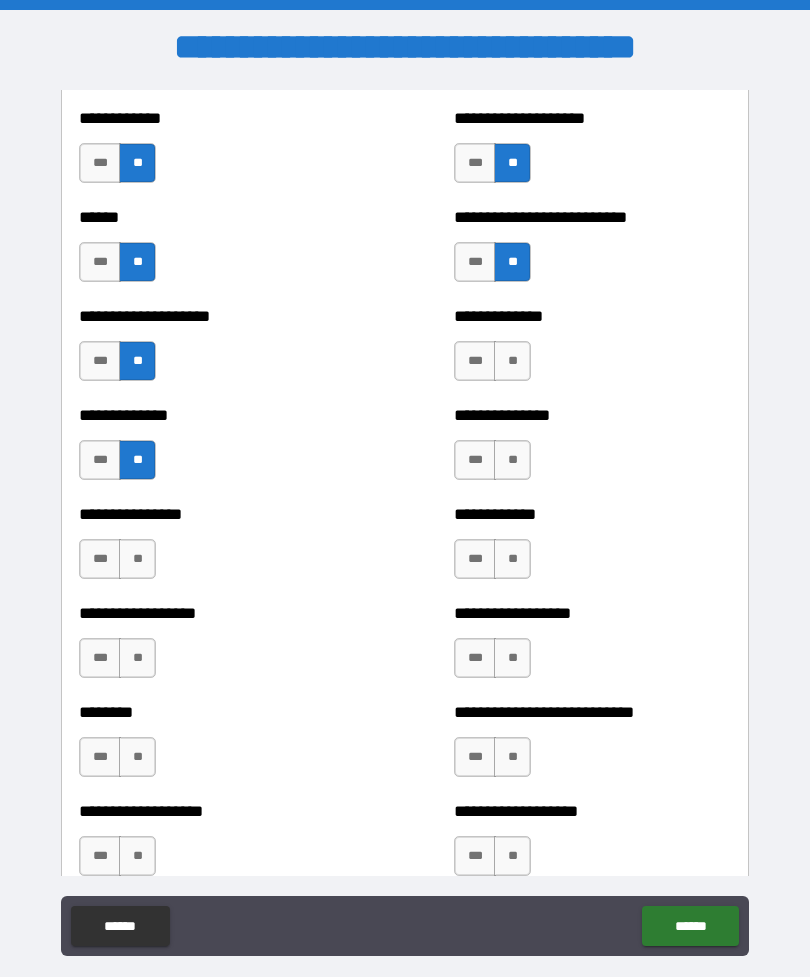 click on "**" at bounding box center (137, 559) 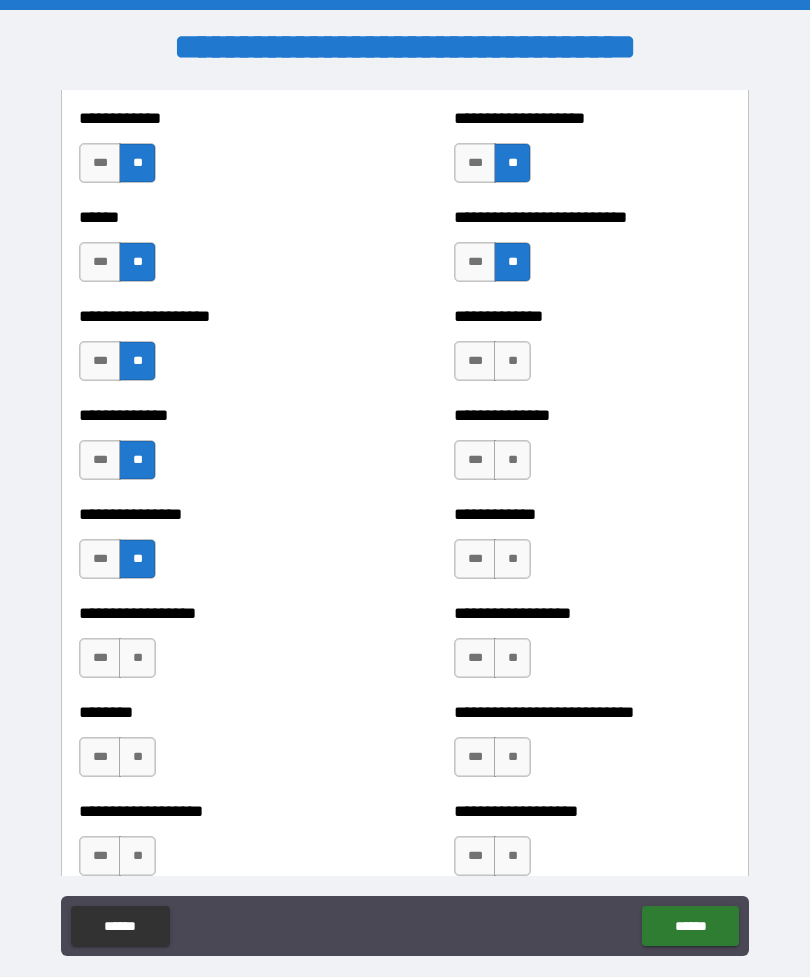 click on "**" at bounding box center (137, 658) 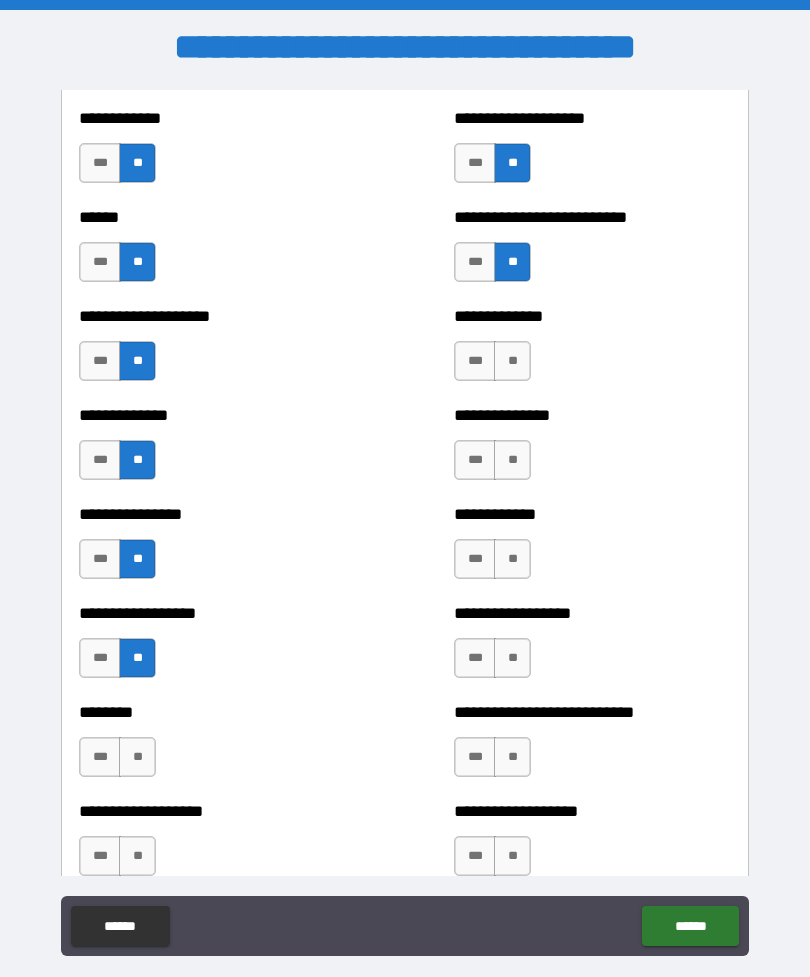 click on "**" at bounding box center (137, 757) 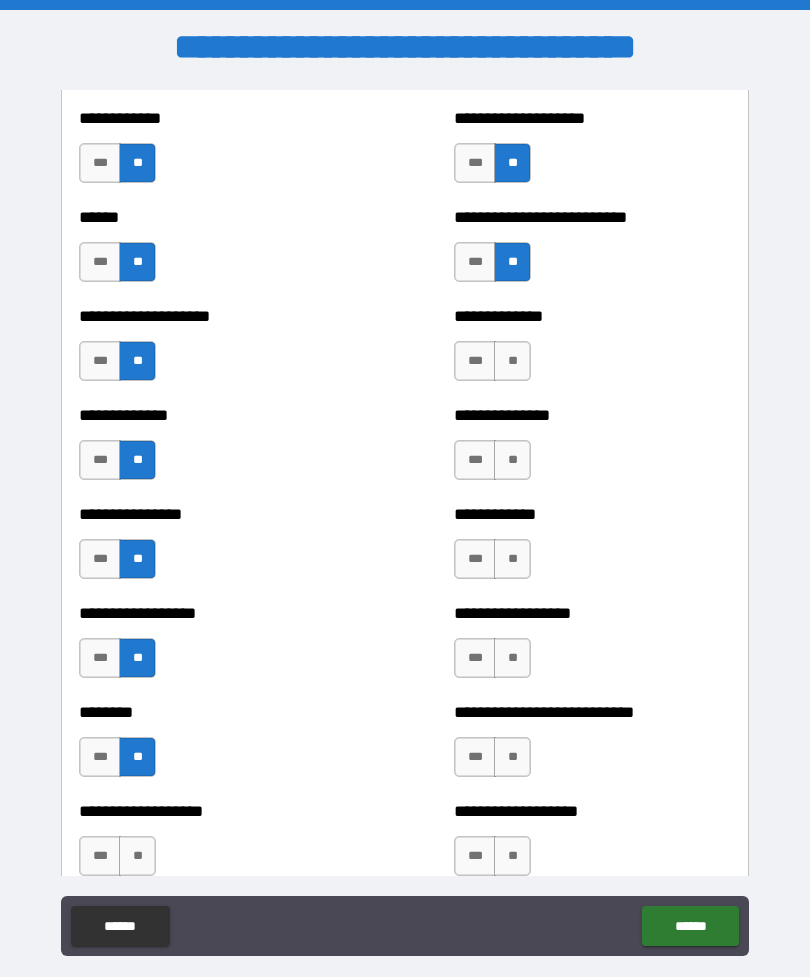 click on "**" at bounding box center (137, 856) 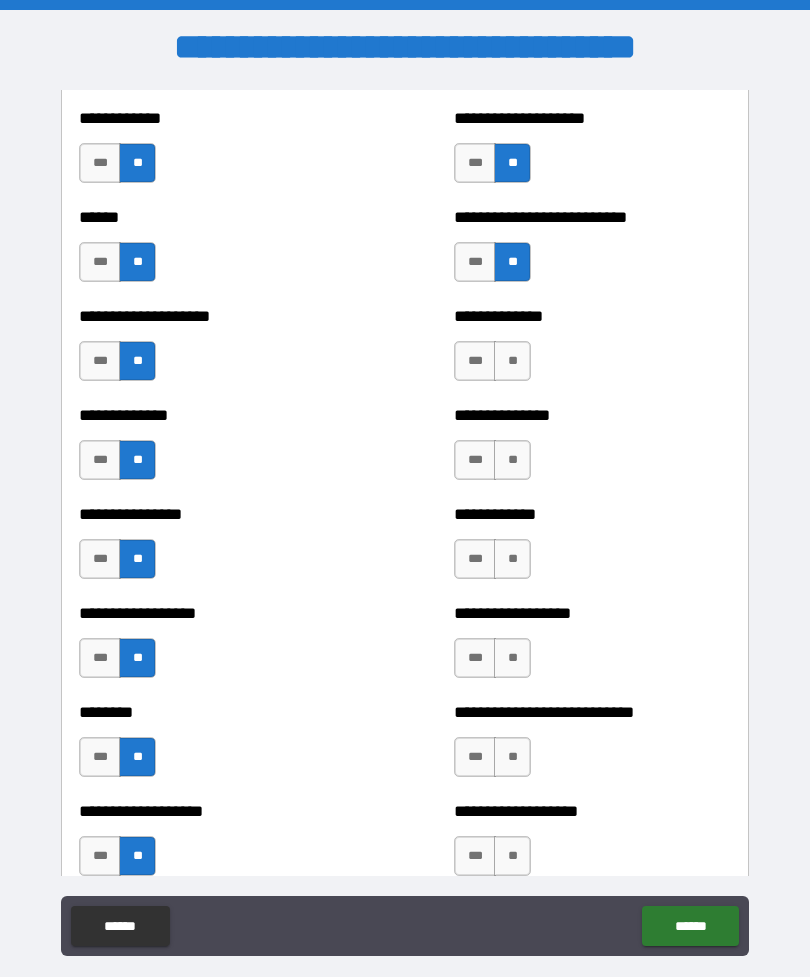 click on "**" at bounding box center [512, 361] 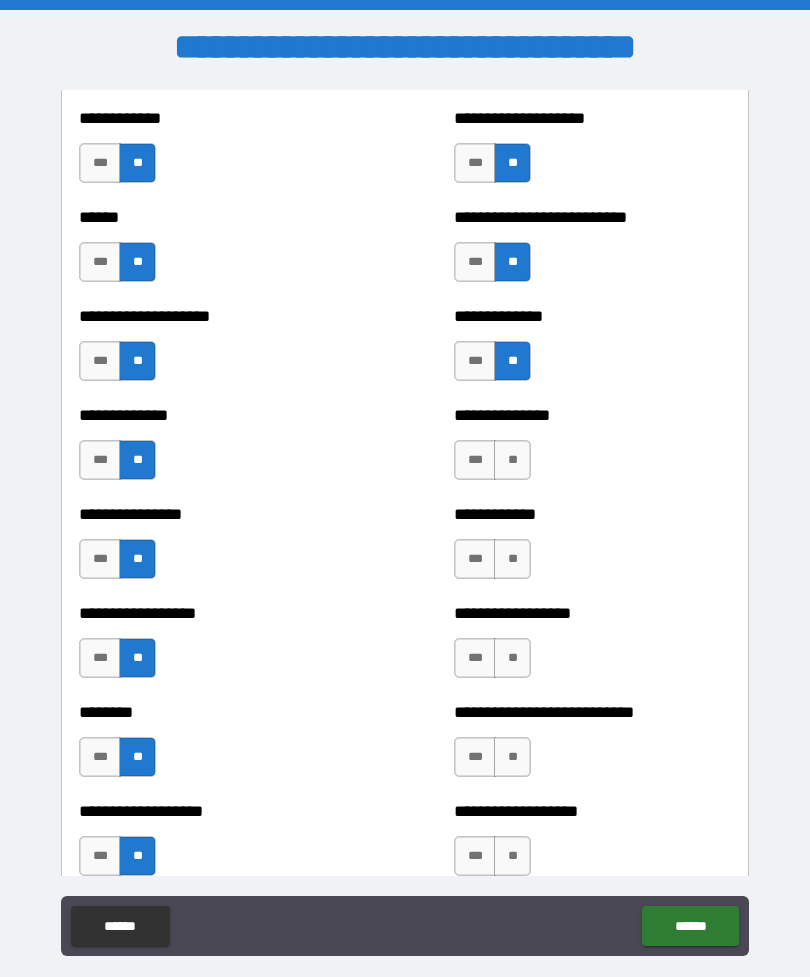 click on "**" at bounding box center (512, 460) 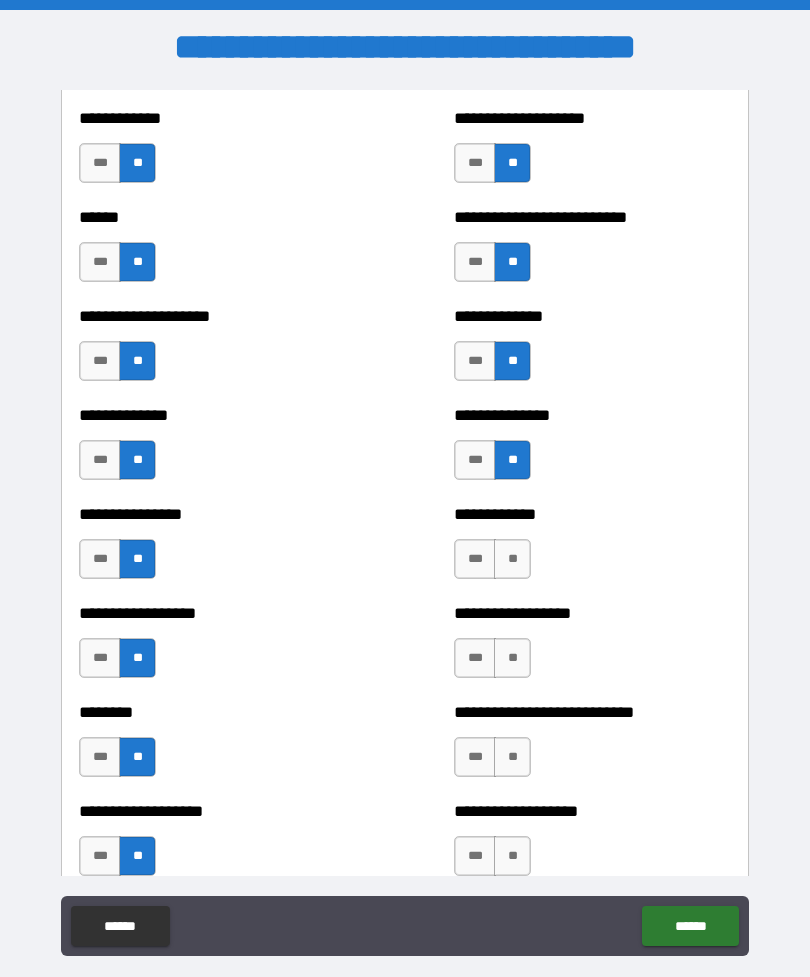 click on "**" at bounding box center (512, 559) 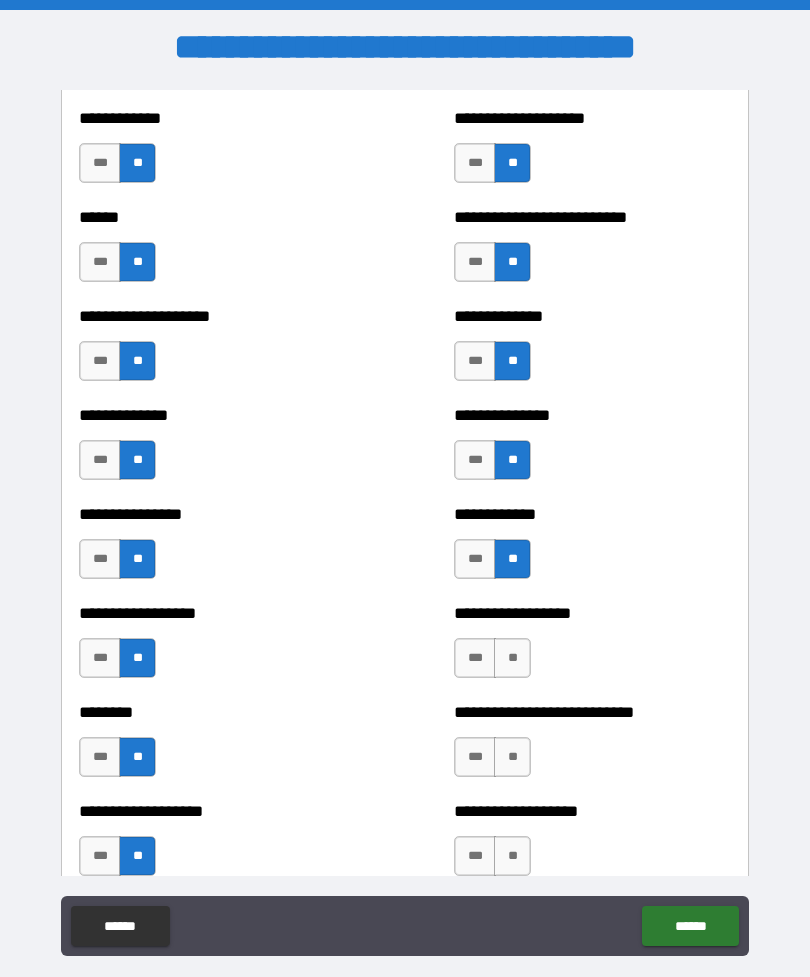 click on "**" at bounding box center (512, 658) 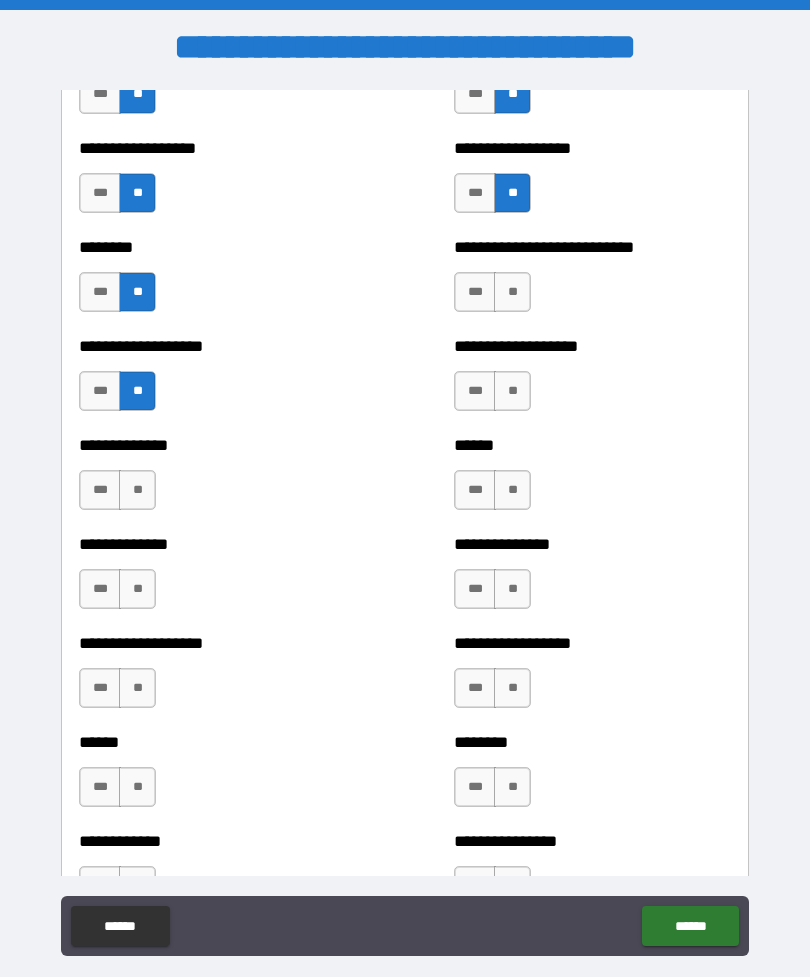 scroll, scrollTop: 4394, scrollLeft: 0, axis: vertical 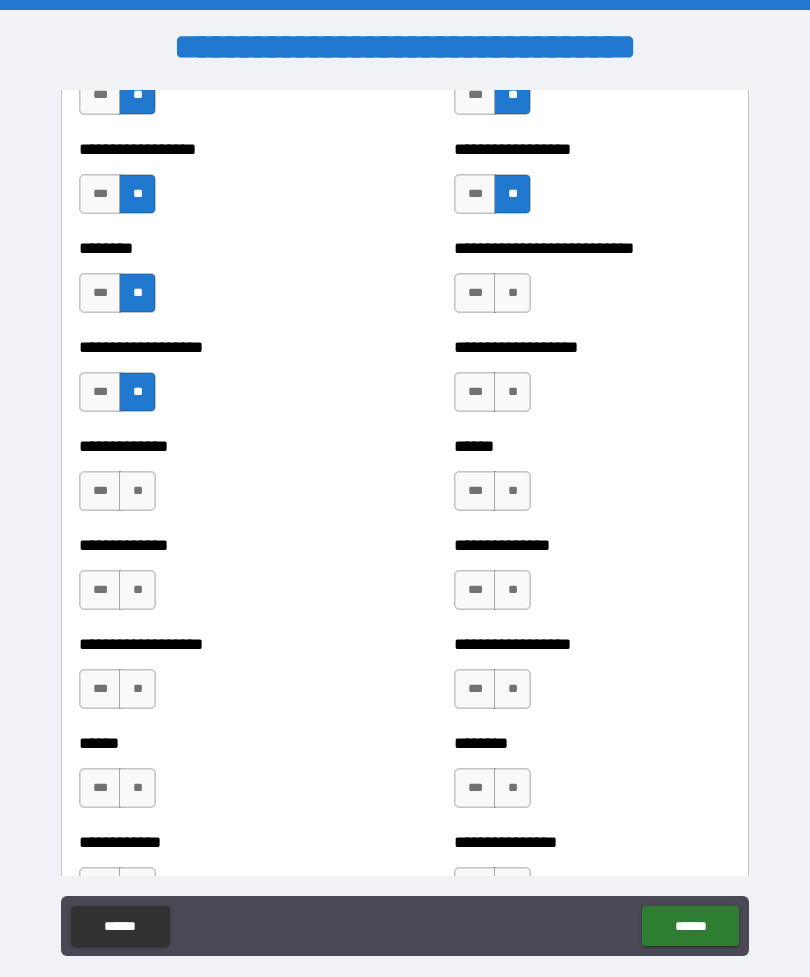 click on "**" at bounding box center [512, 293] 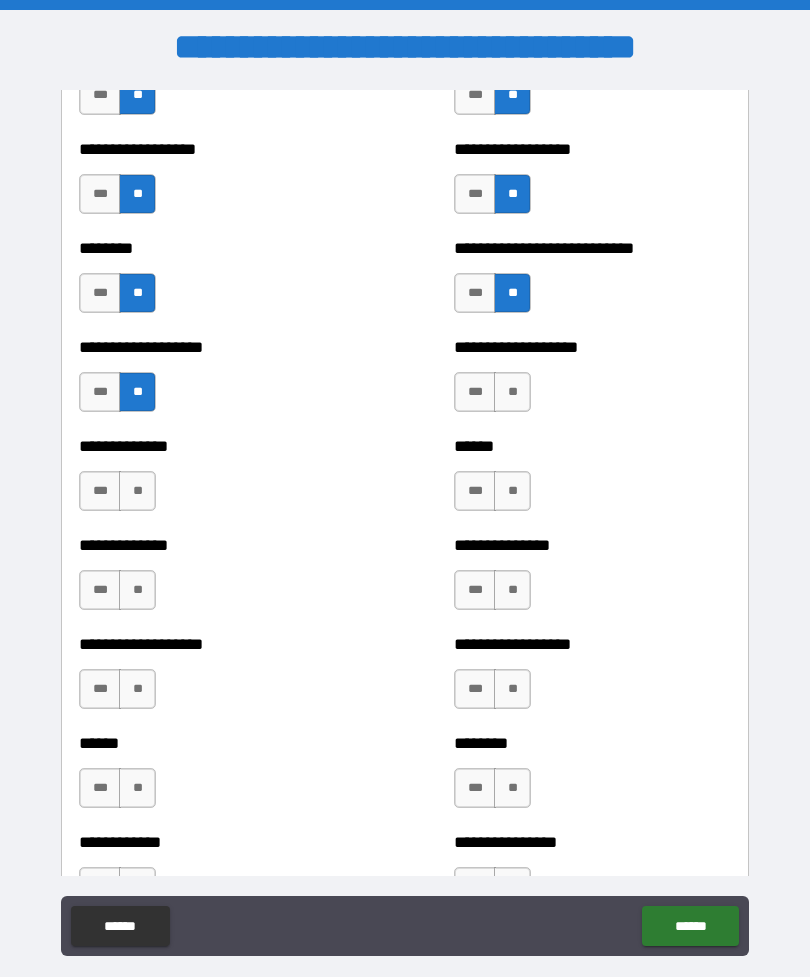 click on "**" at bounding box center [512, 392] 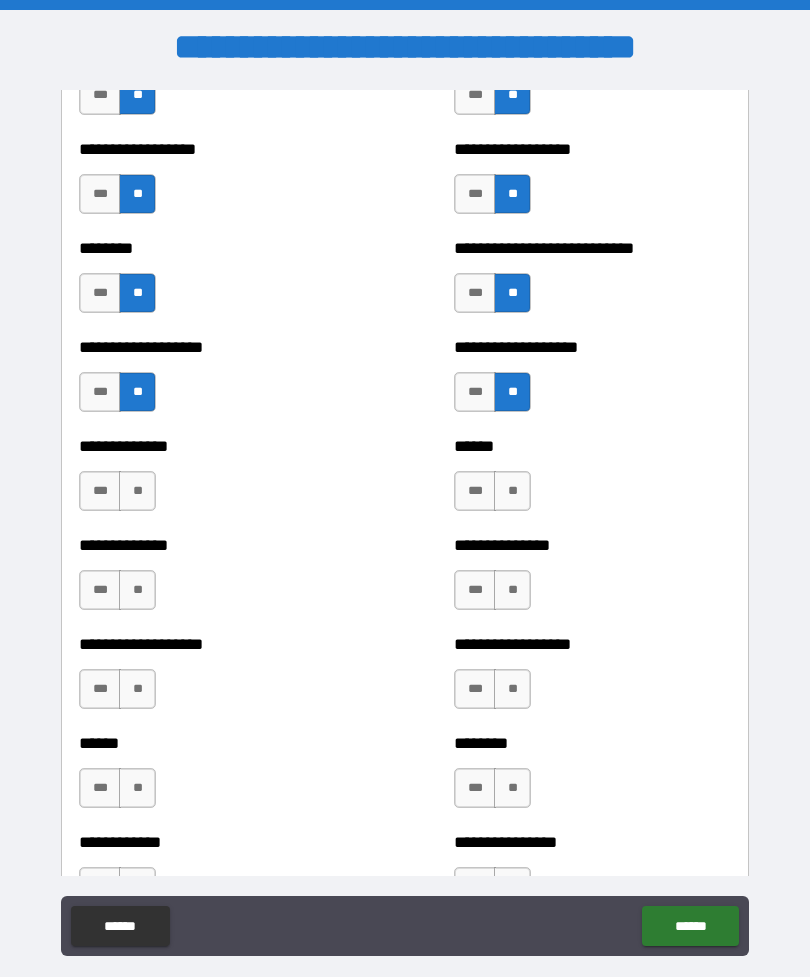 click on "**" at bounding box center (137, 491) 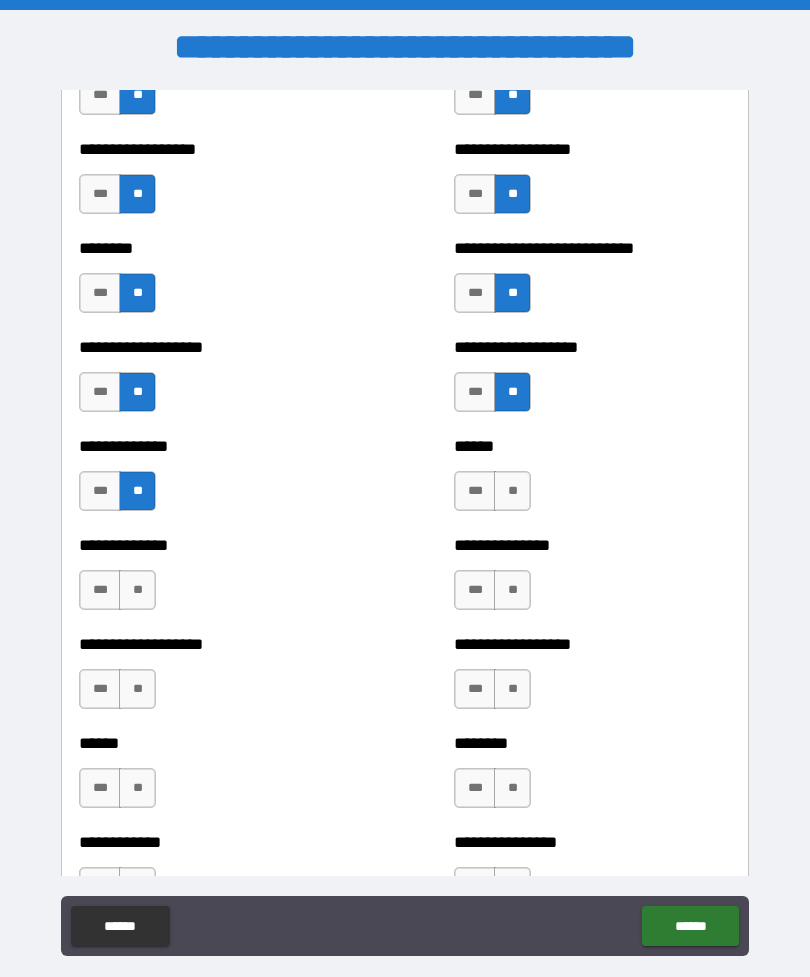 click on "**" at bounding box center [512, 491] 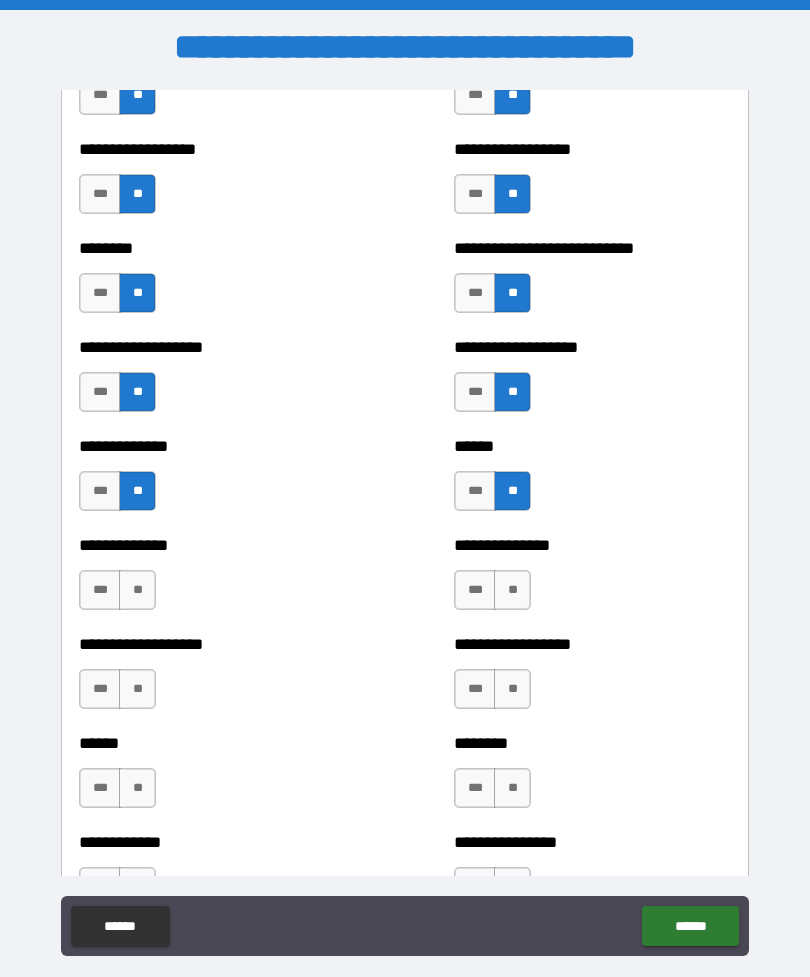 click on "**" at bounding box center [137, 590] 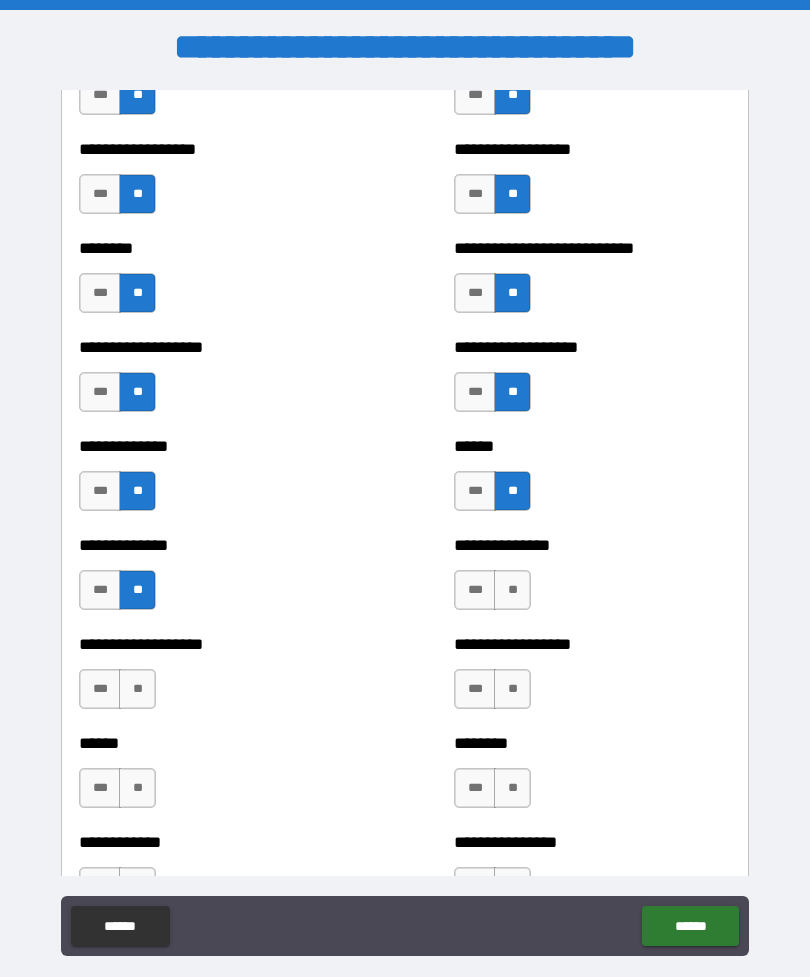 click on "**" at bounding box center [512, 590] 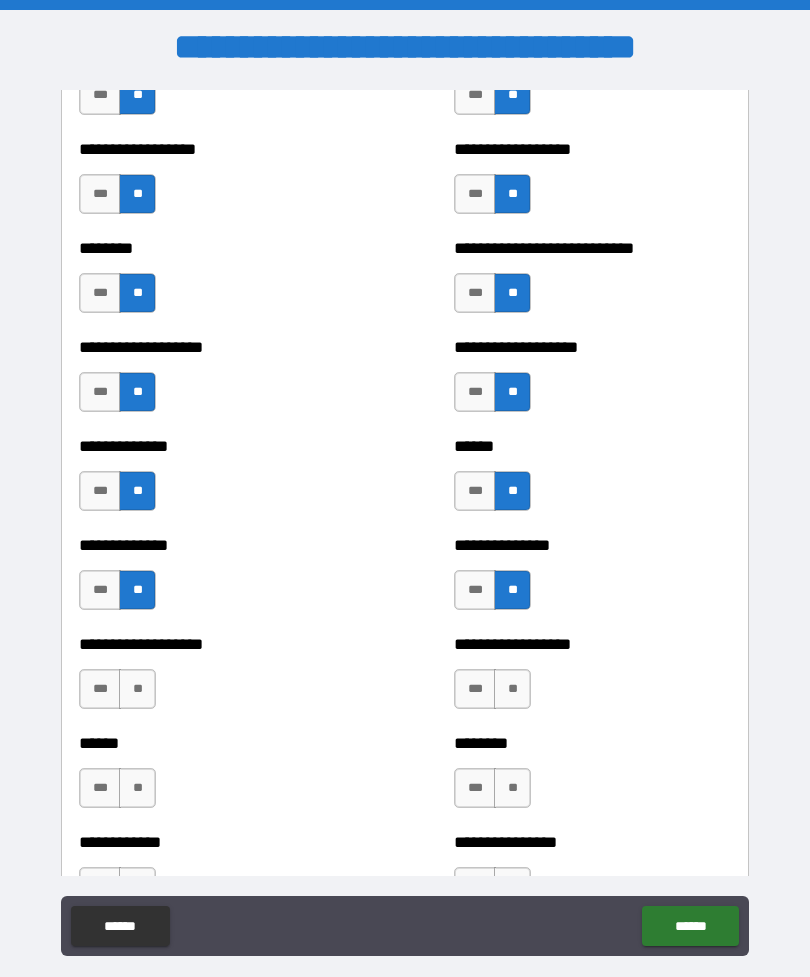 click on "**" at bounding box center [512, 689] 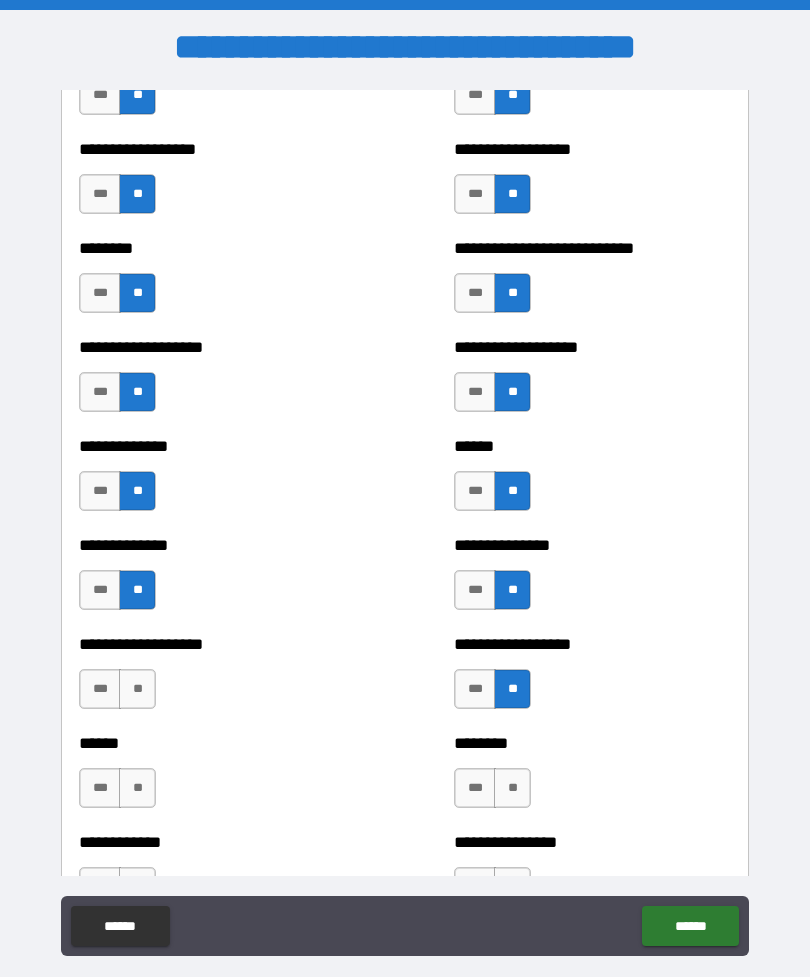 click on "**" at bounding box center [137, 689] 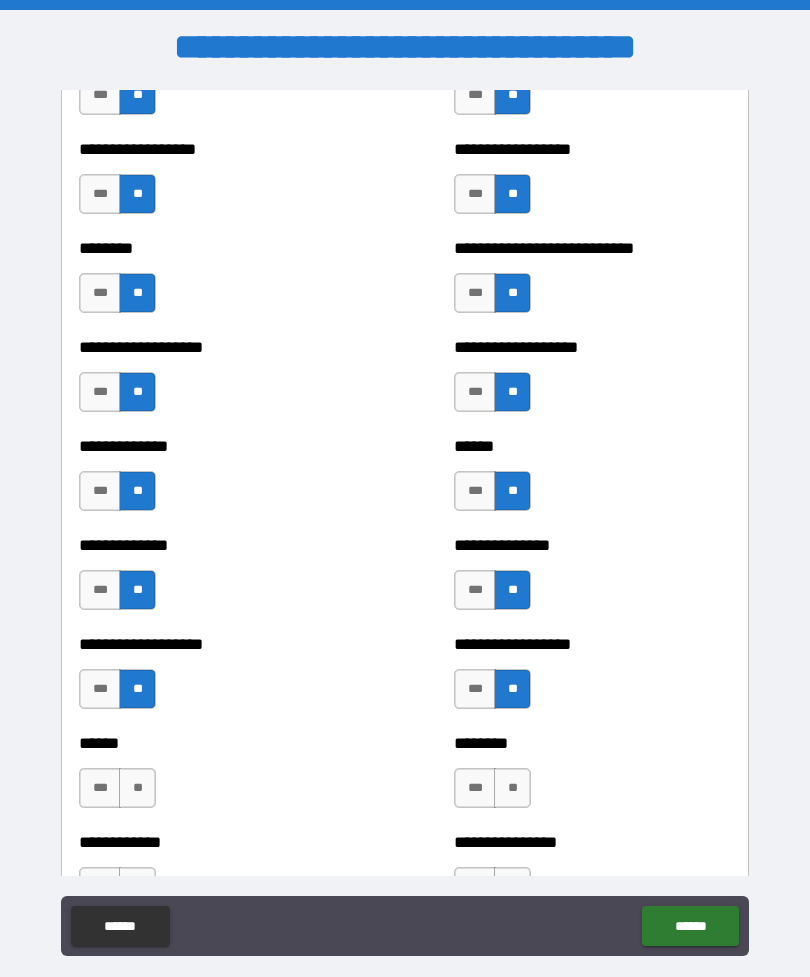 click on "**" at bounding box center [137, 788] 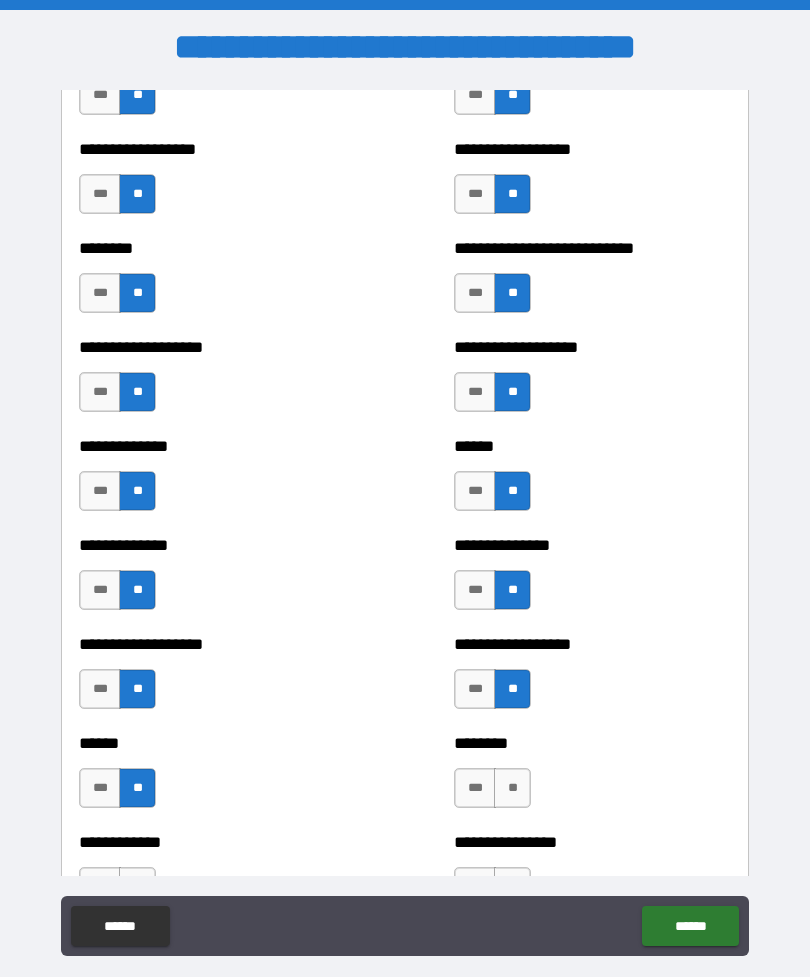 click on "**" at bounding box center [512, 788] 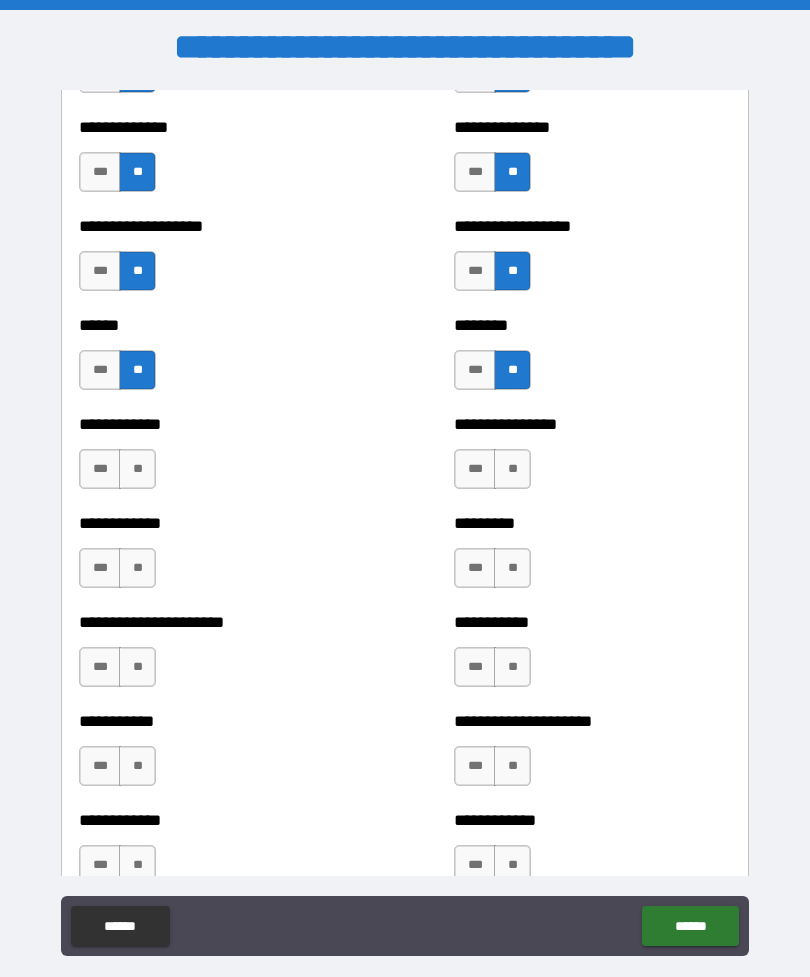 scroll, scrollTop: 4891, scrollLeft: 0, axis: vertical 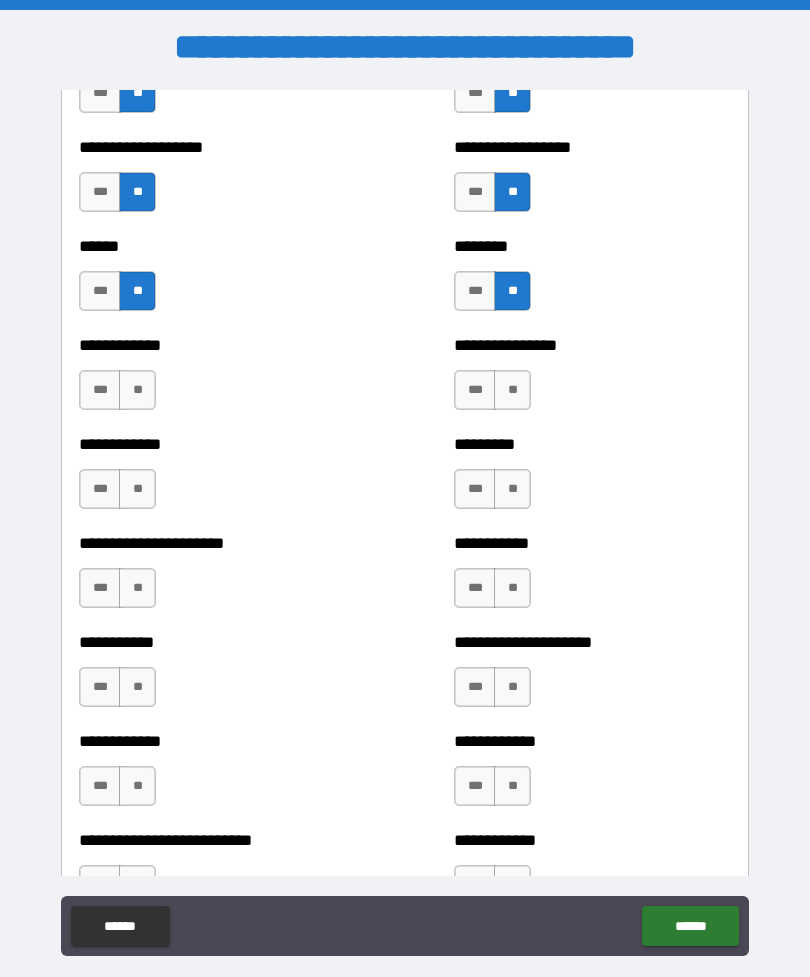 click on "**" at bounding box center (137, 390) 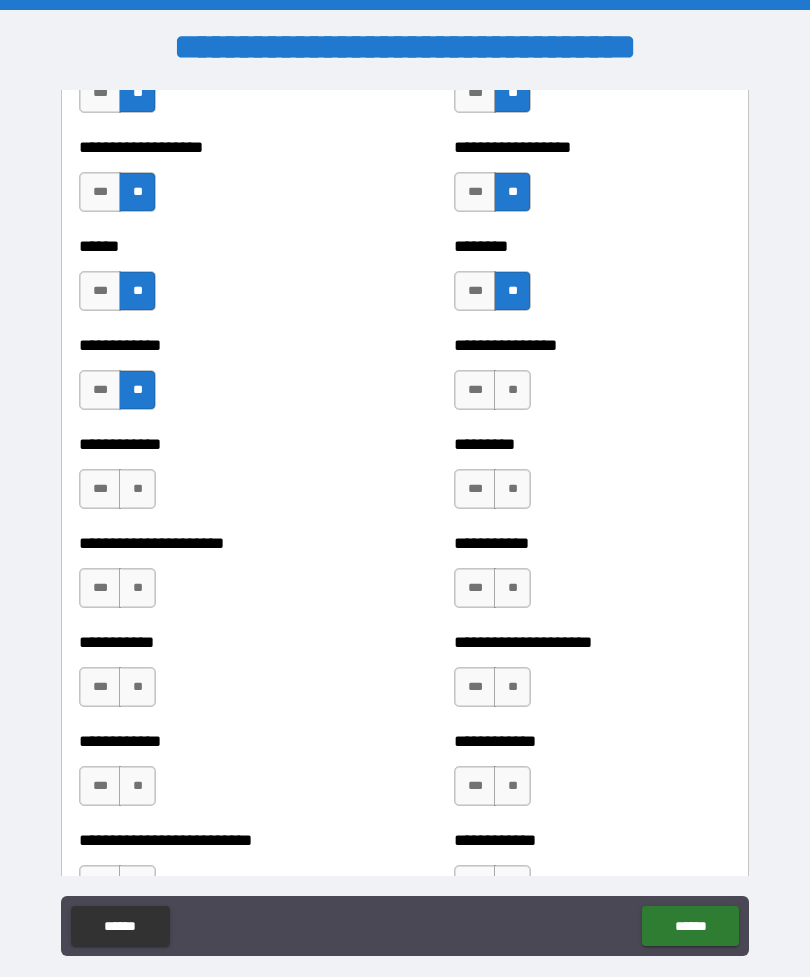 click on "**" at bounding box center [512, 390] 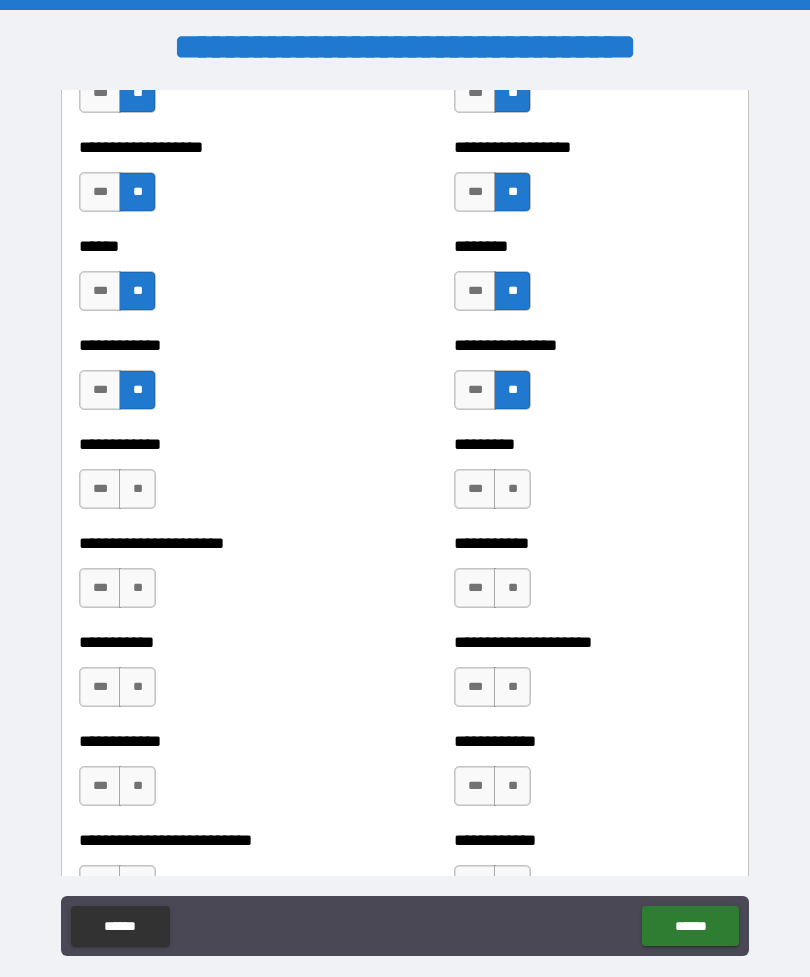 click on "**" at bounding box center [137, 489] 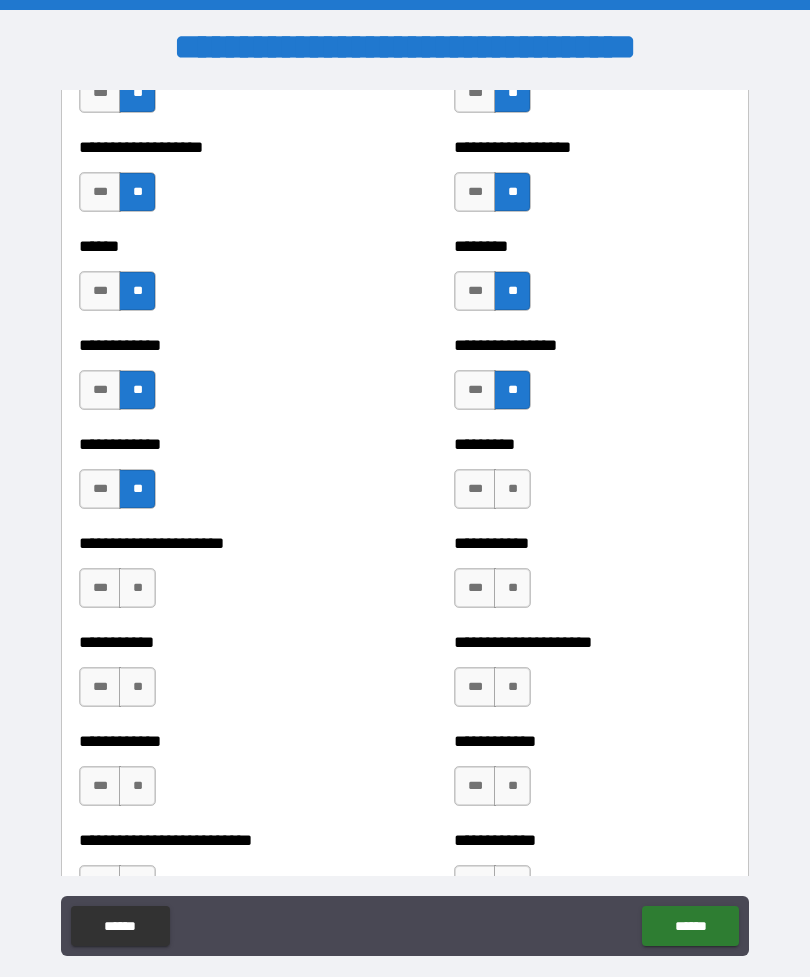 click on "**" at bounding box center (512, 489) 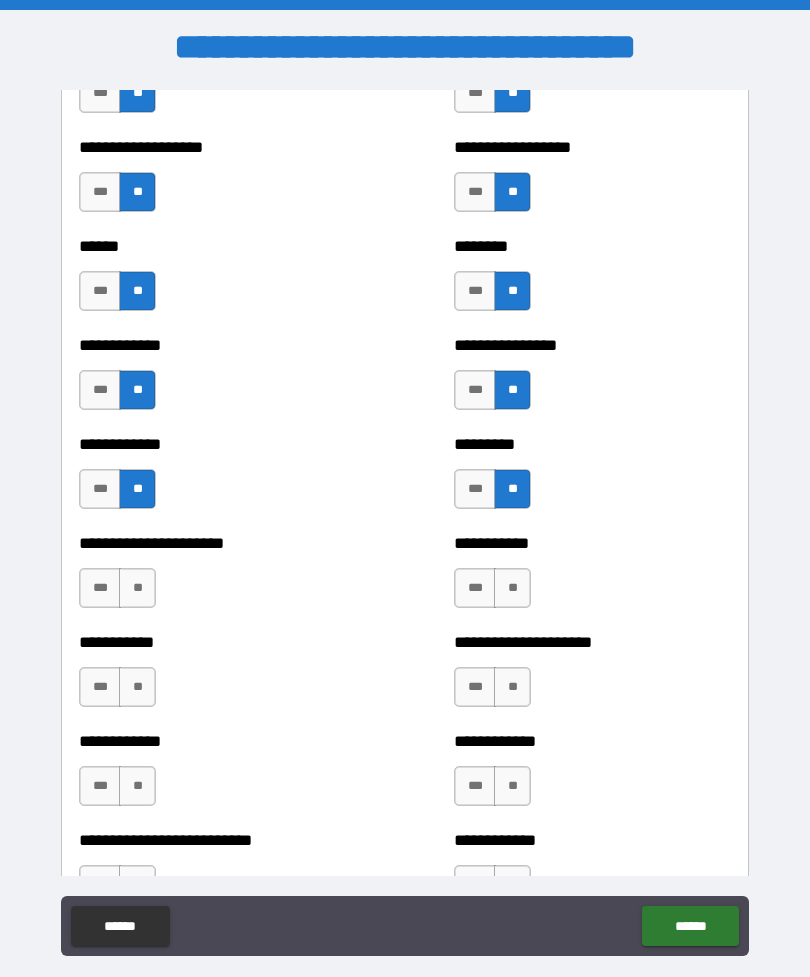 click on "**" at bounding box center (137, 588) 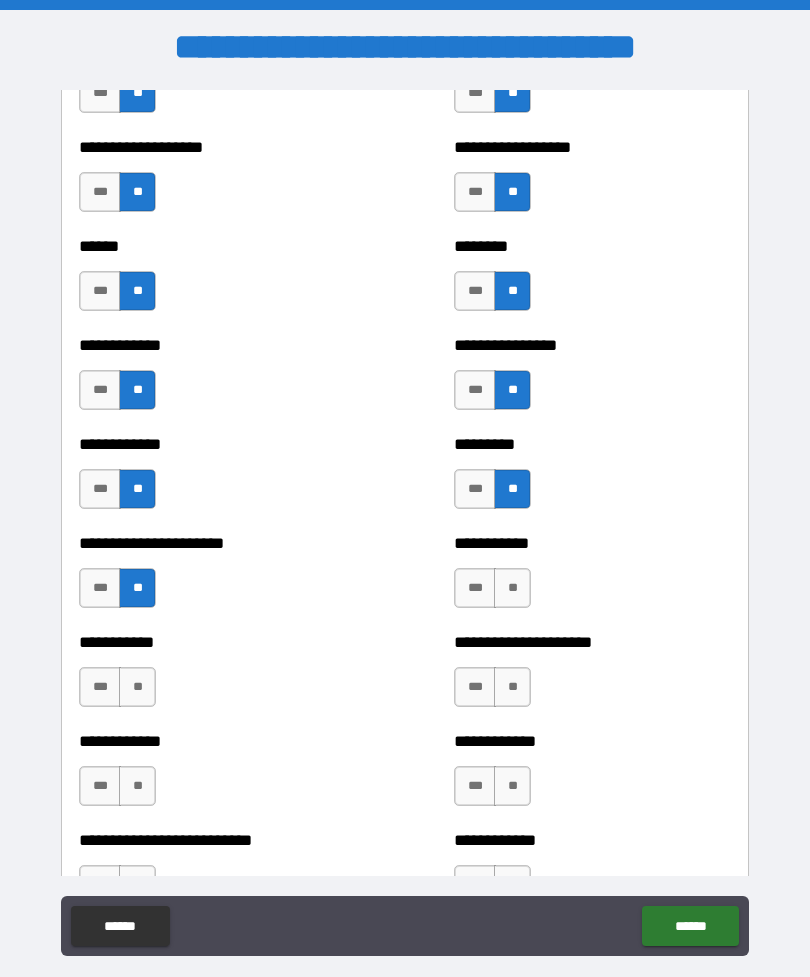 click on "**" at bounding box center [512, 588] 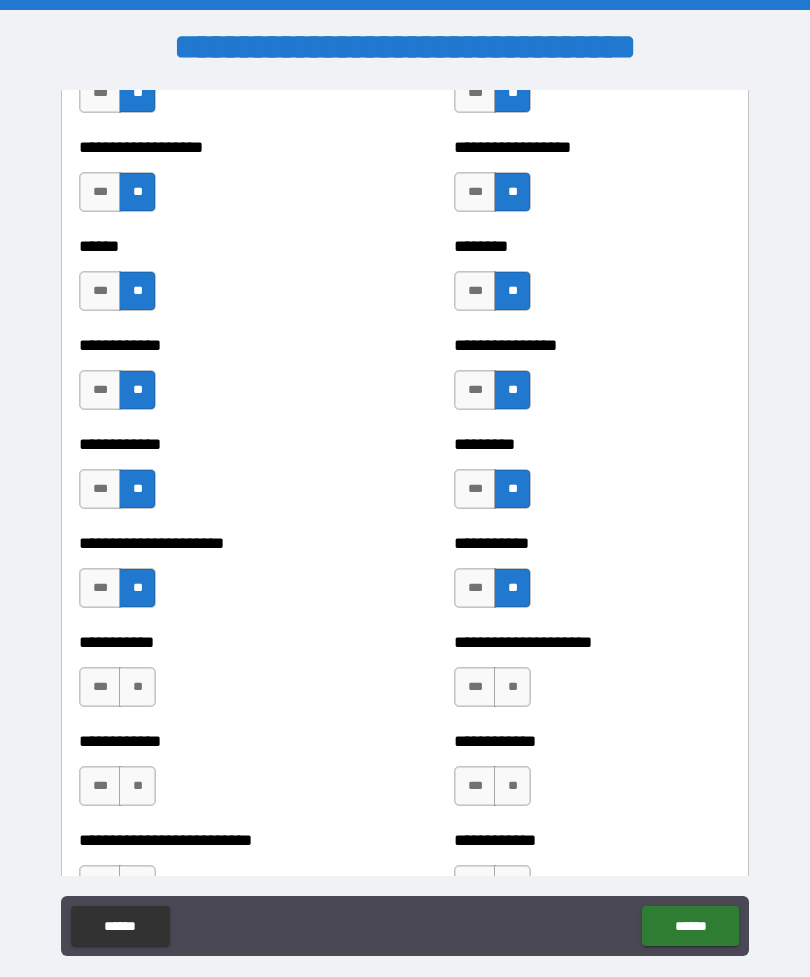 click on "**" at bounding box center (137, 687) 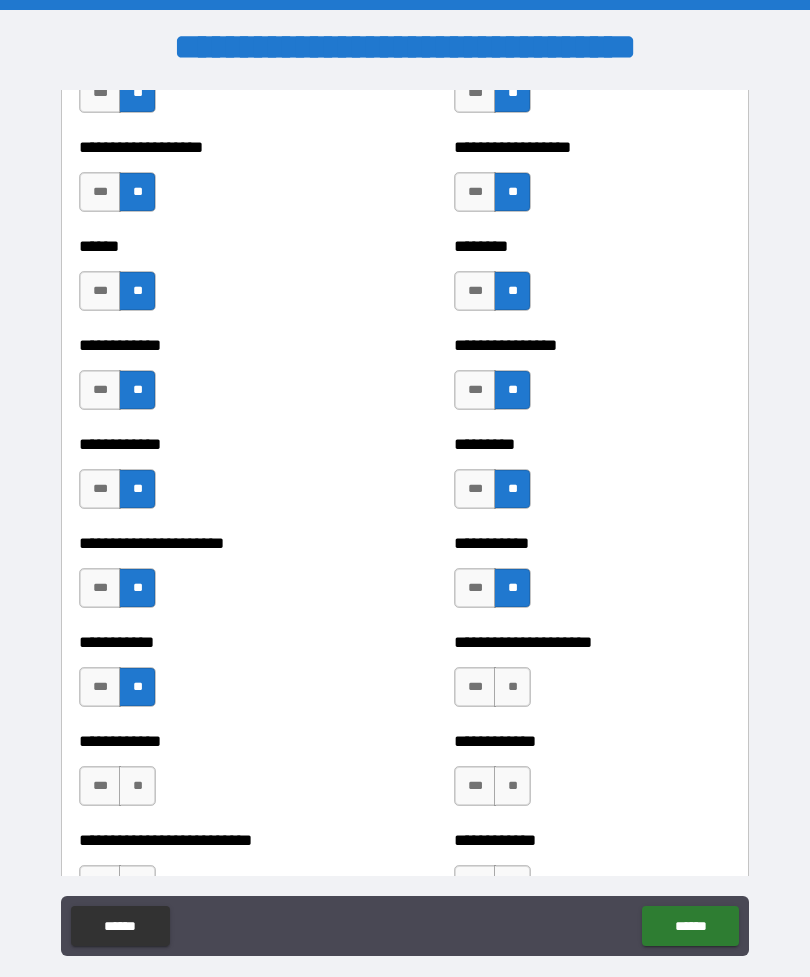 click on "**" at bounding box center [512, 687] 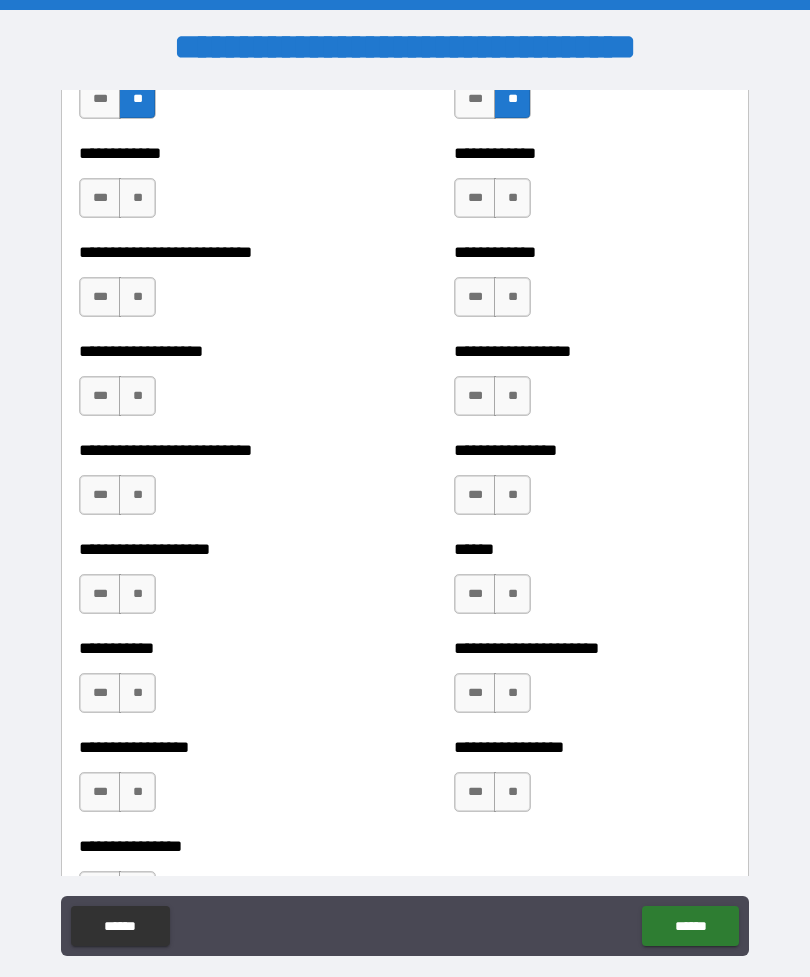 scroll, scrollTop: 5480, scrollLeft: 0, axis: vertical 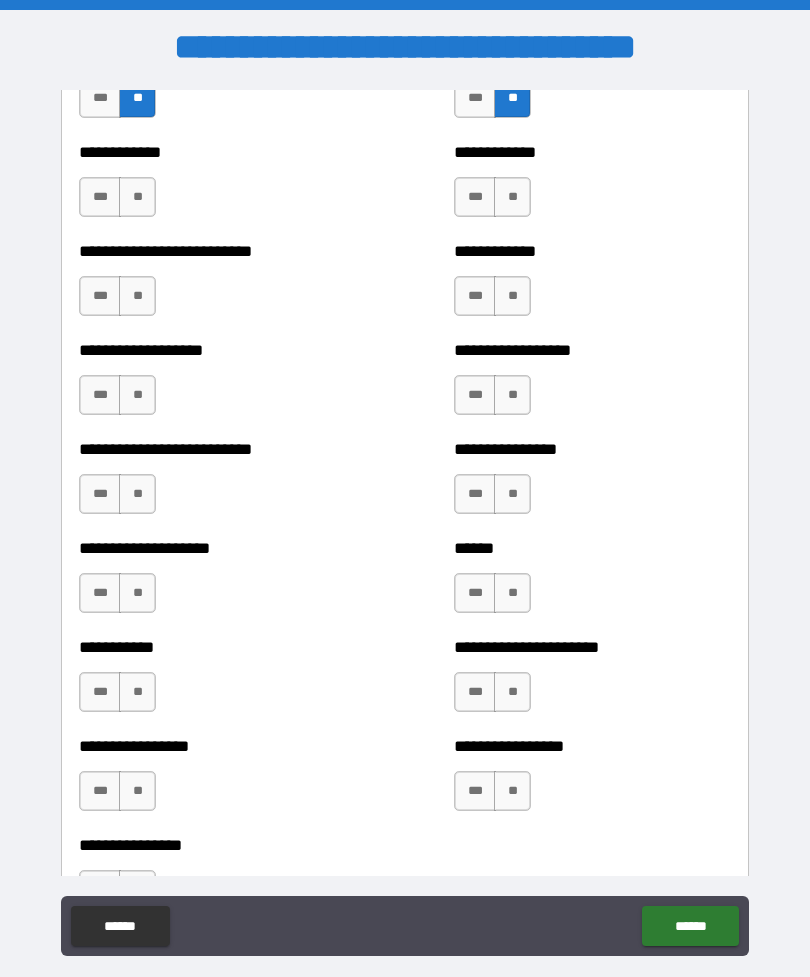 click on "**" at bounding box center [137, 197] 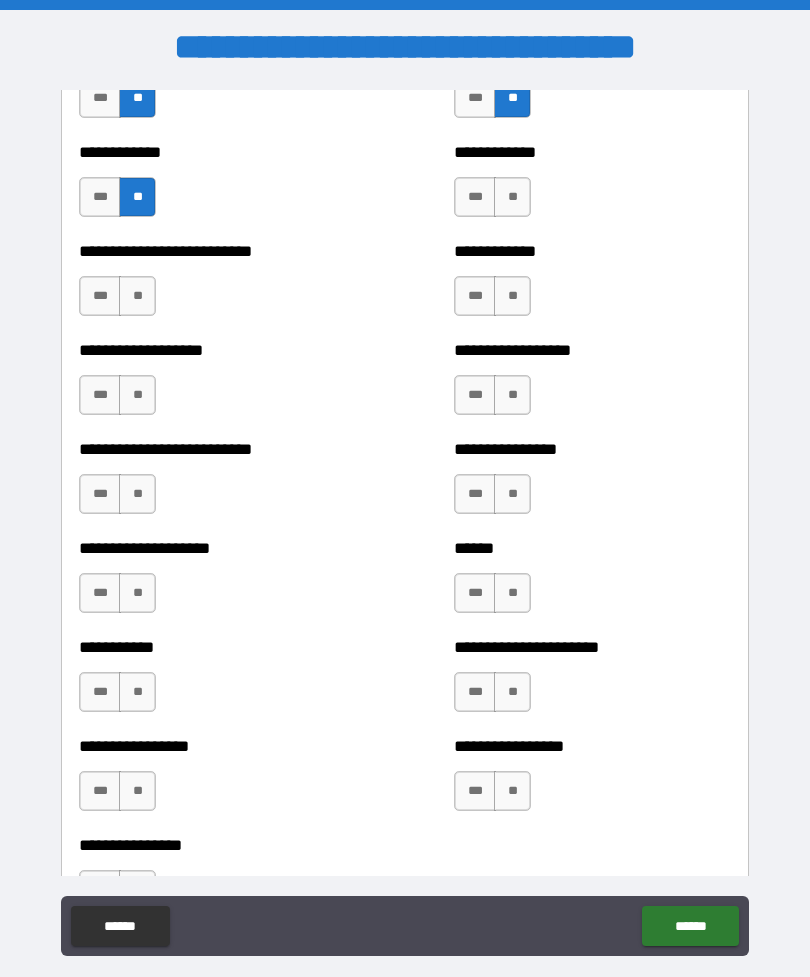click on "**" at bounding box center (512, 197) 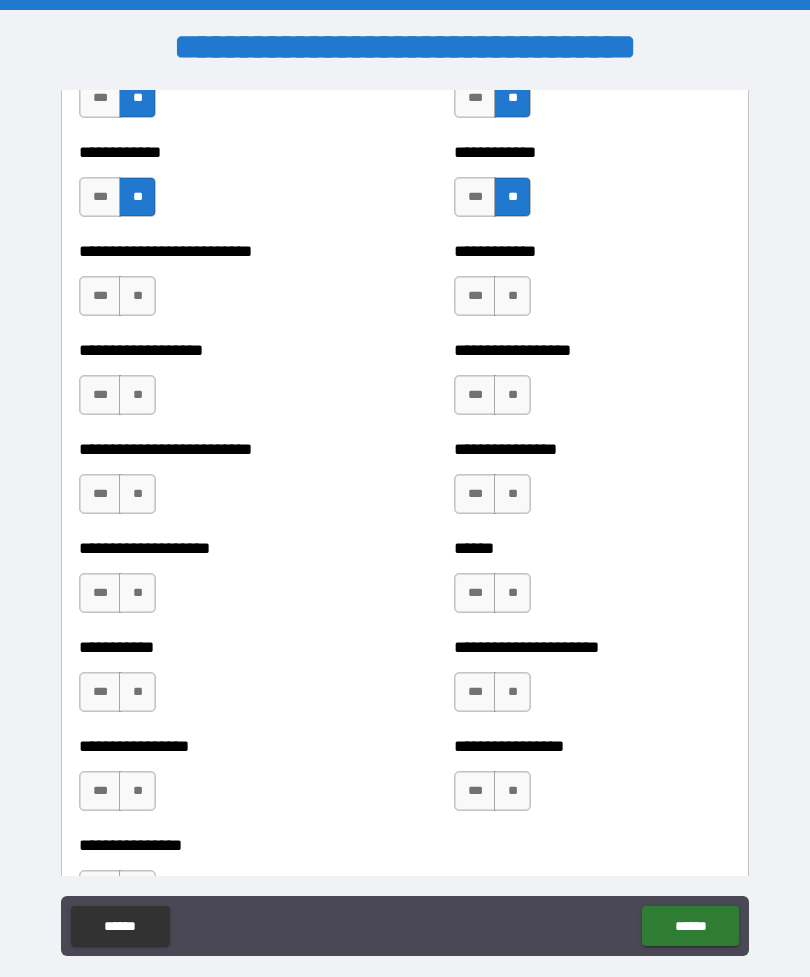 click on "**" at bounding box center [137, 296] 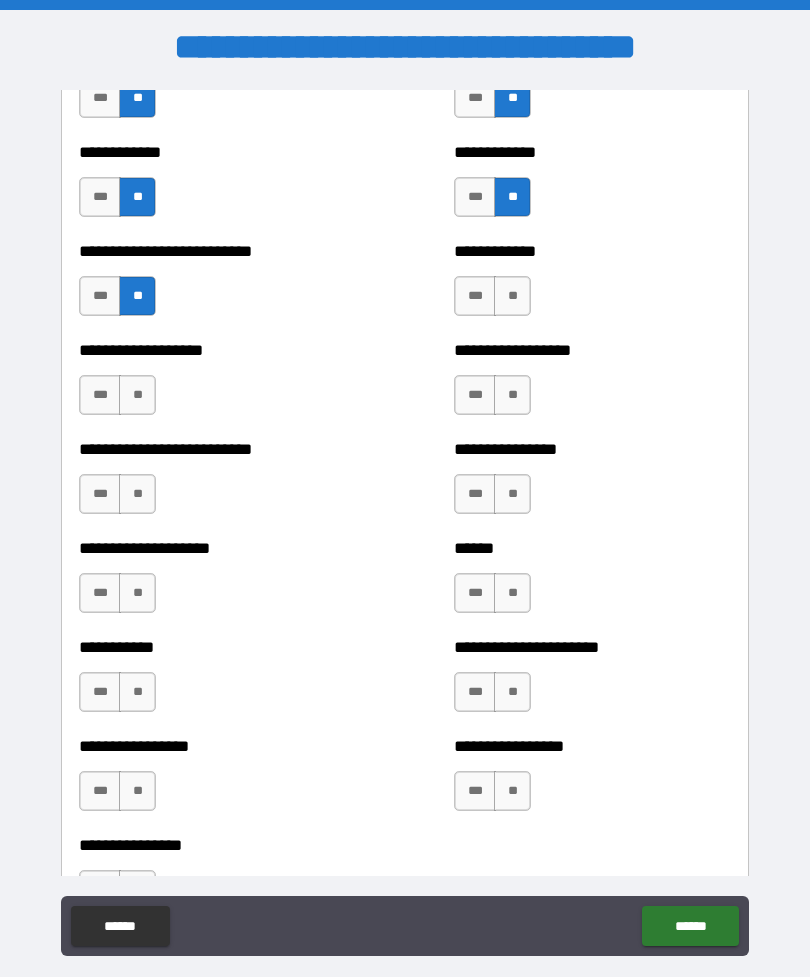 click on "**" at bounding box center [512, 296] 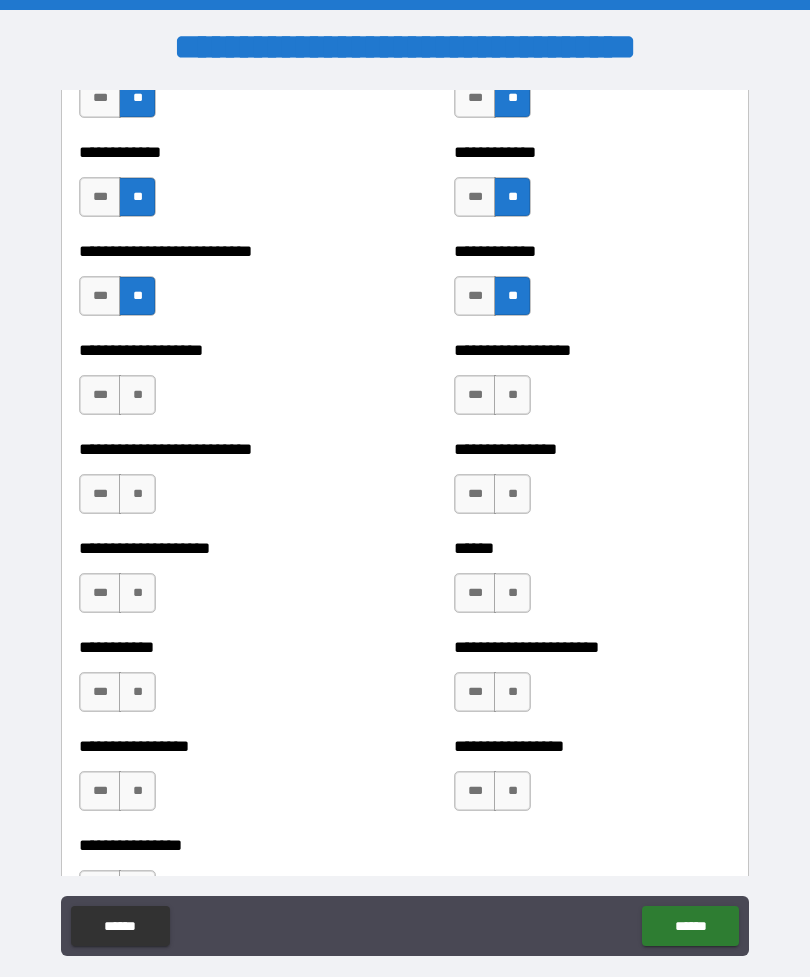 click on "**" at bounding box center [137, 395] 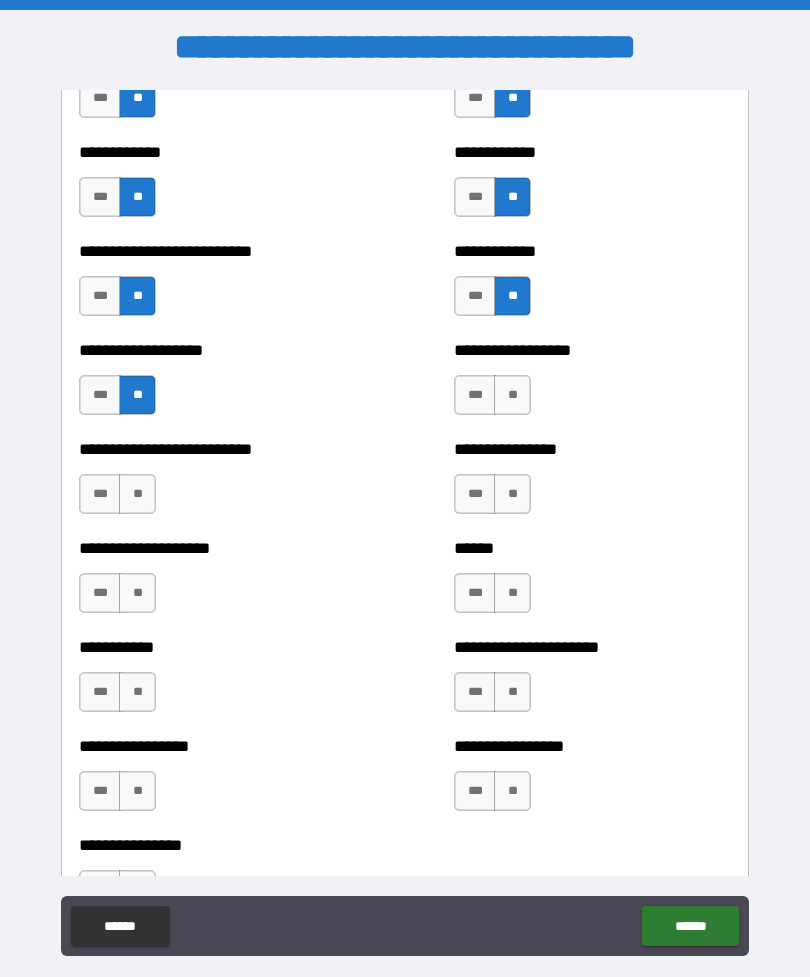 click on "**" at bounding box center (512, 395) 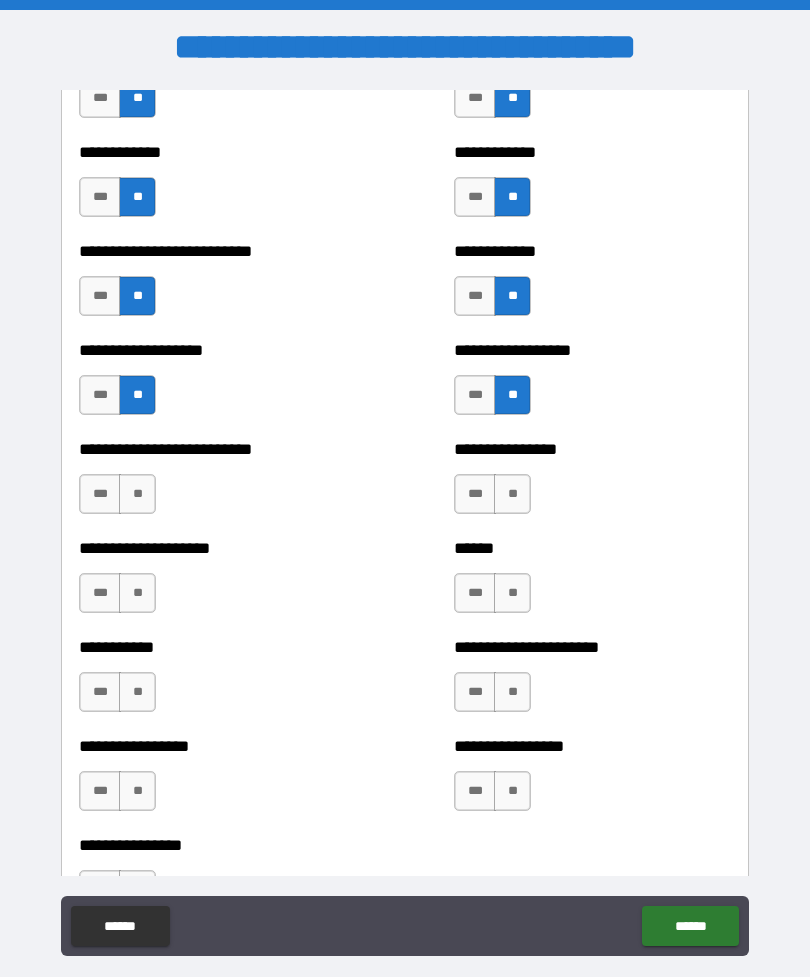 click on "**" at bounding box center (137, 494) 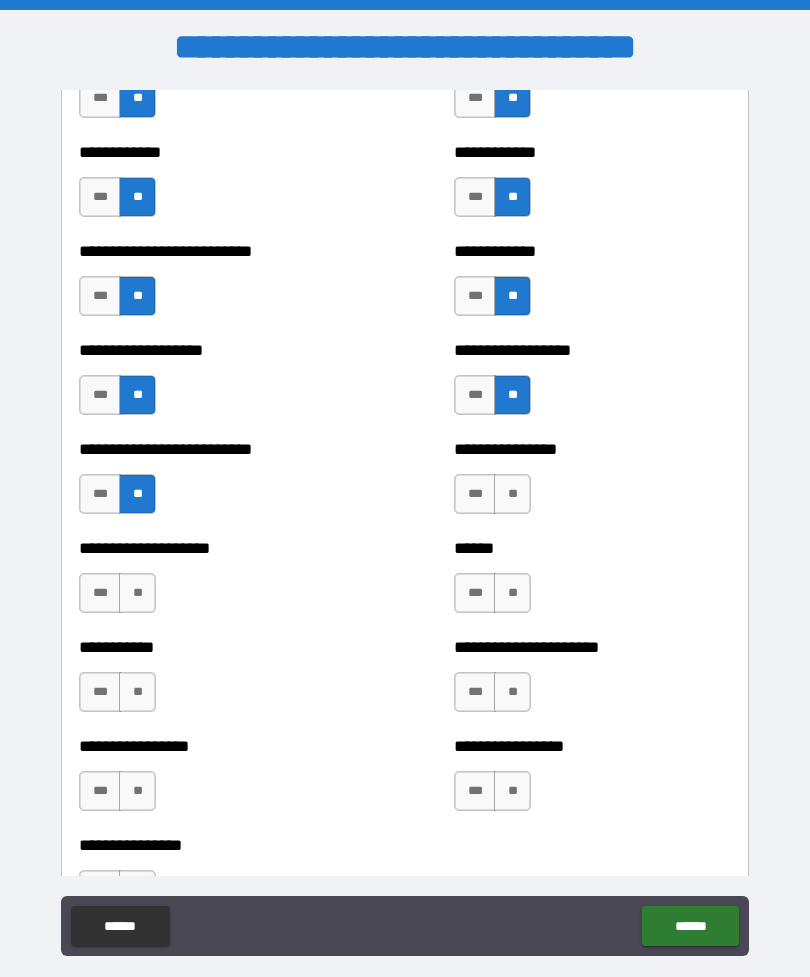 click on "**" at bounding box center [512, 494] 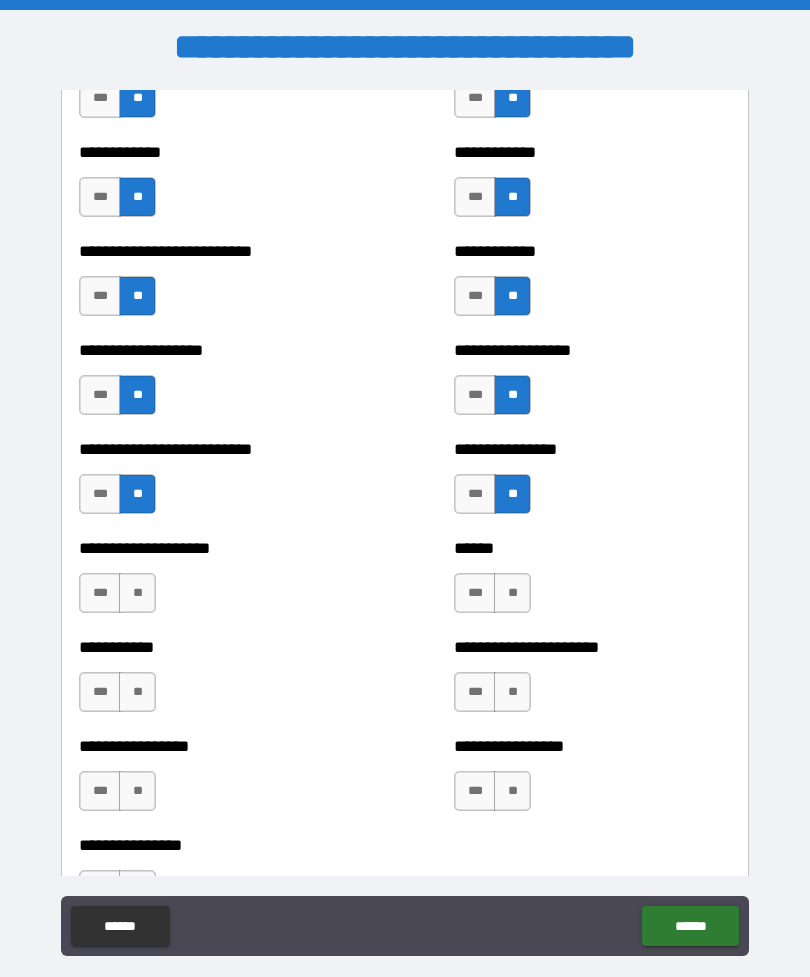 click on "**" at bounding box center [137, 593] 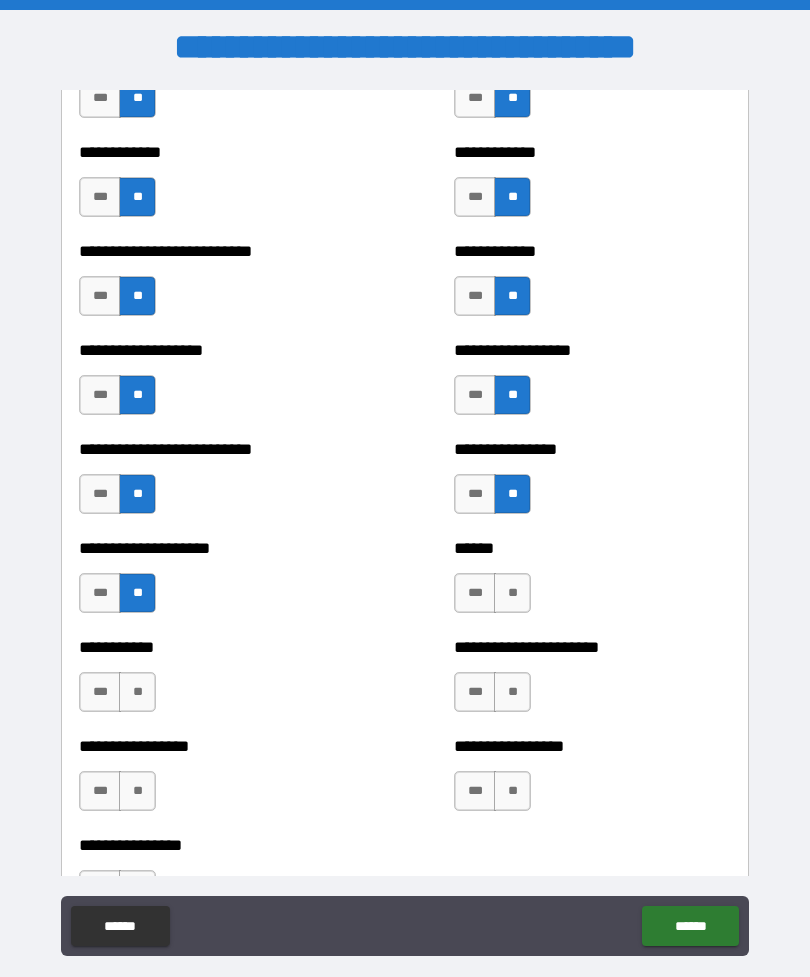 click on "**" at bounding box center (512, 593) 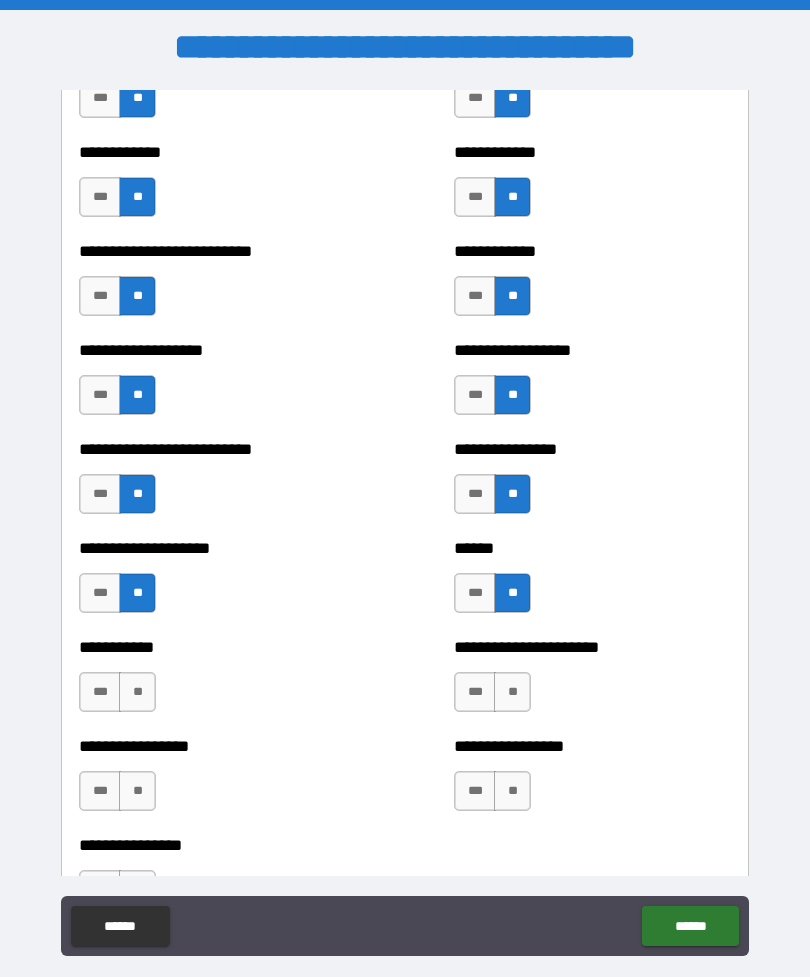 click on "**" at bounding box center (137, 692) 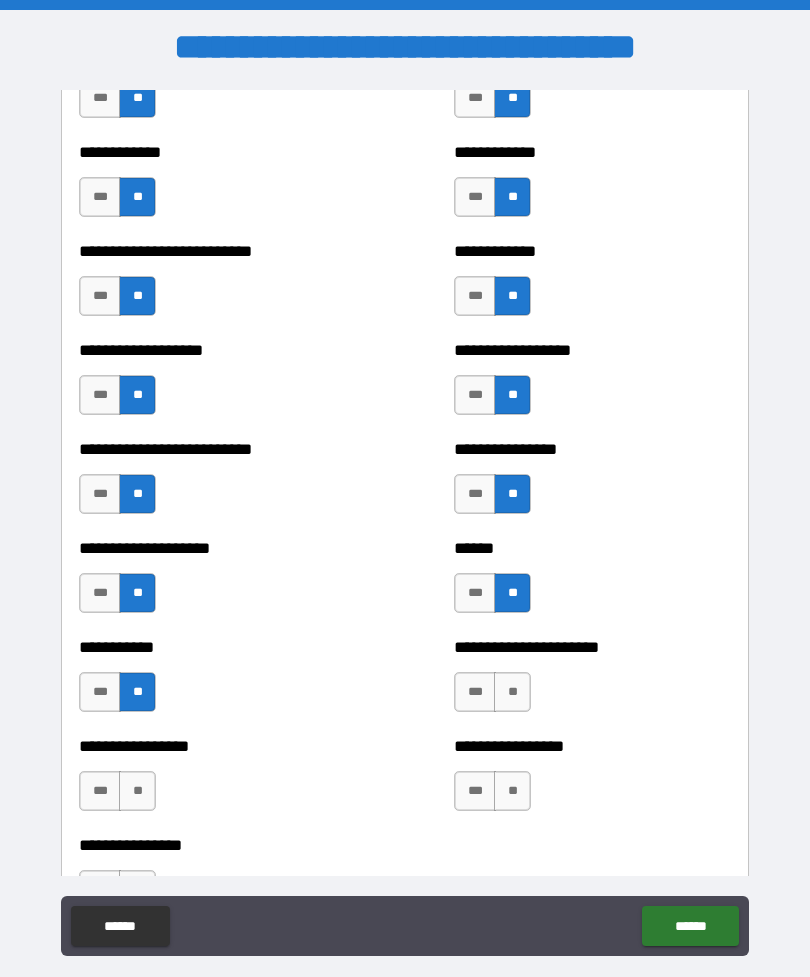 click on "**" at bounding box center (512, 692) 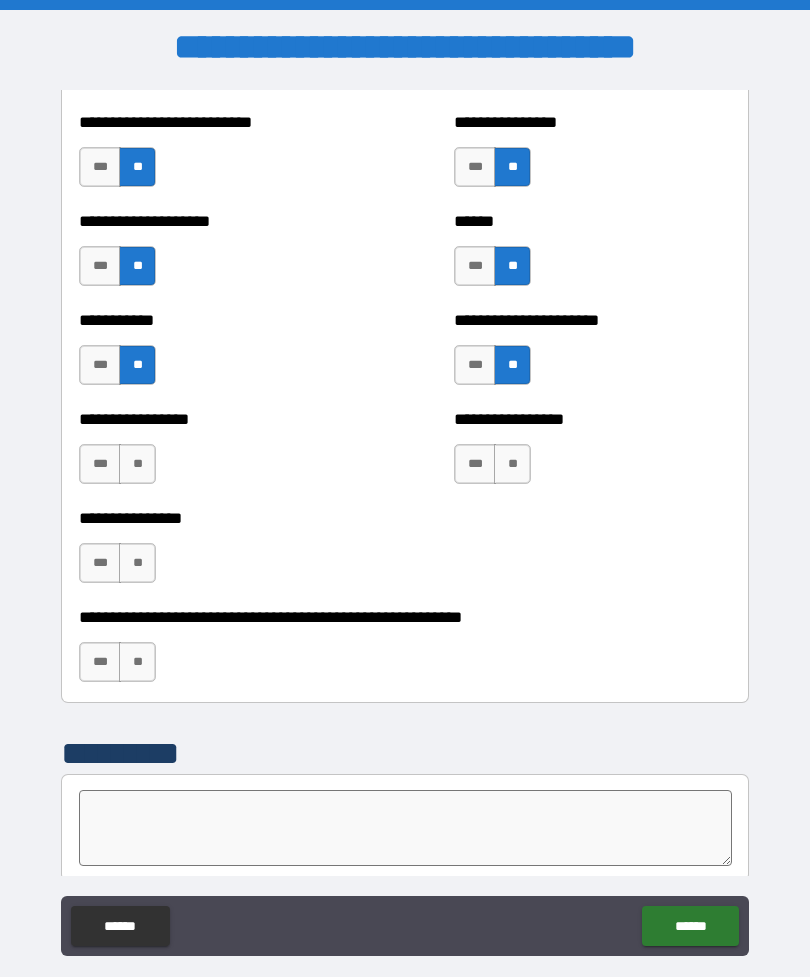 scroll, scrollTop: 5806, scrollLeft: 0, axis: vertical 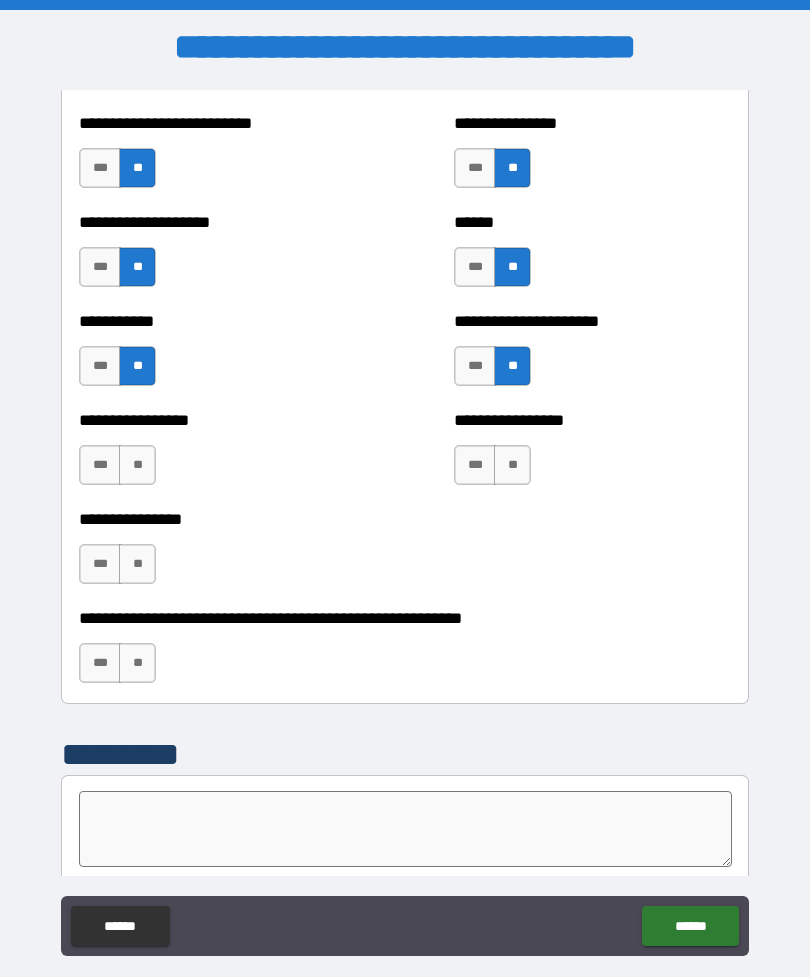 click on "**" at bounding box center (137, 465) 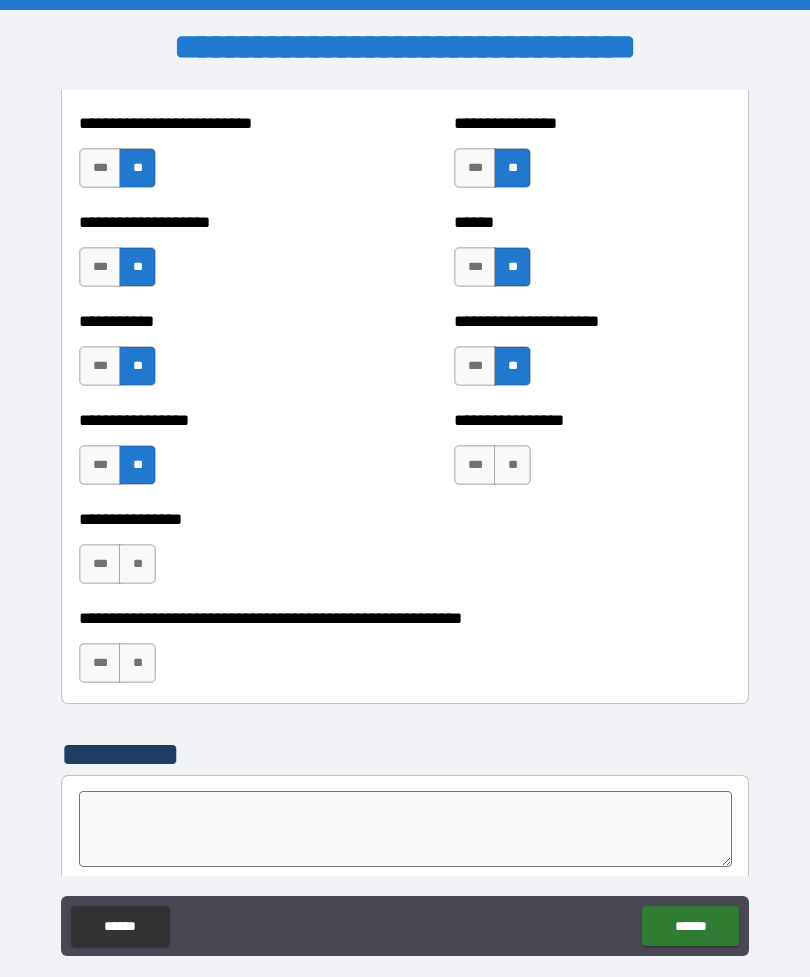 click on "**" at bounding box center [512, 465] 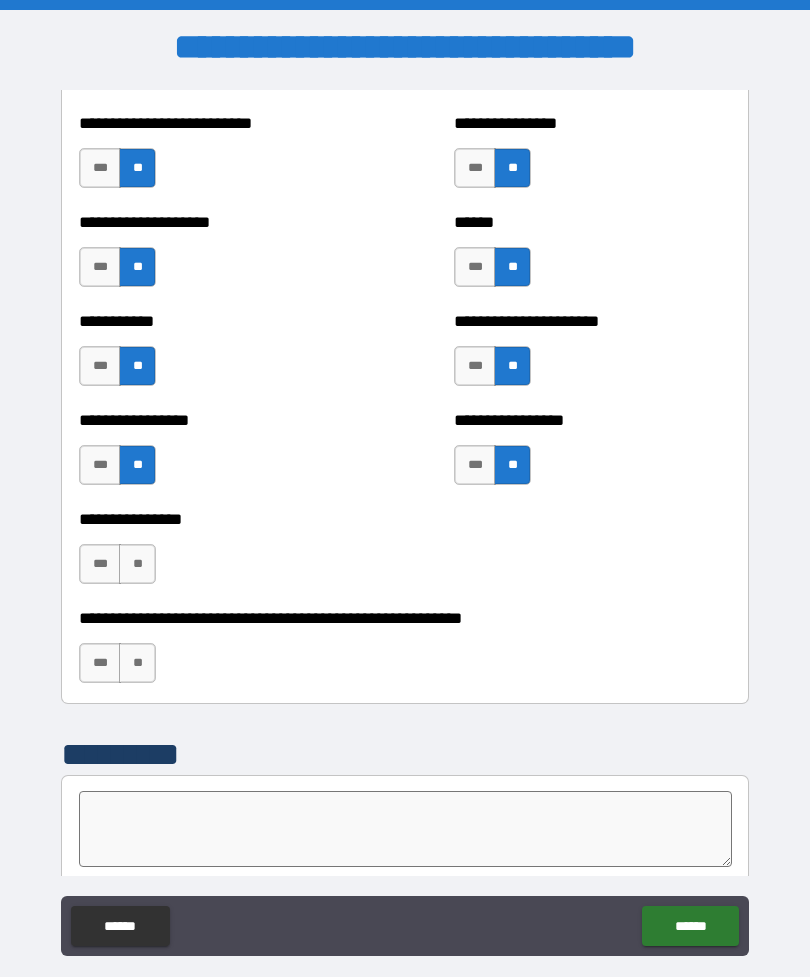 click on "**" at bounding box center (137, 564) 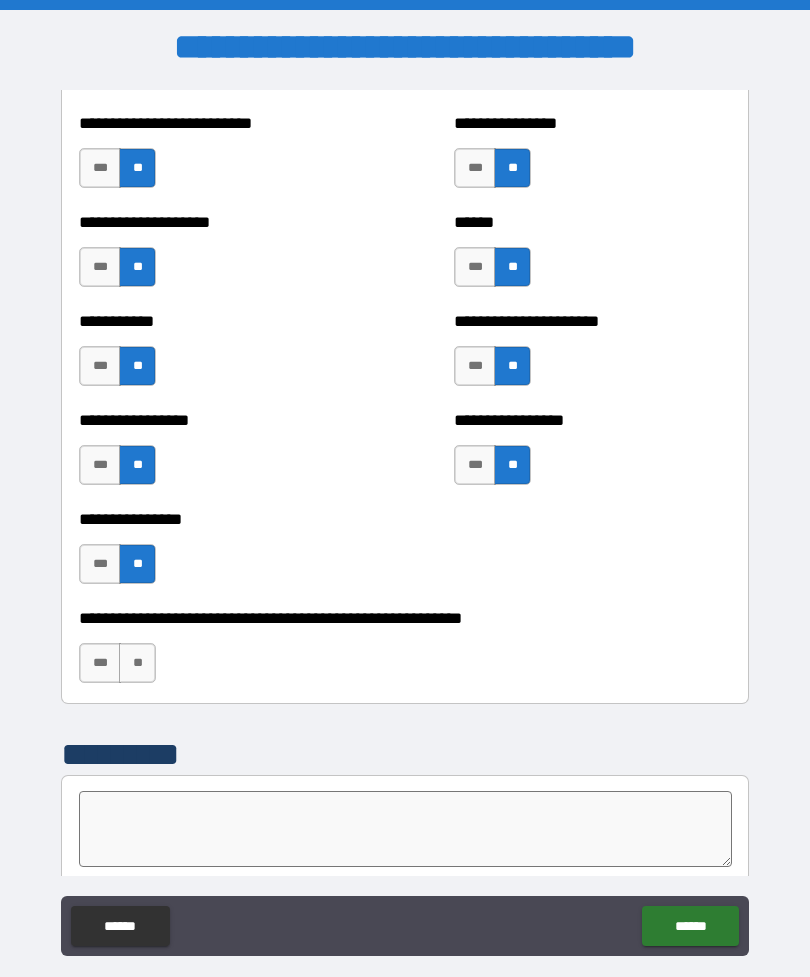 click on "**" at bounding box center [137, 663] 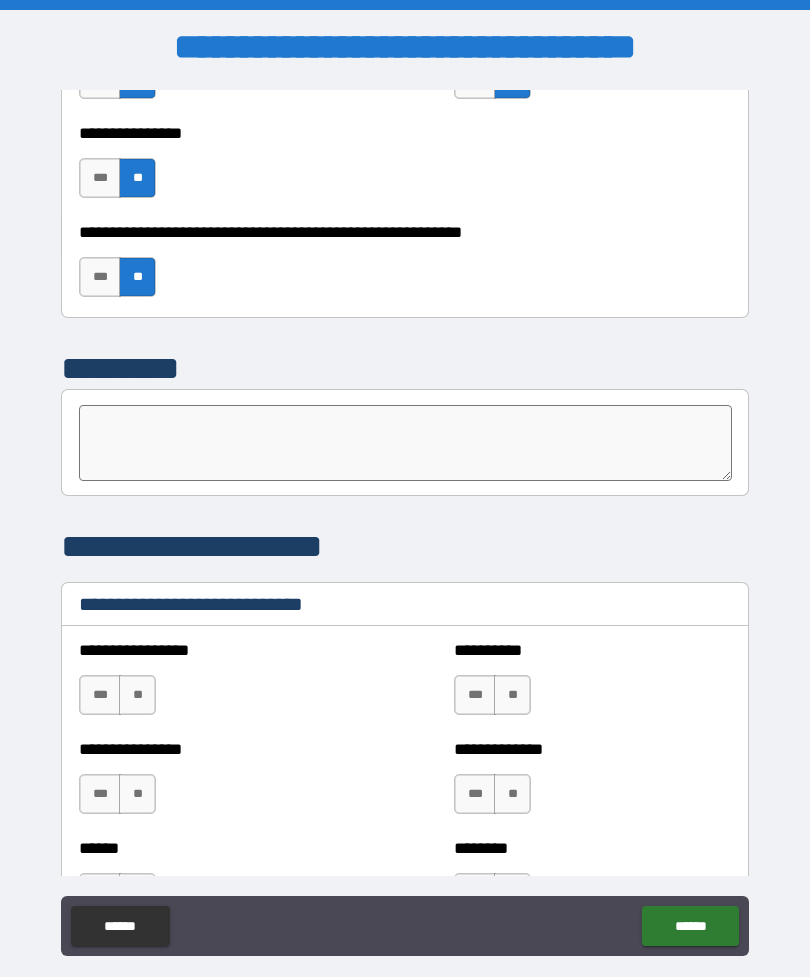 scroll, scrollTop: 6210, scrollLeft: 0, axis: vertical 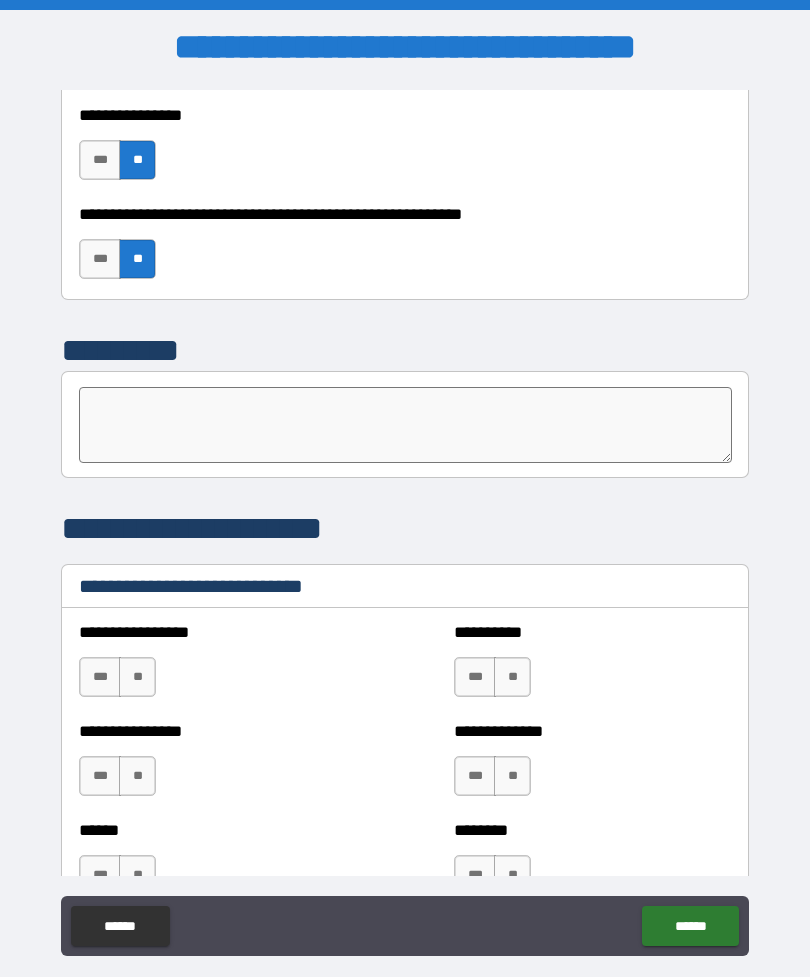 click on "**" at bounding box center (137, 677) 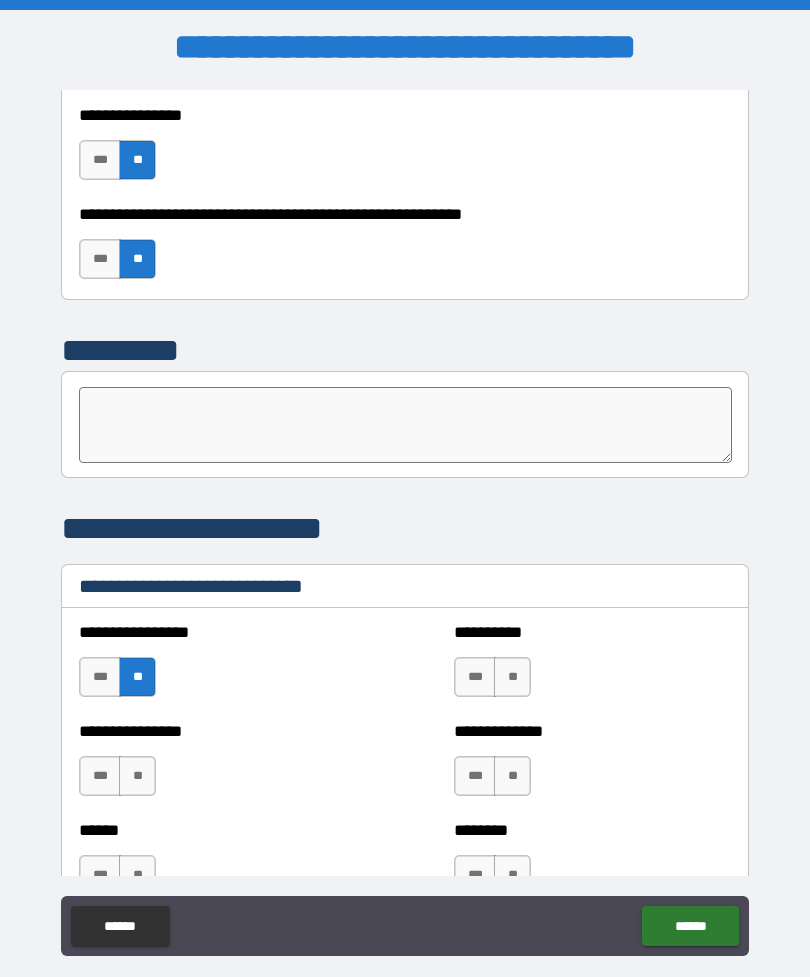 click on "**" at bounding box center [512, 677] 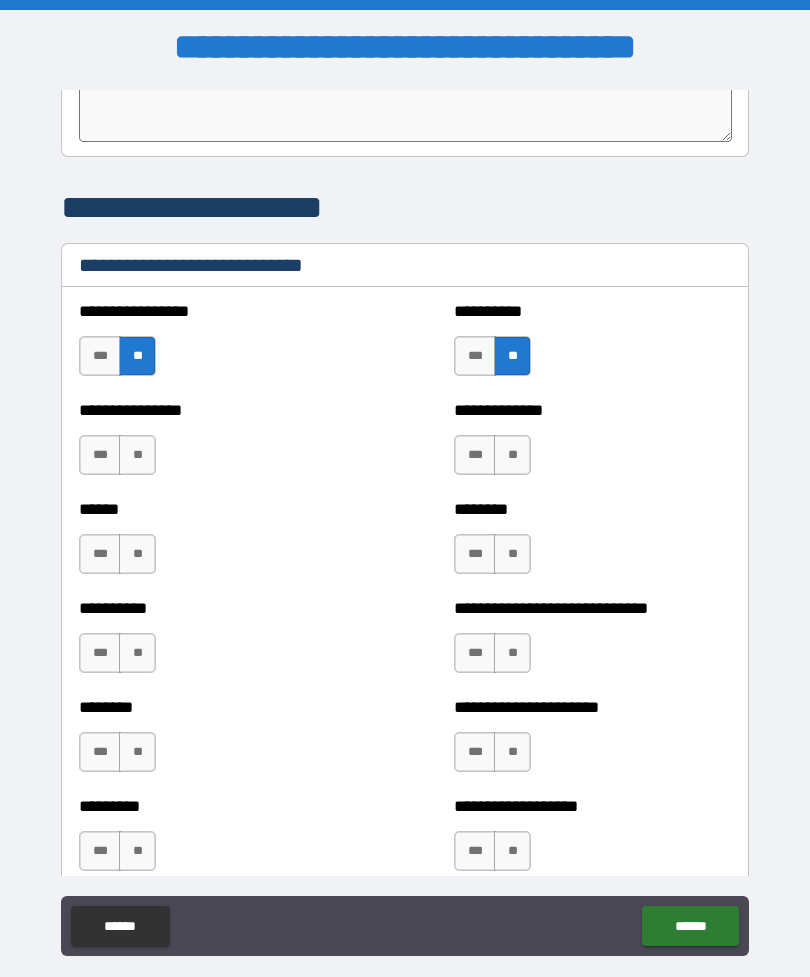 scroll, scrollTop: 6562, scrollLeft: 0, axis: vertical 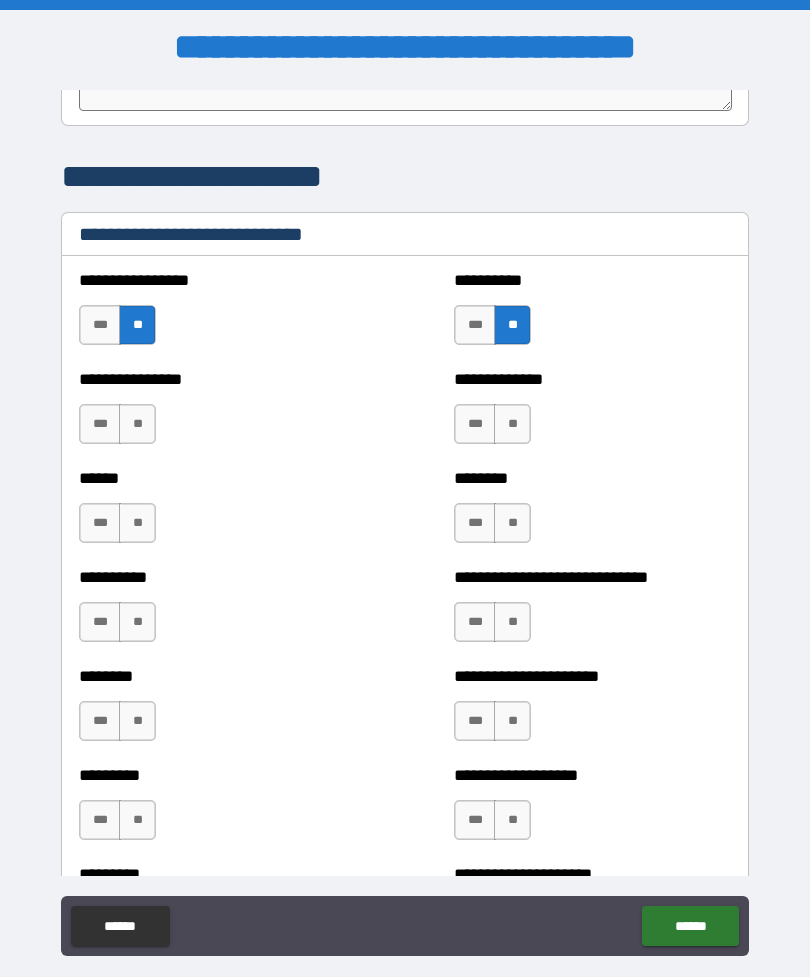 click on "**" at bounding box center [137, 424] 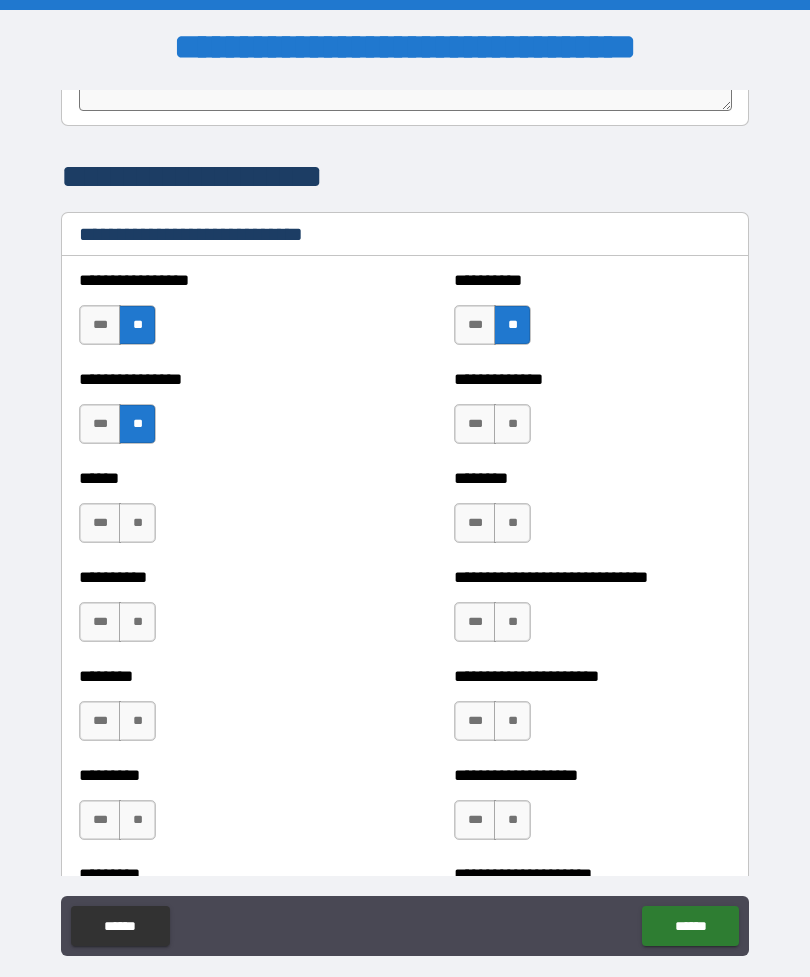 click on "**" at bounding box center (137, 523) 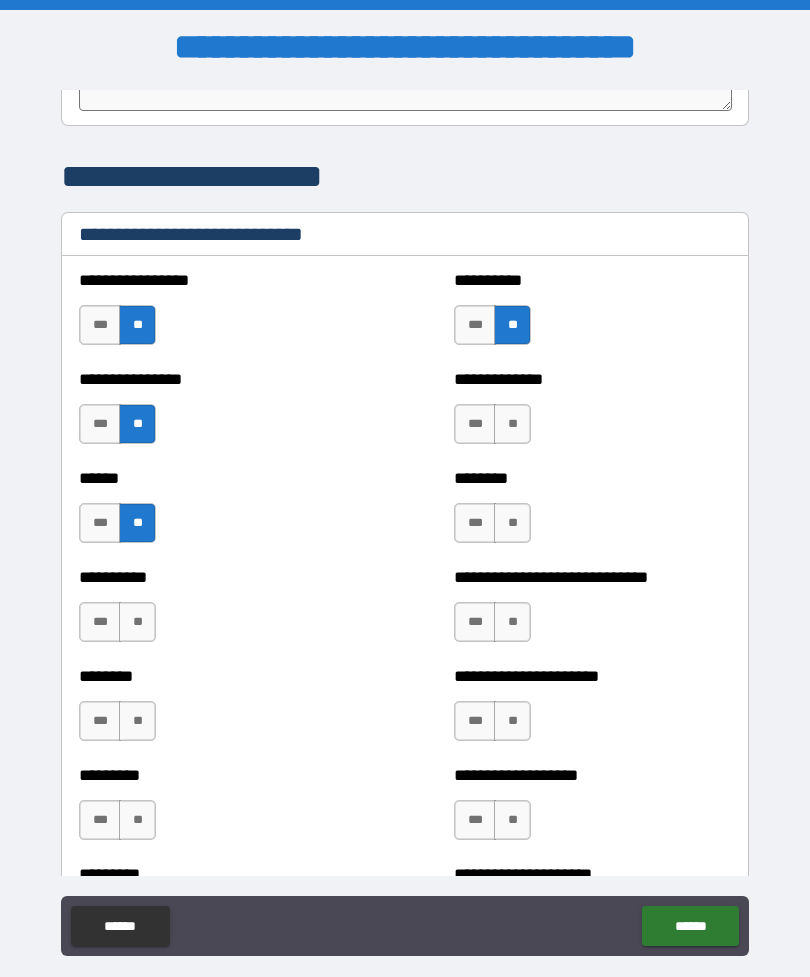 click on "**" at bounding box center (137, 622) 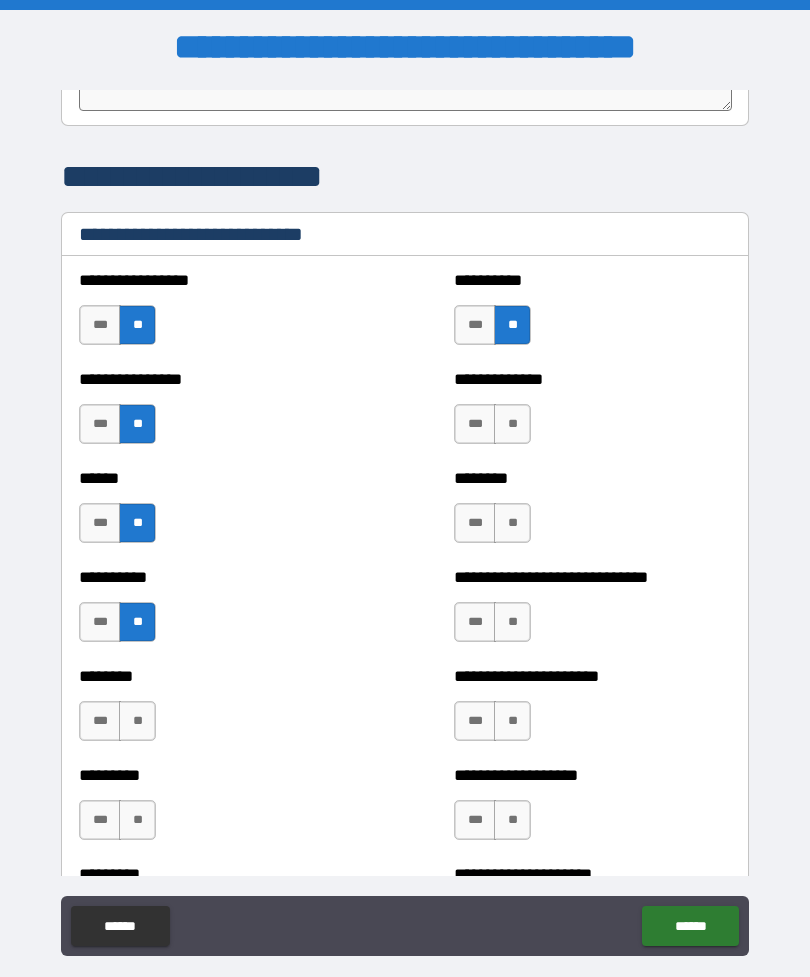 click on "**" at bounding box center (137, 721) 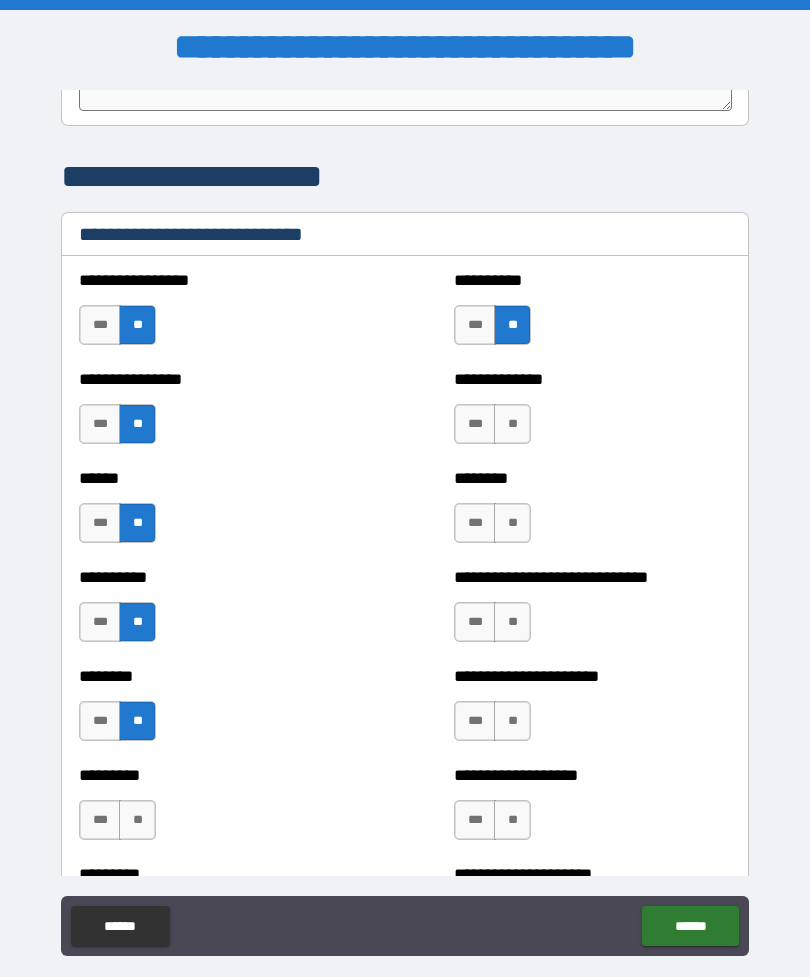 click on "**" at bounding box center [137, 820] 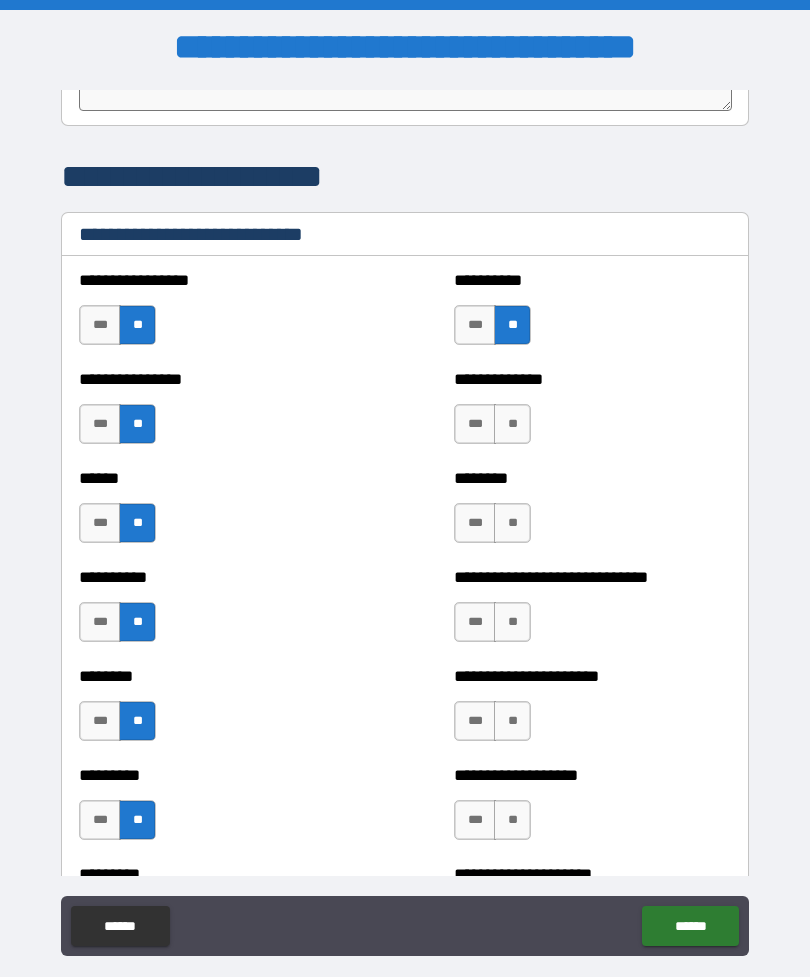 click on "**" at bounding box center [512, 424] 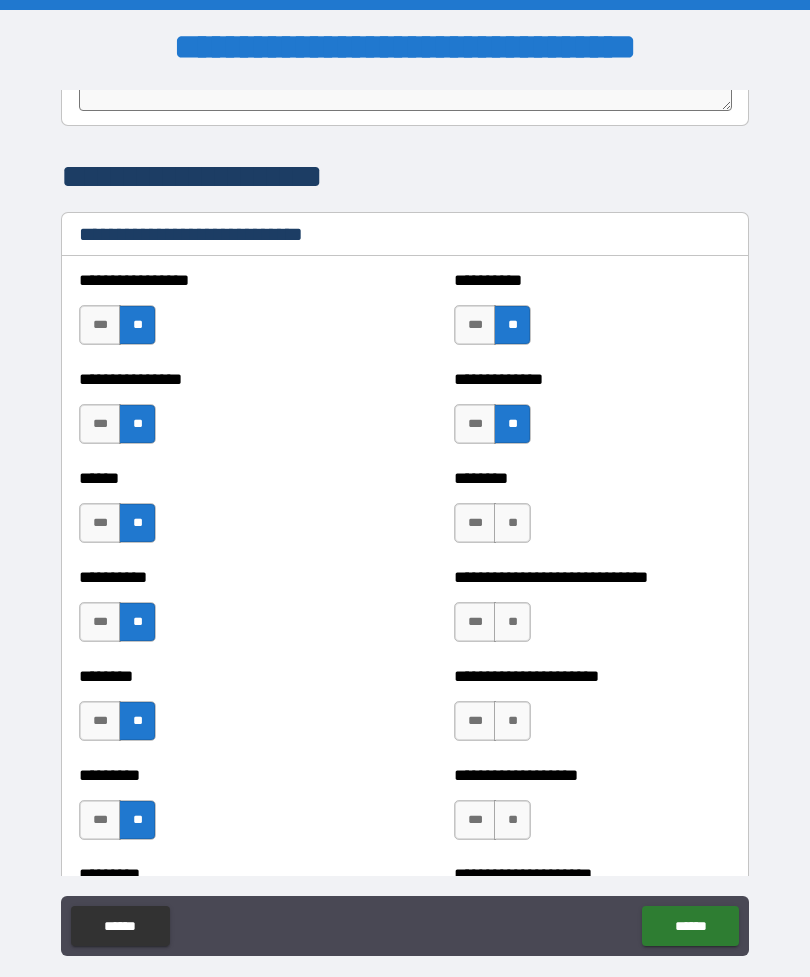 click on "**" at bounding box center [512, 523] 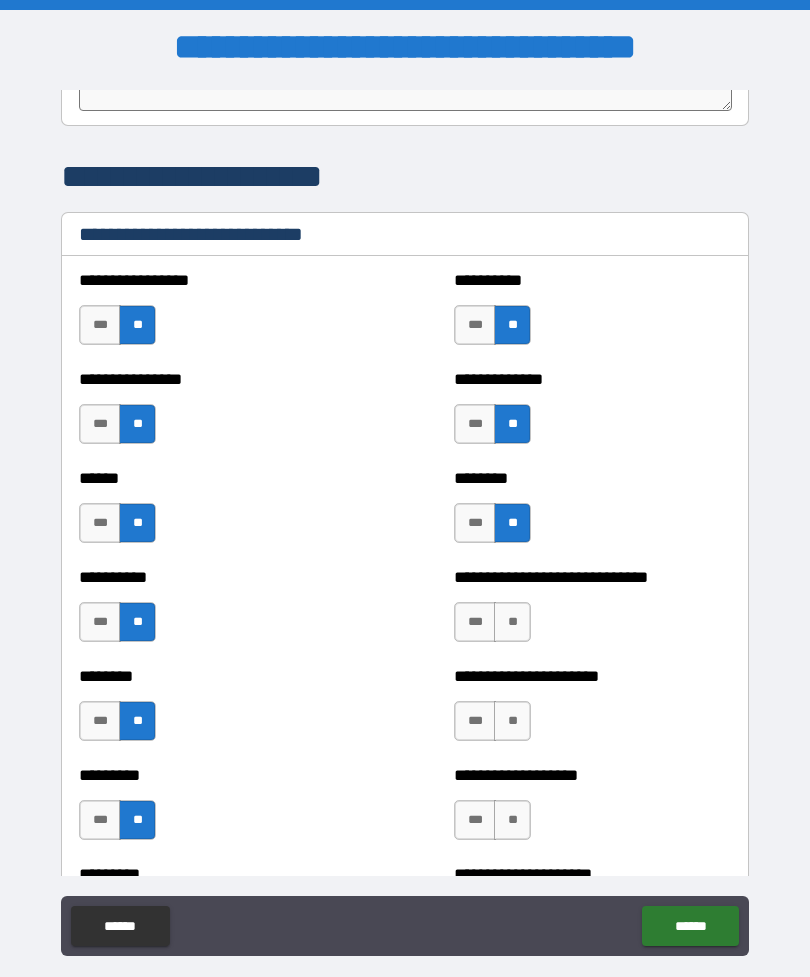 click on "**" at bounding box center (512, 622) 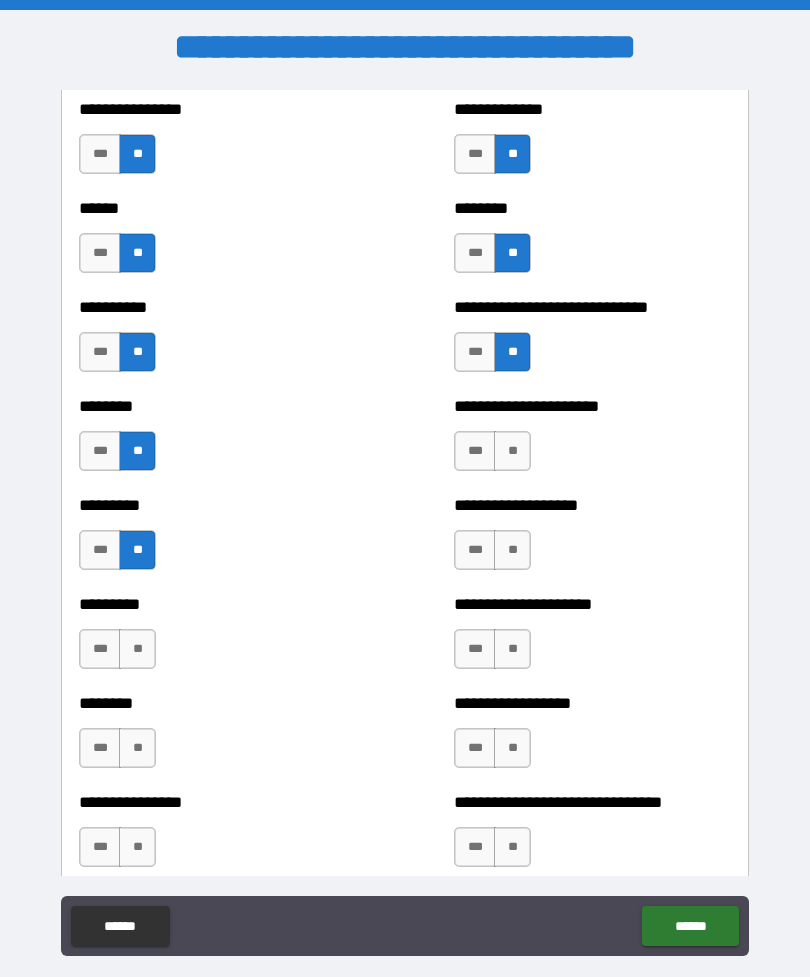 scroll, scrollTop: 6836, scrollLeft: 0, axis: vertical 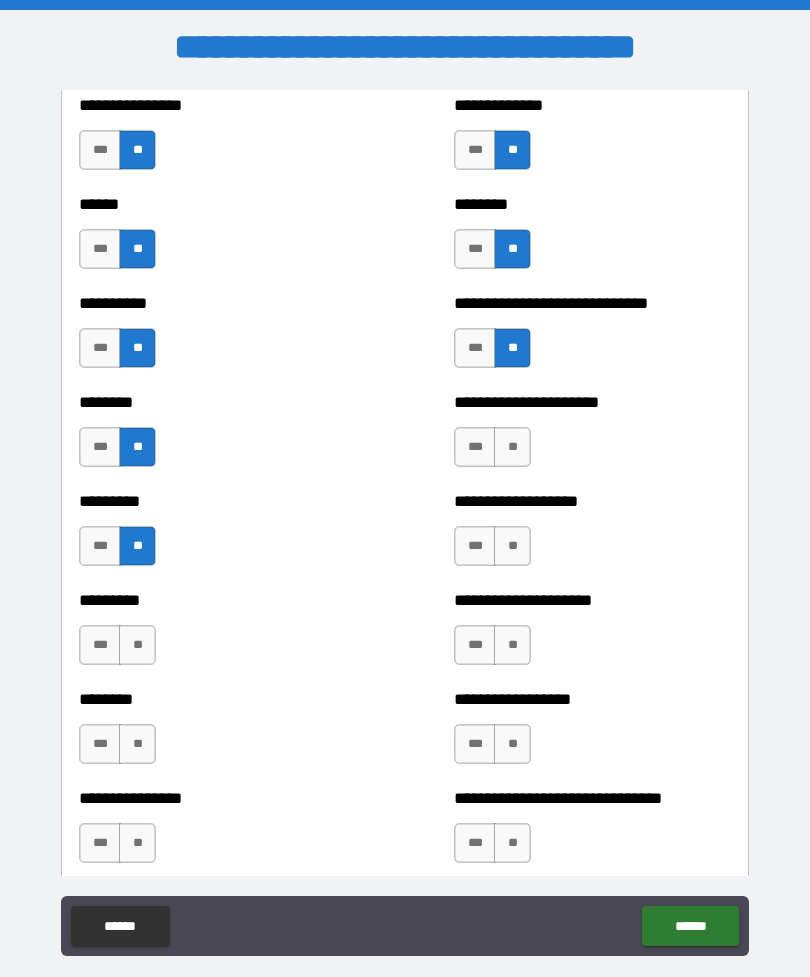 click on "**" at bounding box center (512, 447) 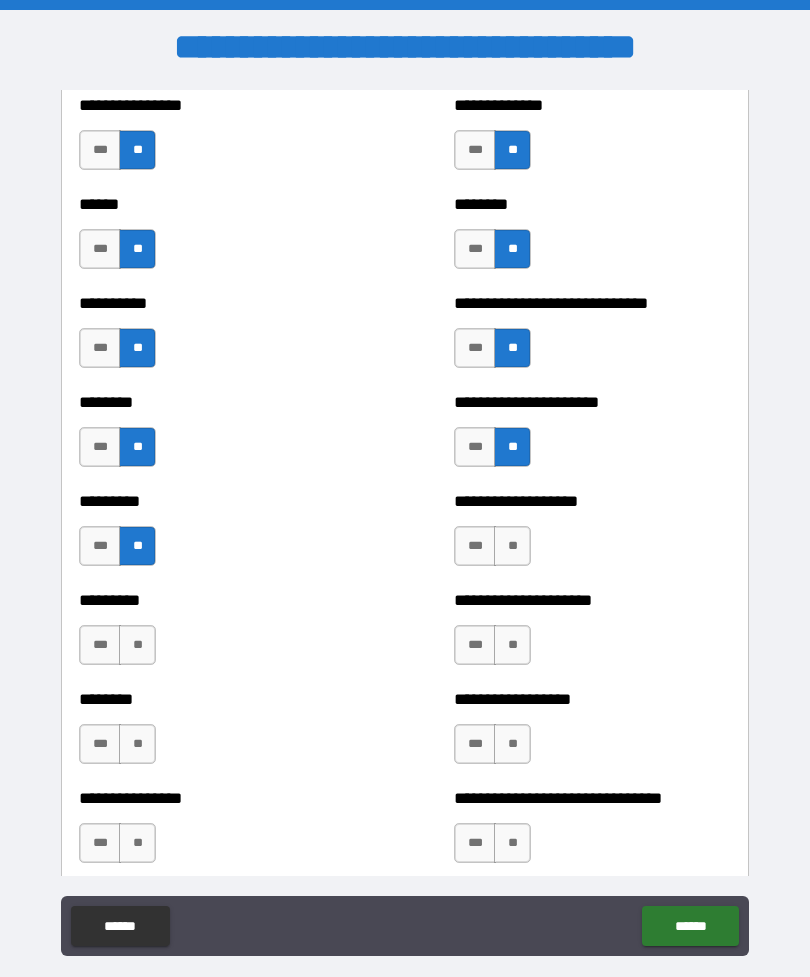 click on "**" at bounding box center (512, 546) 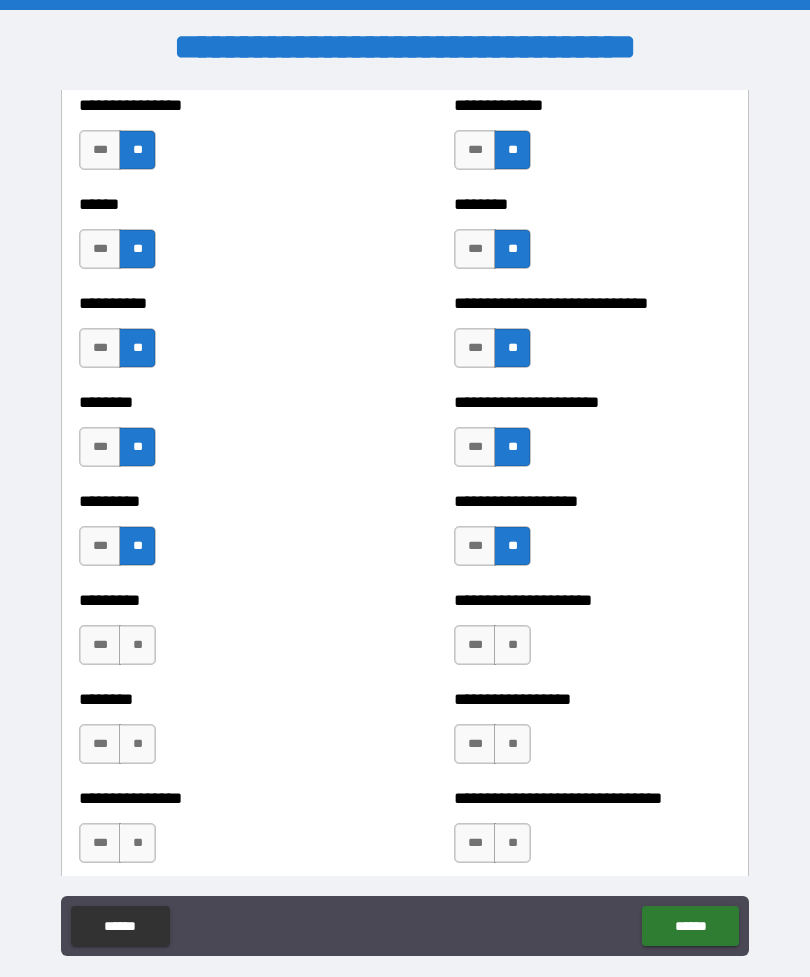 click on "**" at bounding box center (137, 645) 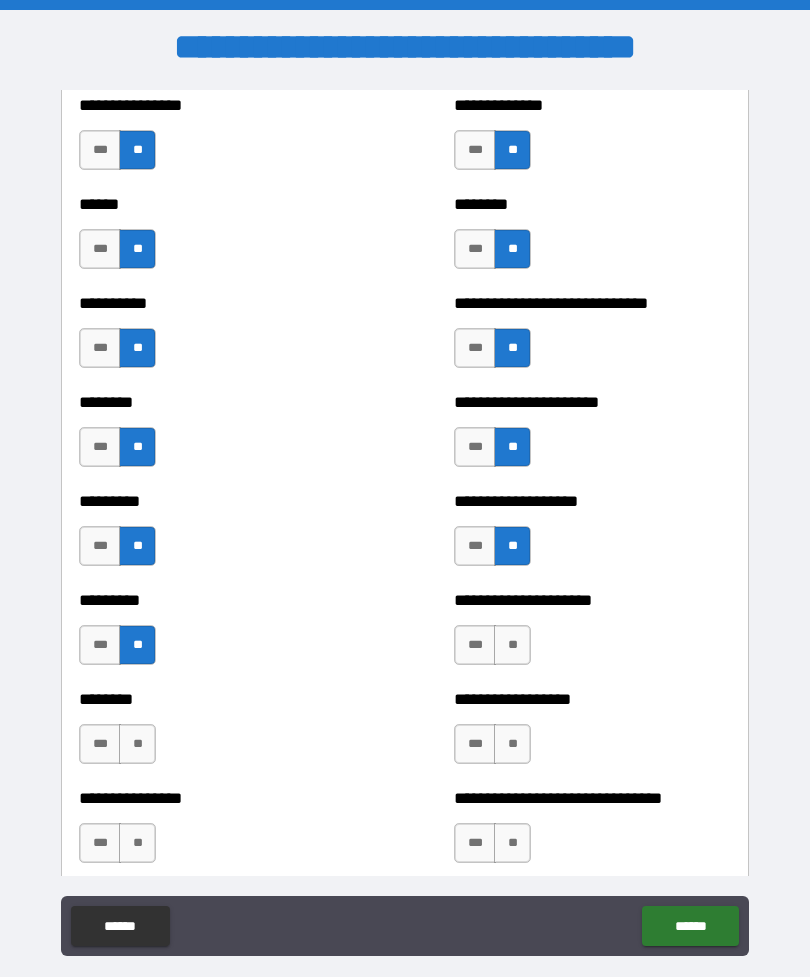 click on "**" at bounding box center [512, 645] 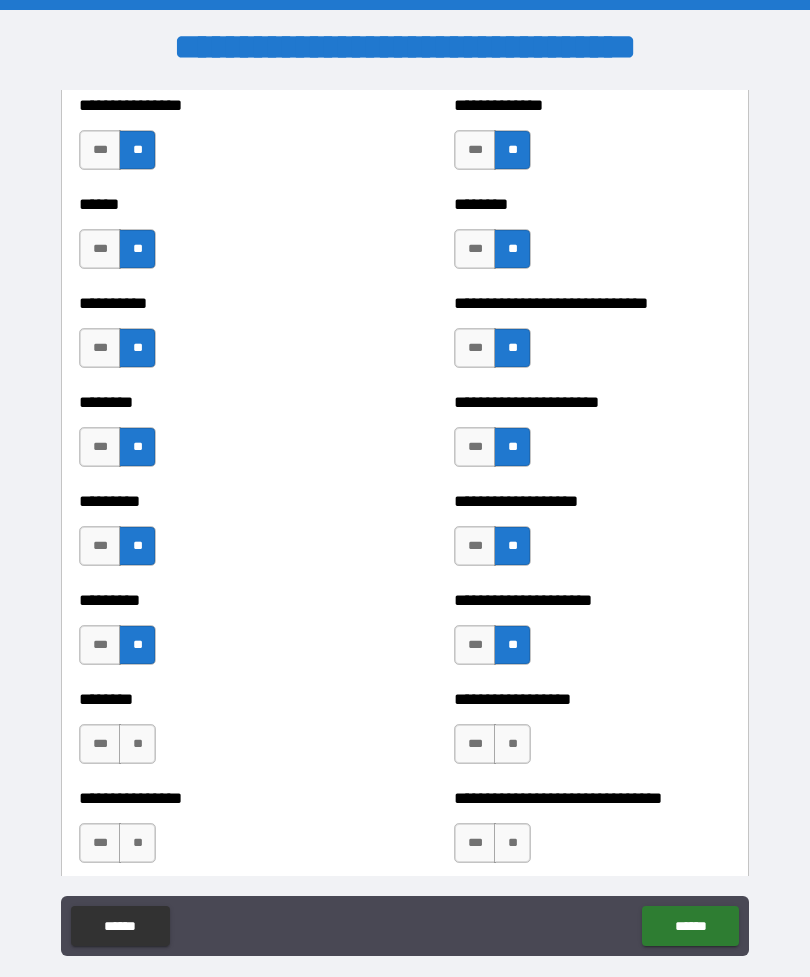 click on "**" at bounding box center (512, 744) 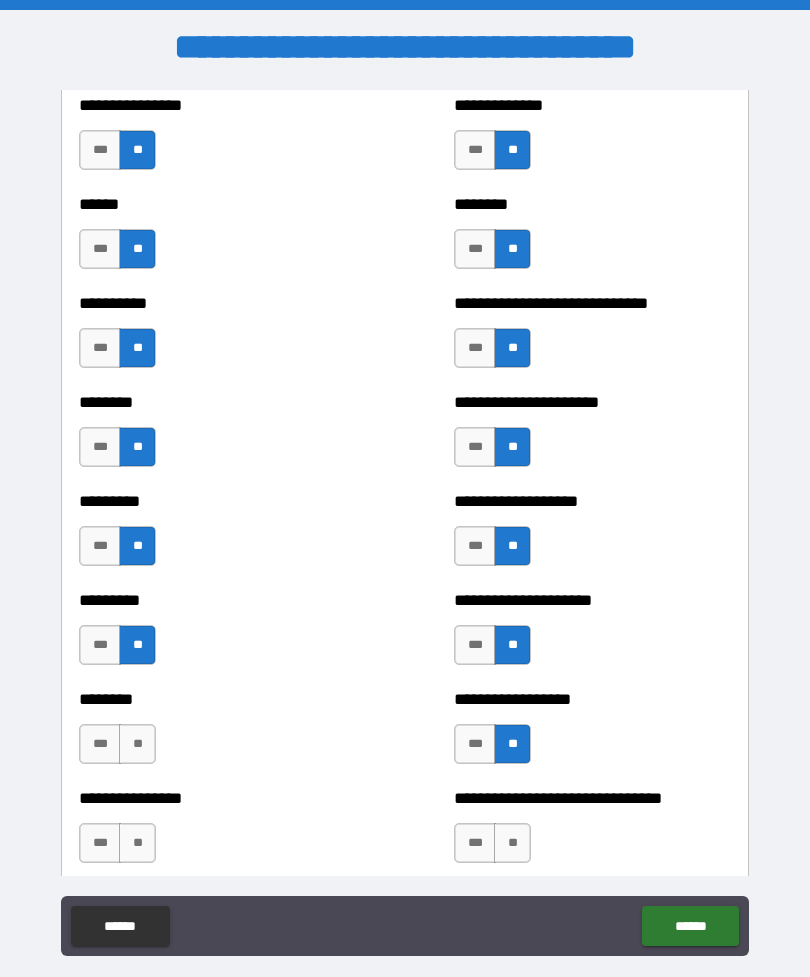 click on "**" at bounding box center (137, 744) 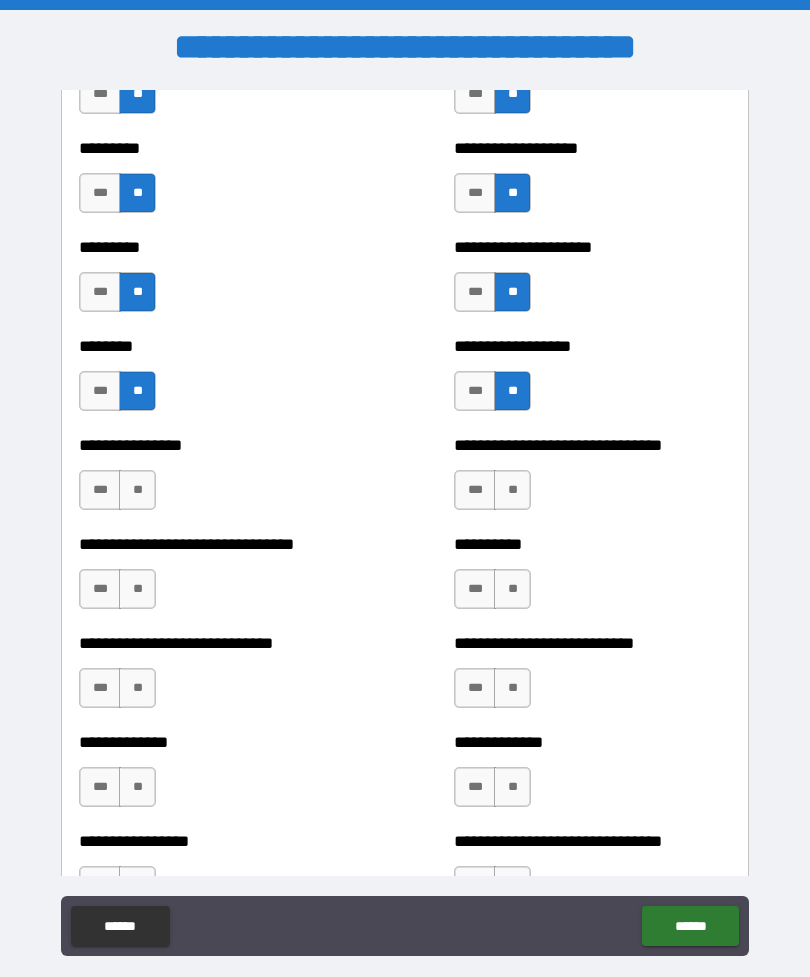 scroll, scrollTop: 7199, scrollLeft: 0, axis: vertical 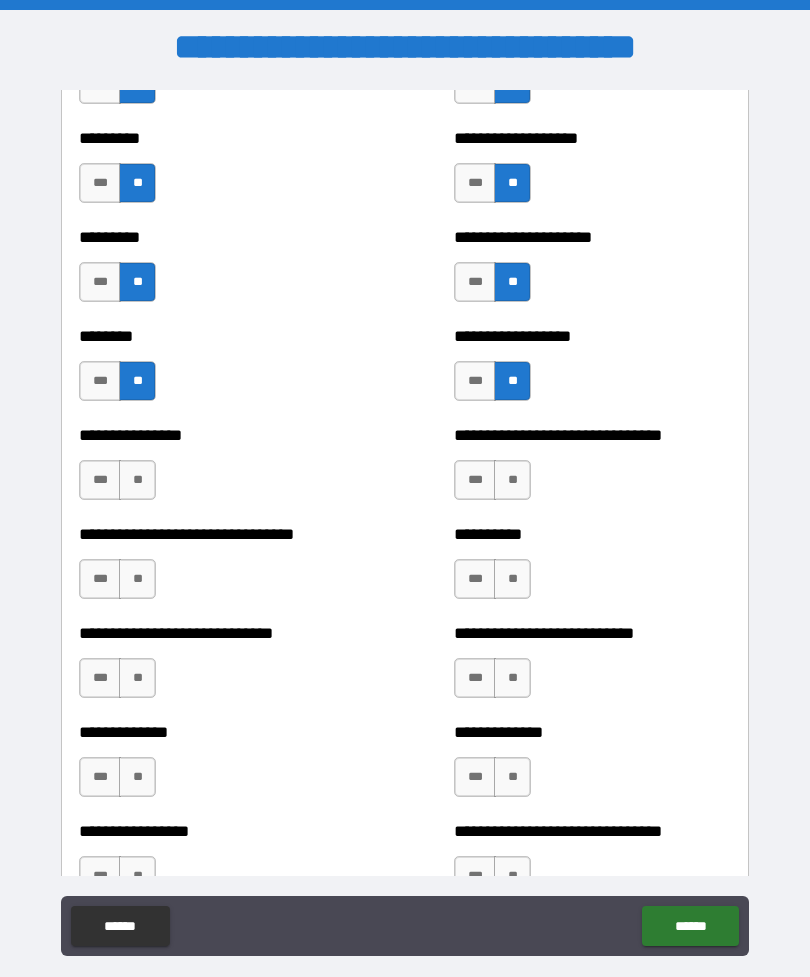 click on "**" at bounding box center (137, 480) 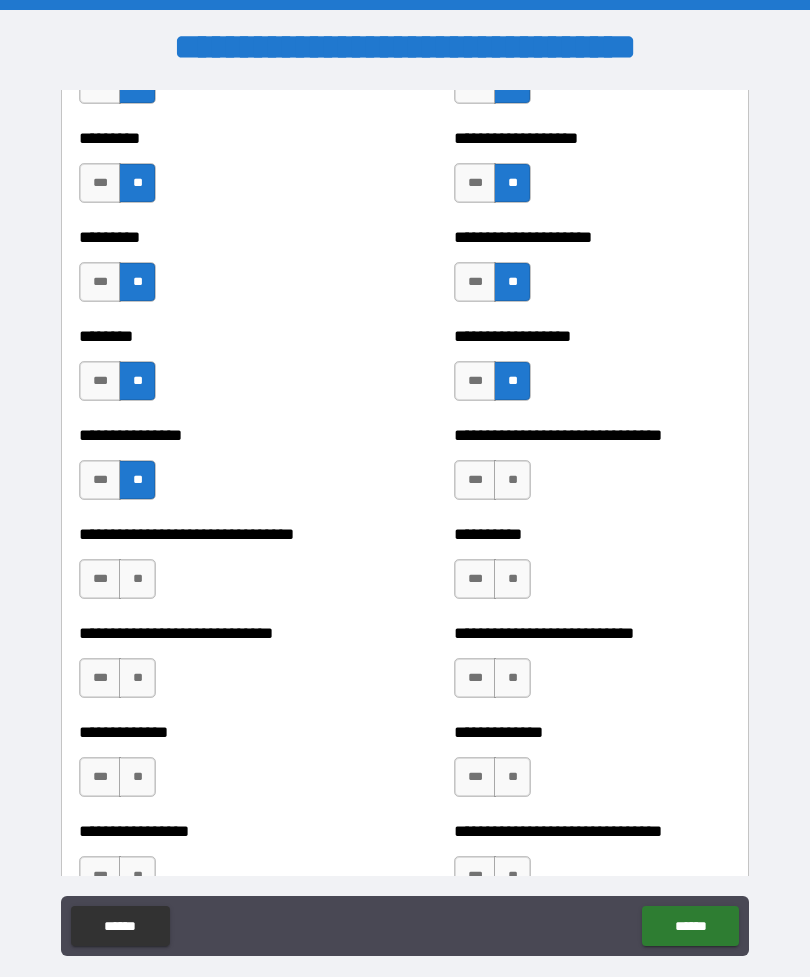 click on "**" at bounding box center (512, 480) 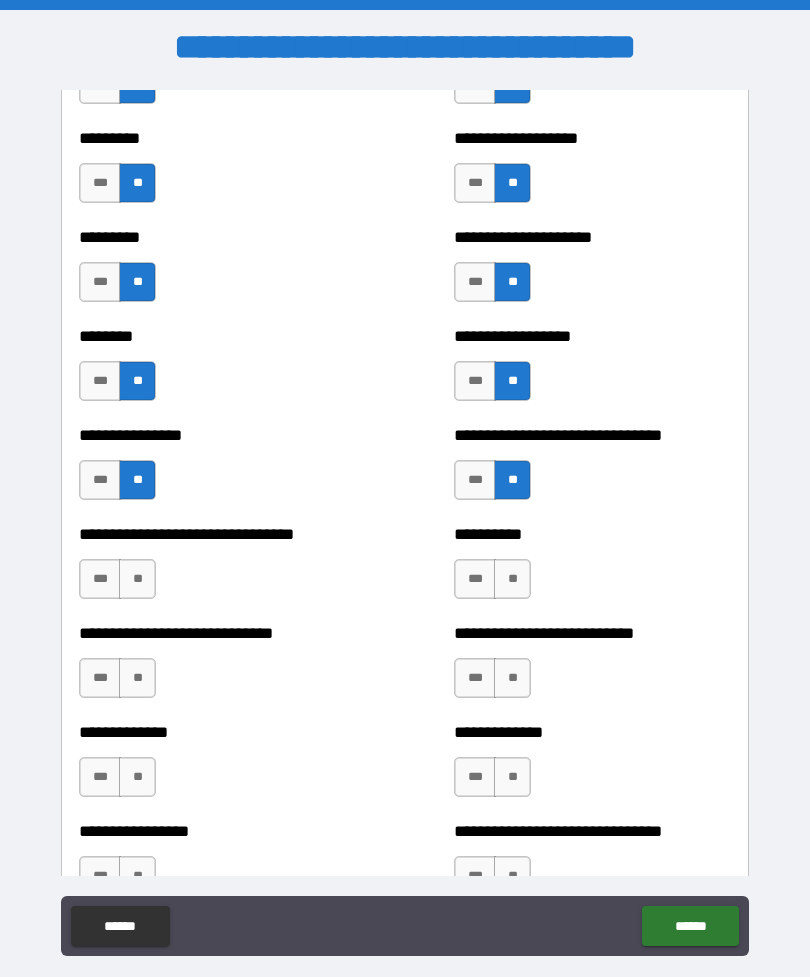 click on "**" at bounding box center [512, 579] 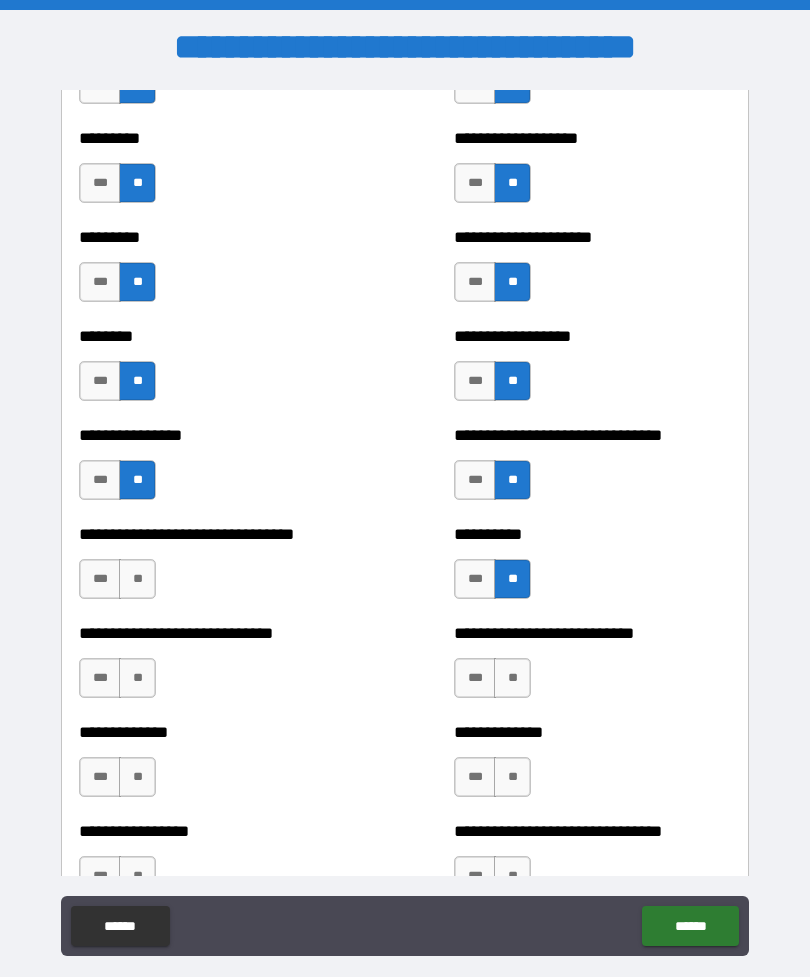 click on "**" at bounding box center (137, 579) 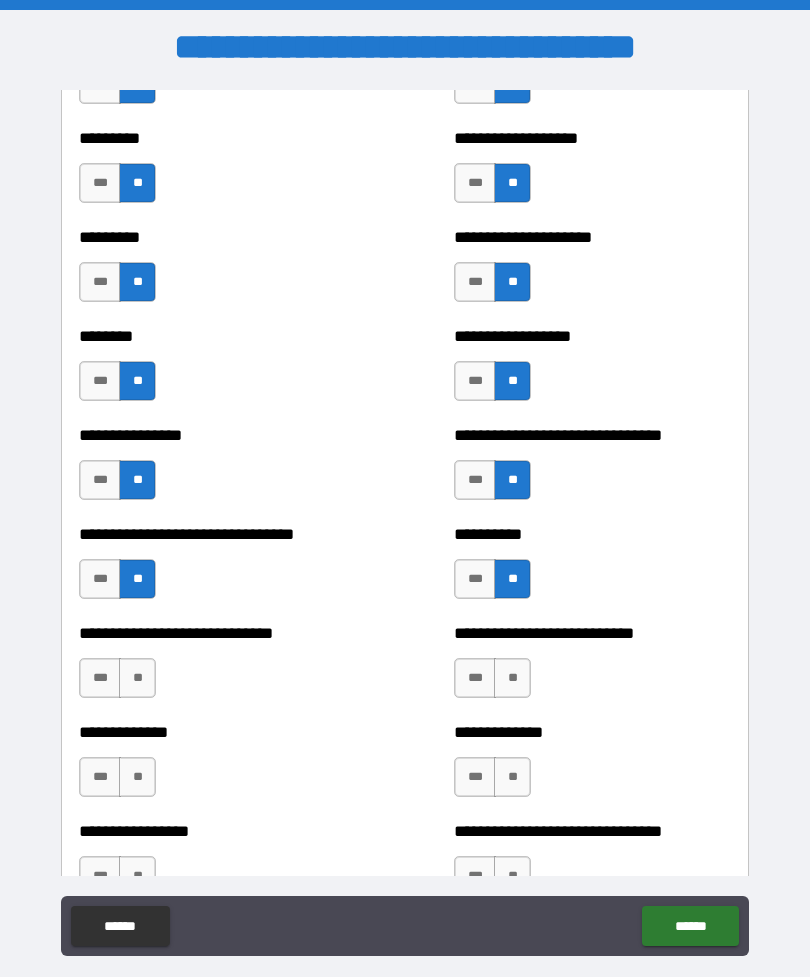 click on "**" at bounding box center [137, 678] 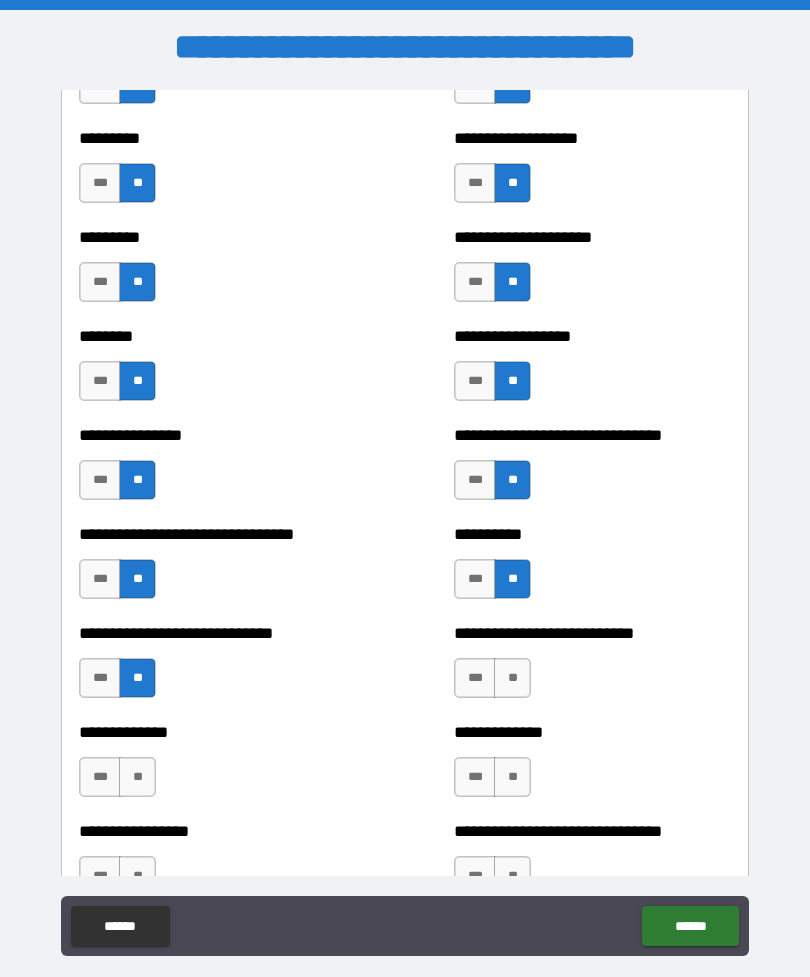 click on "**" at bounding box center (512, 678) 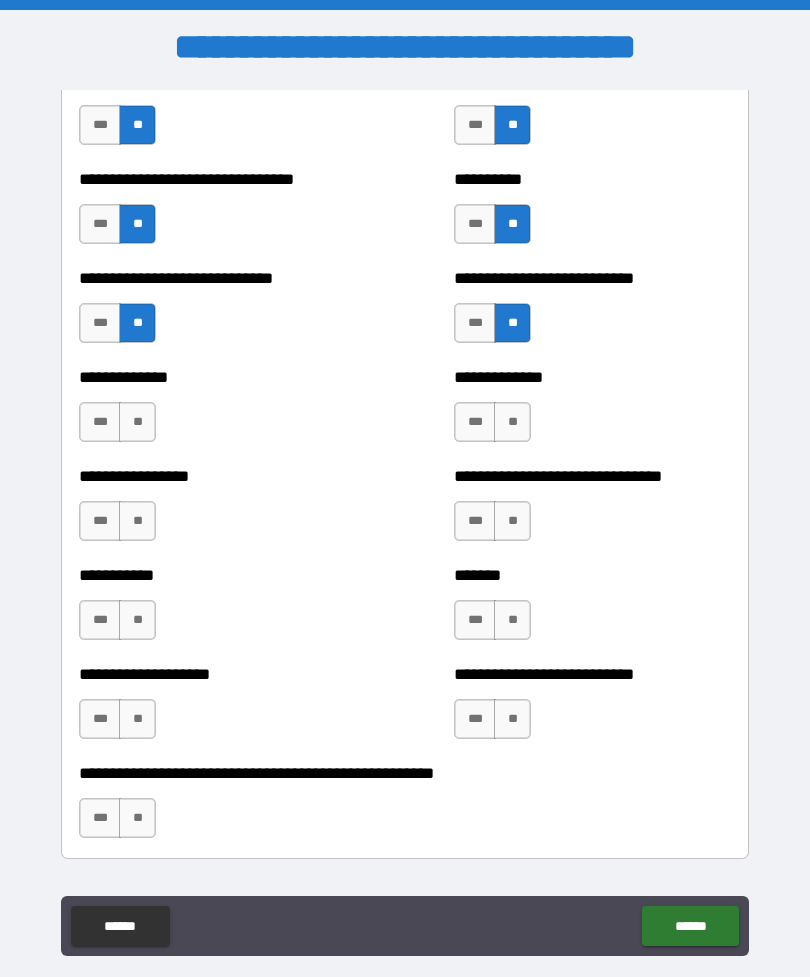 scroll, scrollTop: 7559, scrollLeft: 0, axis: vertical 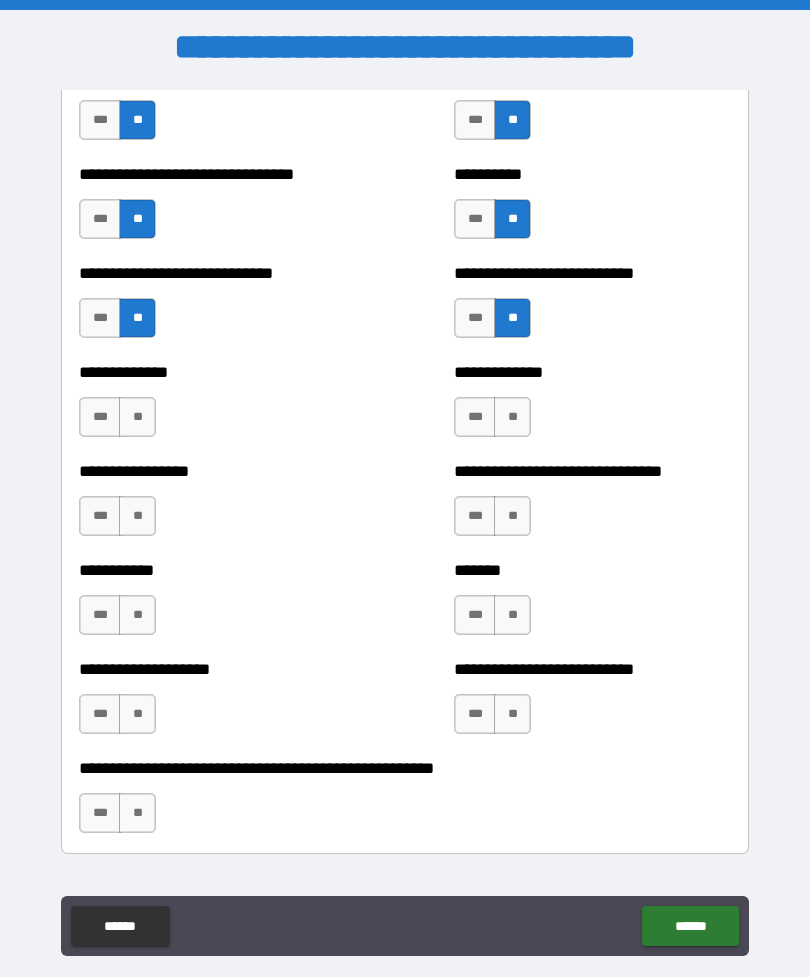 click on "**" at bounding box center (512, 417) 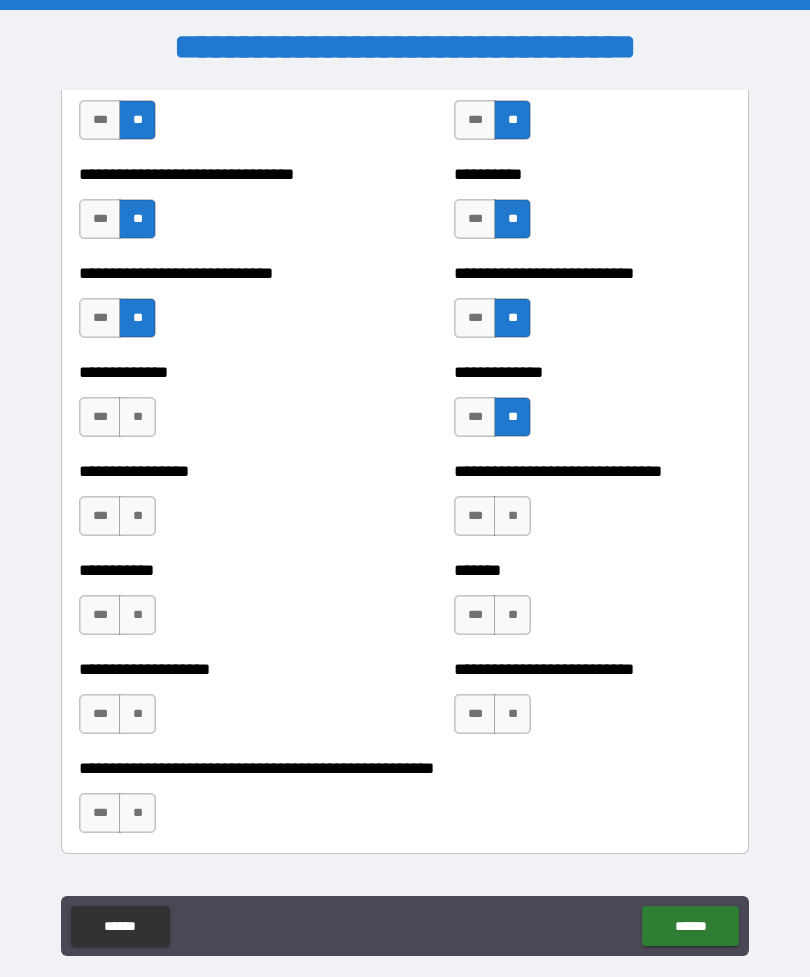 click on "**" at bounding box center (137, 417) 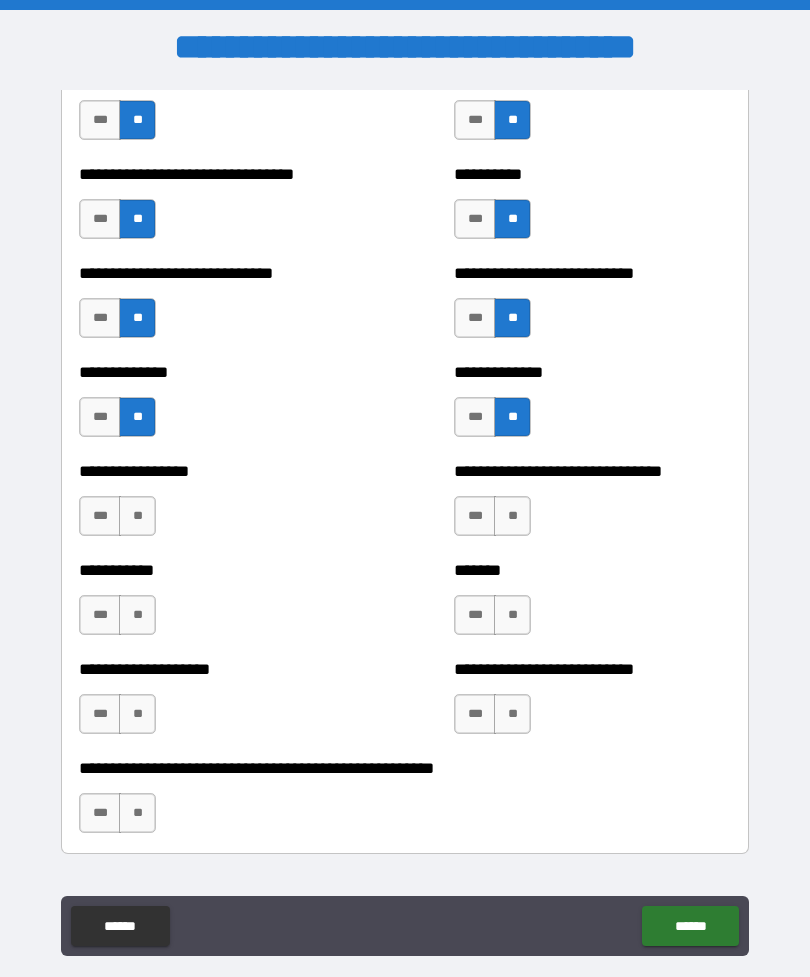 click on "**" at bounding box center [137, 516] 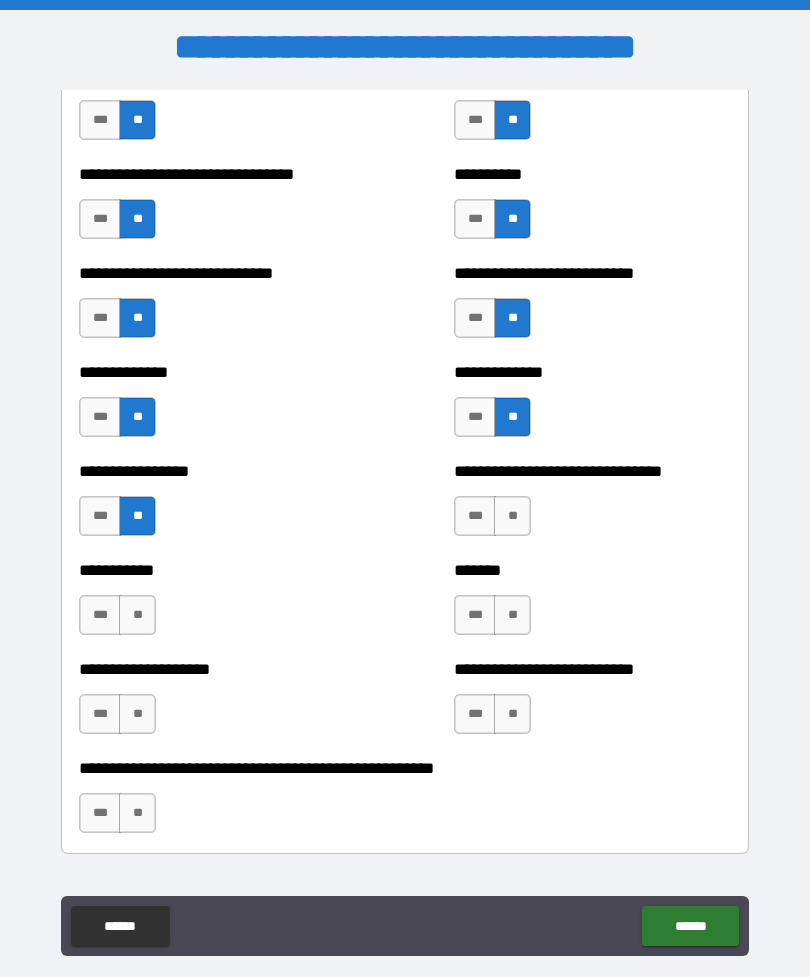 click on "**" at bounding box center [512, 516] 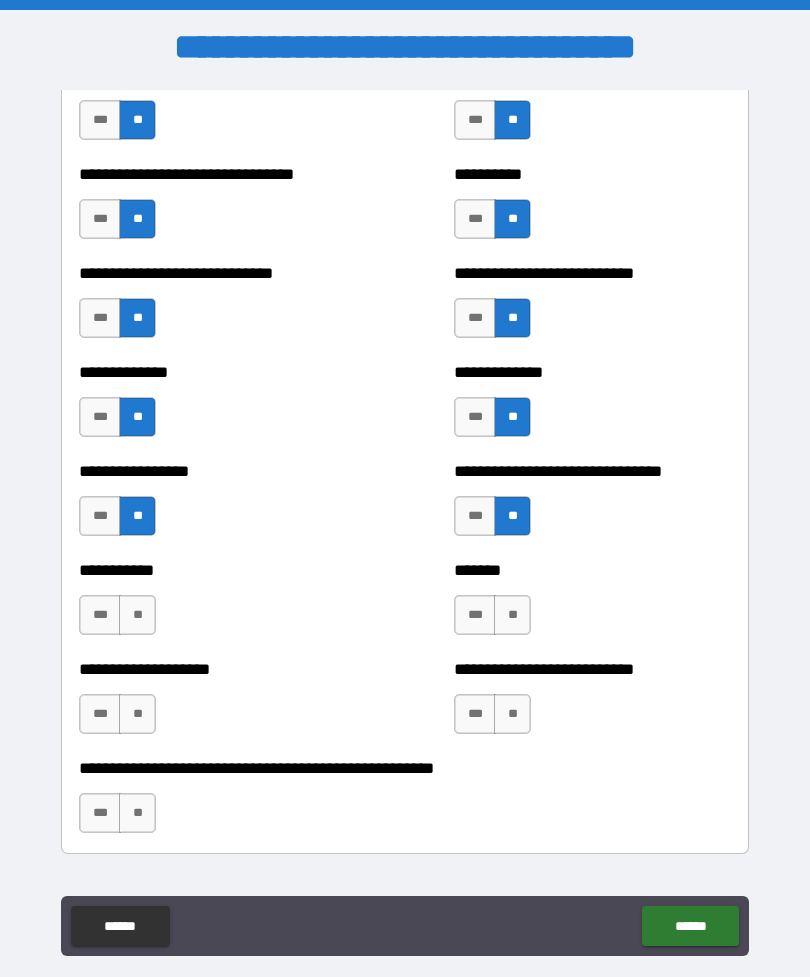 click on "**" at bounding box center [137, 615] 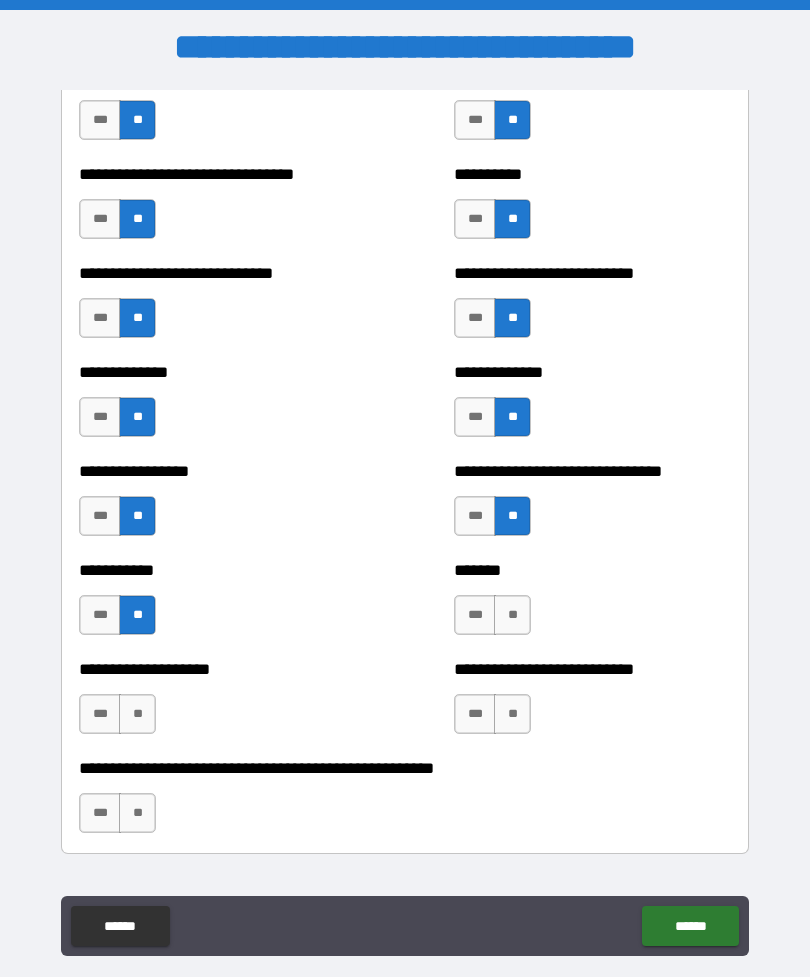 click on "**" at bounding box center [512, 615] 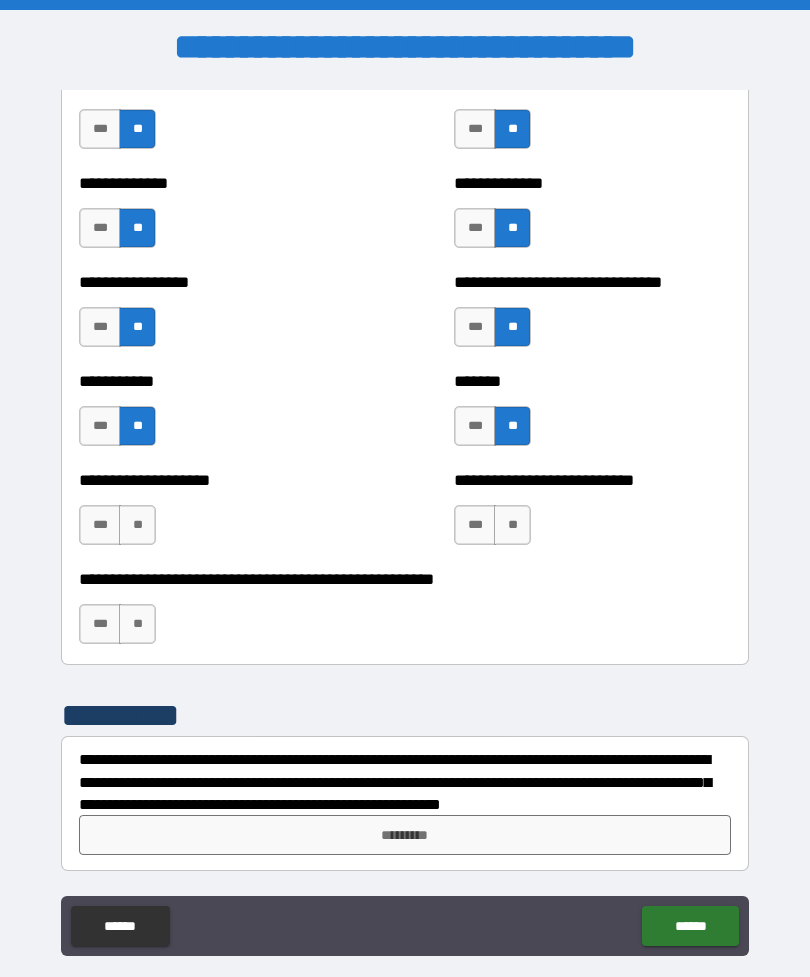 scroll, scrollTop: 7748, scrollLeft: 0, axis: vertical 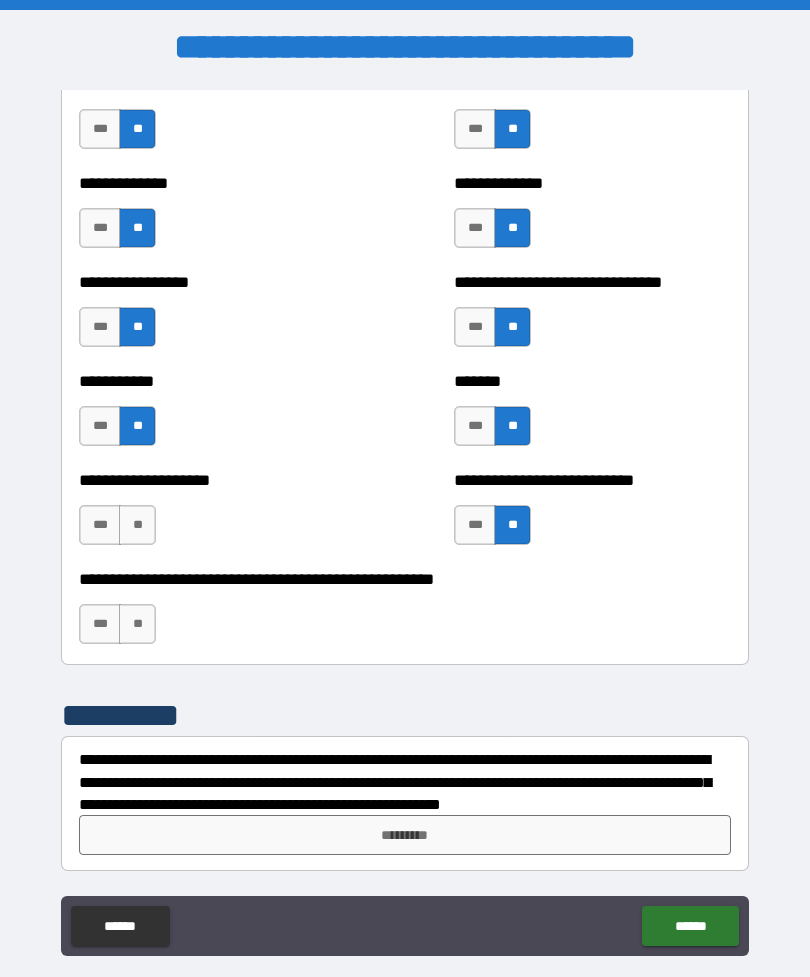 click on "**" at bounding box center [137, 525] 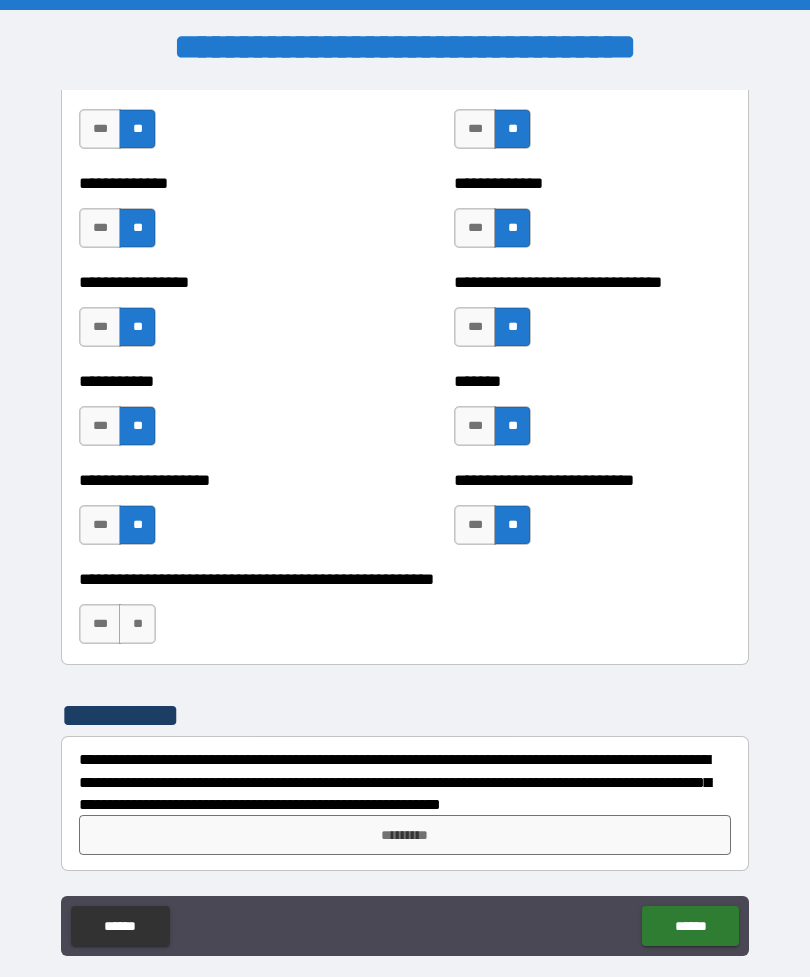 click on "**" at bounding box center [137, 624] 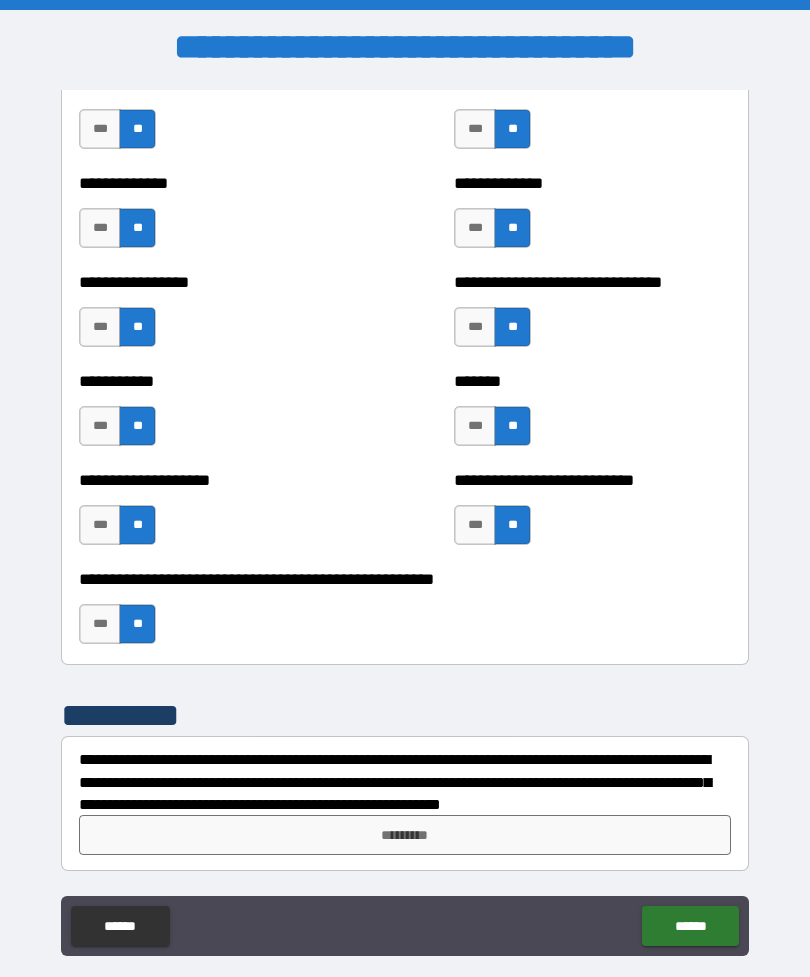 scroll, scrollTop: 7748, scrollLeft: 0, axis: vertical 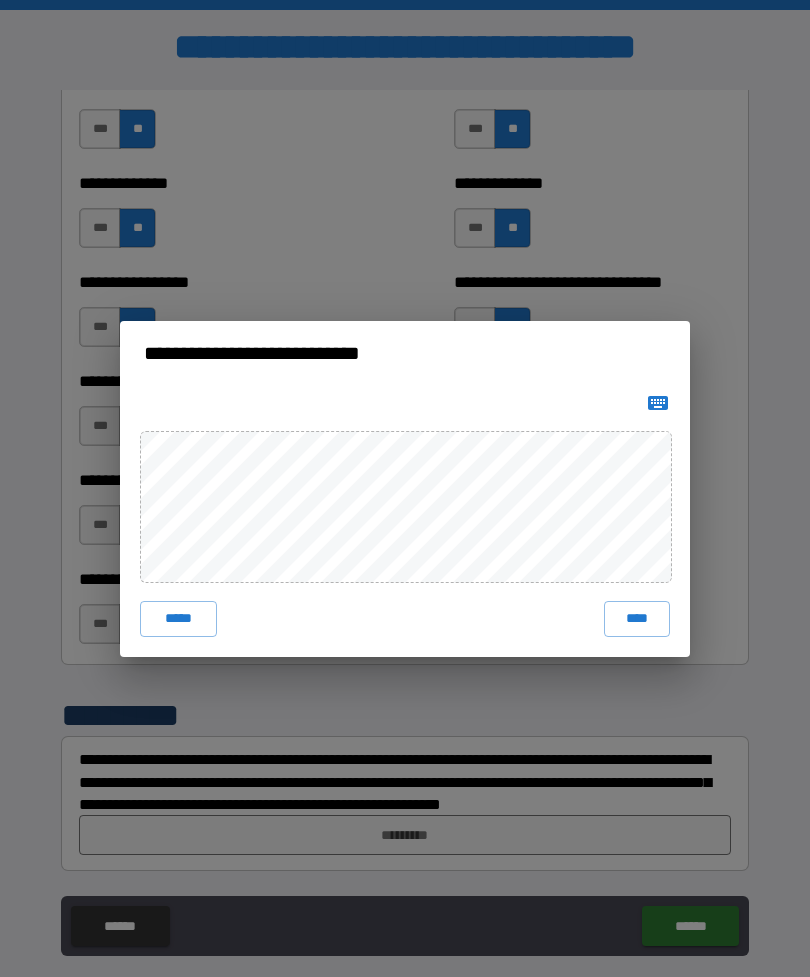 click on "****" at bounding box center [637, 619] 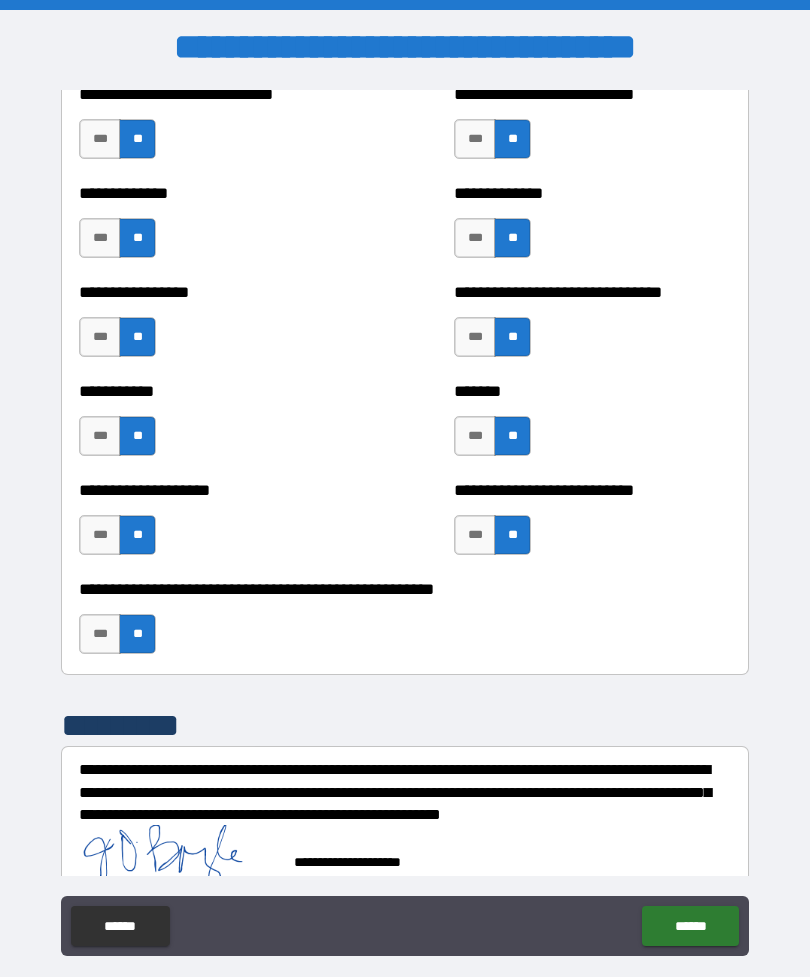 click on "******" at bounding box center (690, 926) 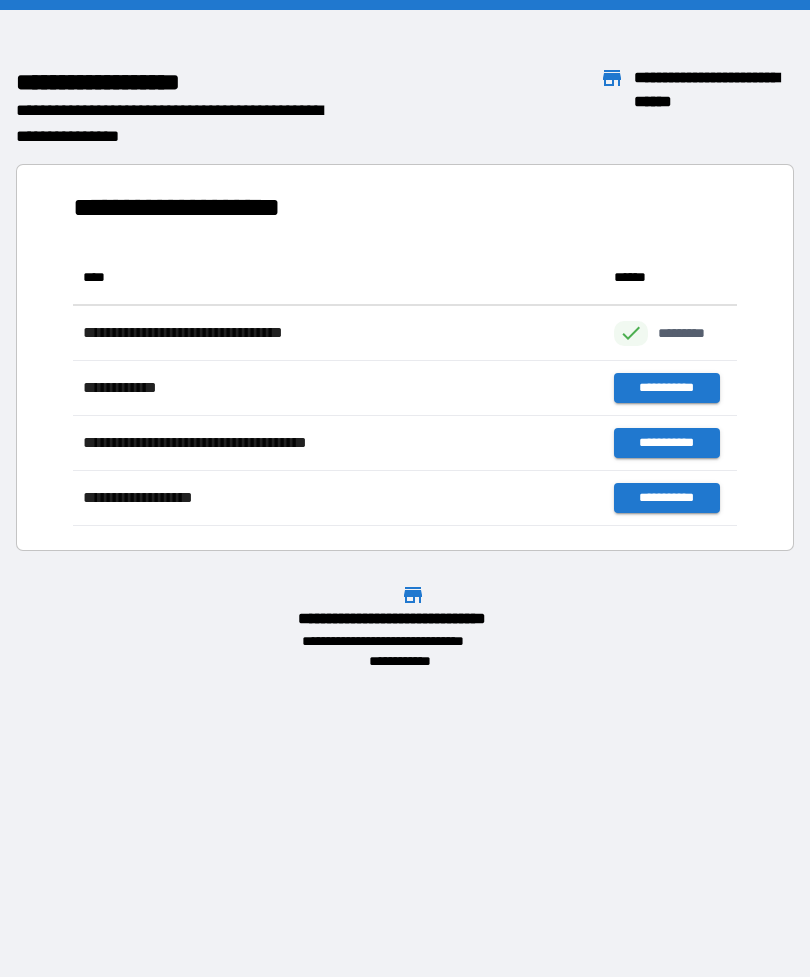 scroll, scrollTop: 1, scrollLeft: 1, axis: both 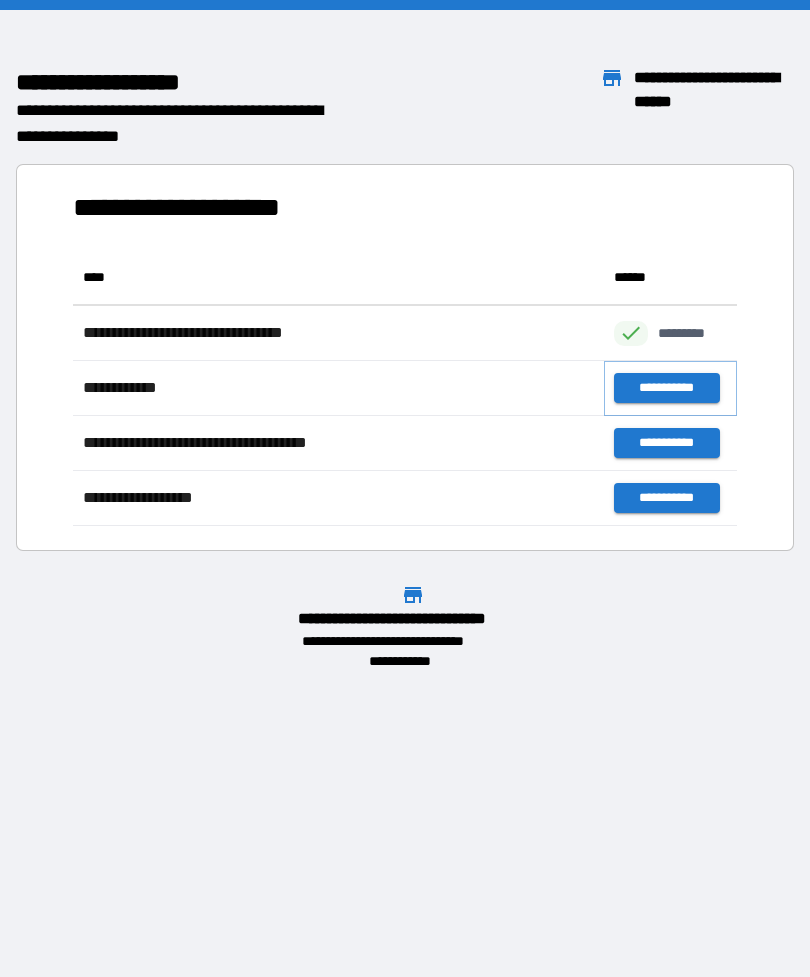 click on "**********" at bounding box center (666, 388) 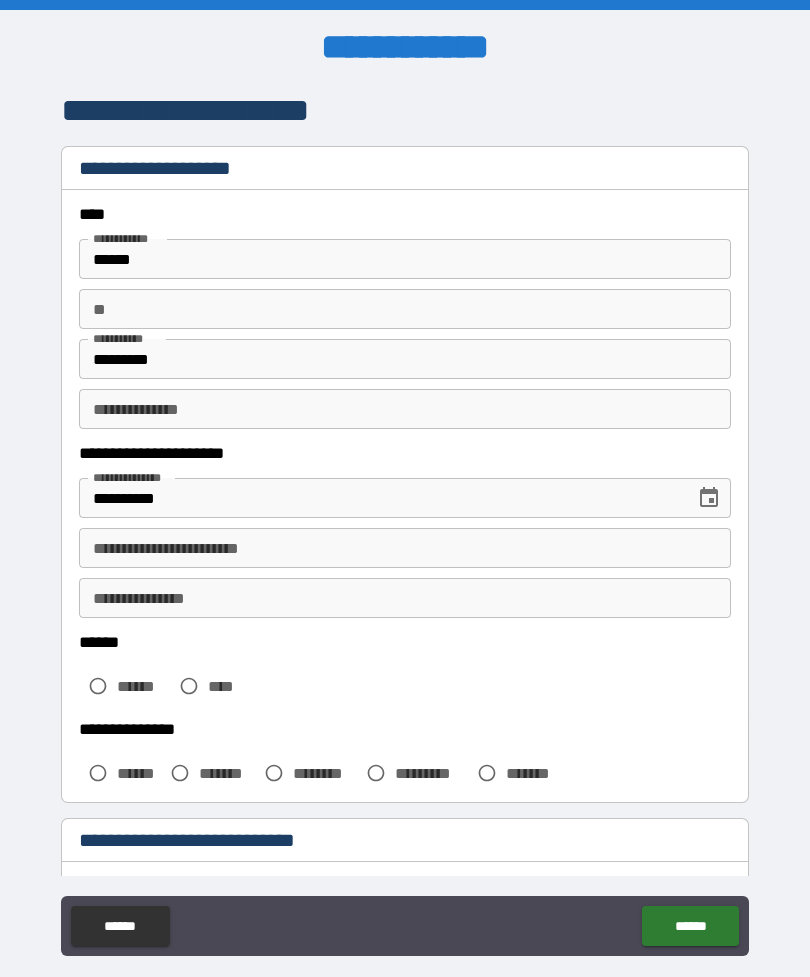 click on "******" at bounding box center (405, 259) 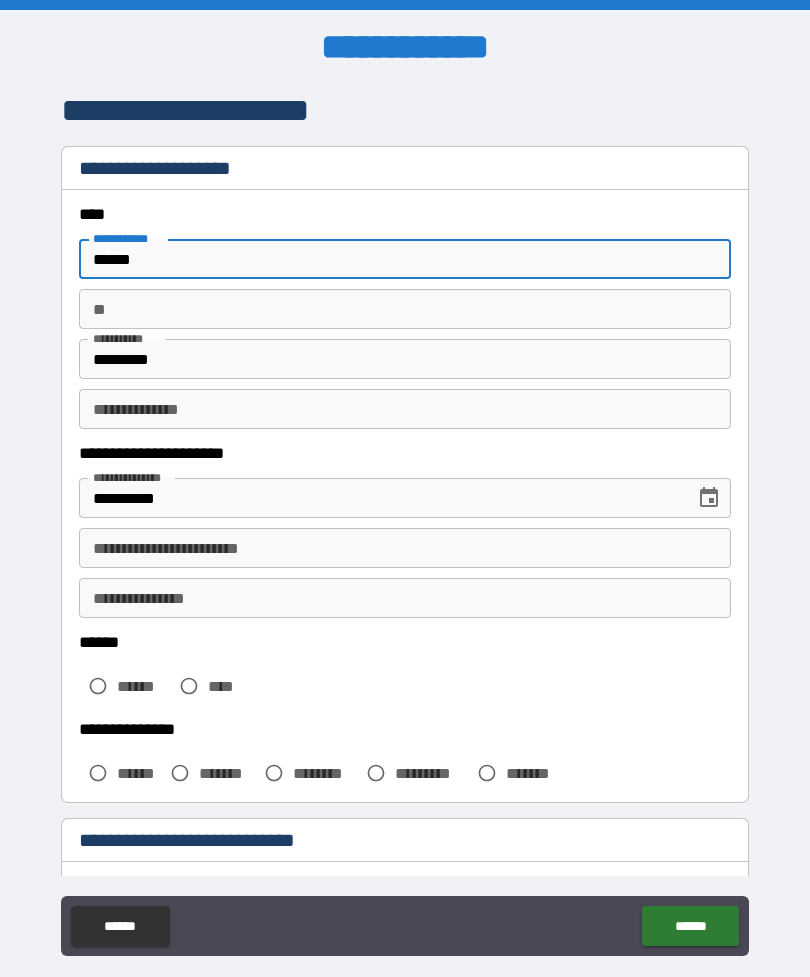 type on "******" 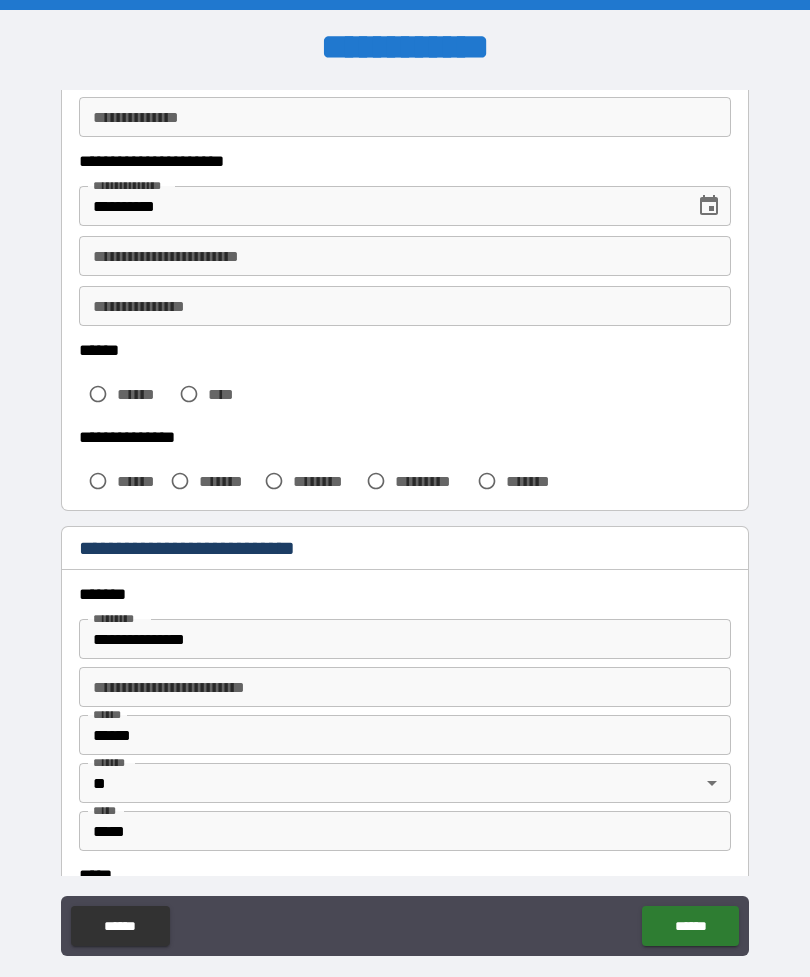 scroll, scrollTop: 293, scrollLeft: 0, axis: vertical 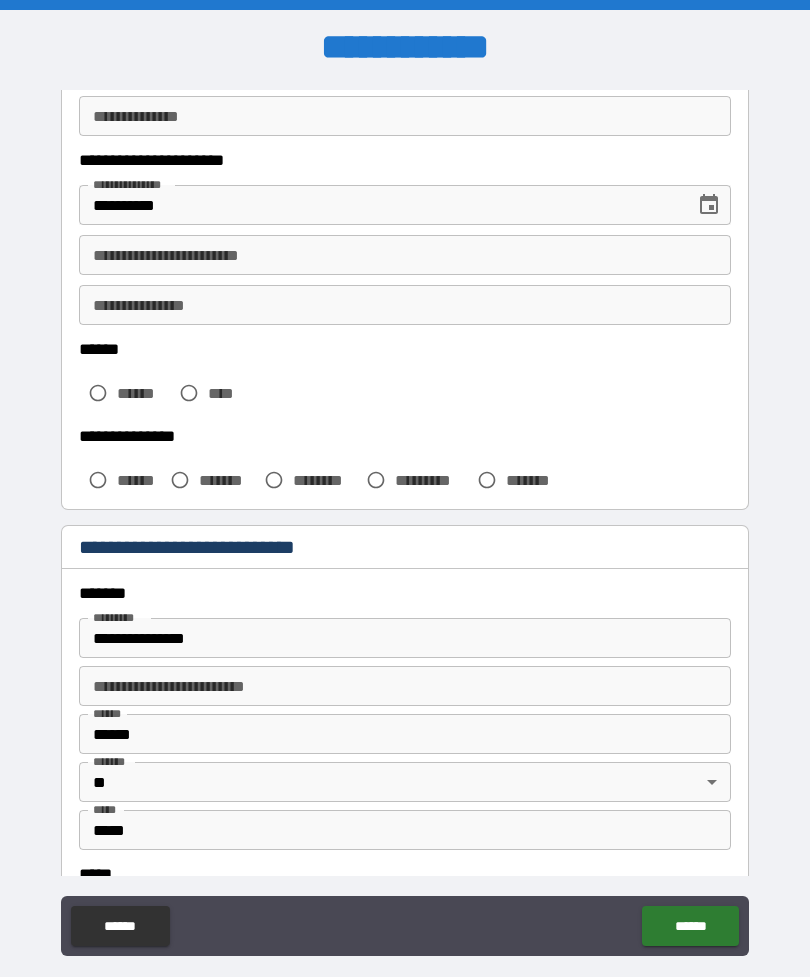 type on "*" 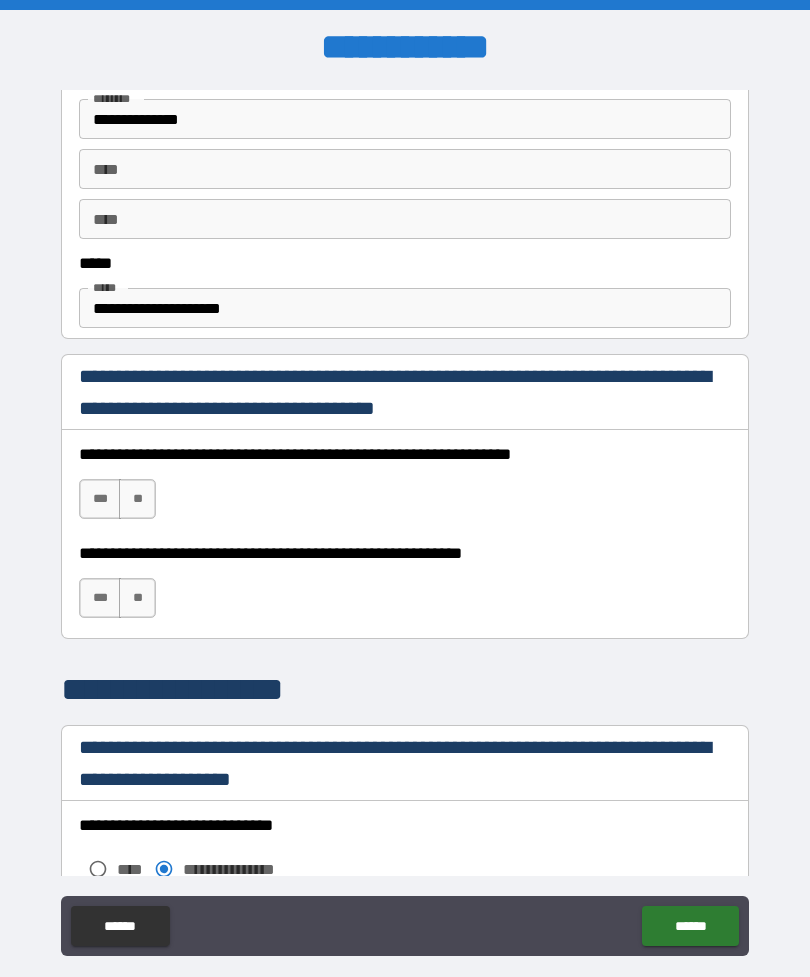 scroll, scrollTop: 1120, scrollLeft: 0, axis: vertical 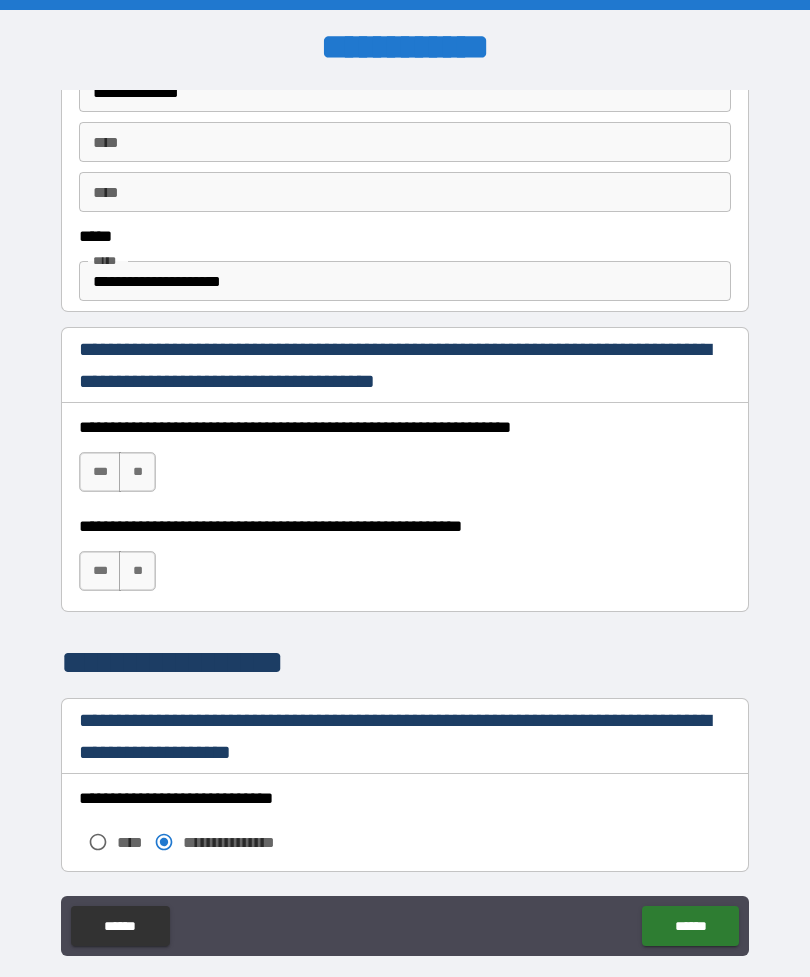 click on "***" at bounding box center [100, 472] 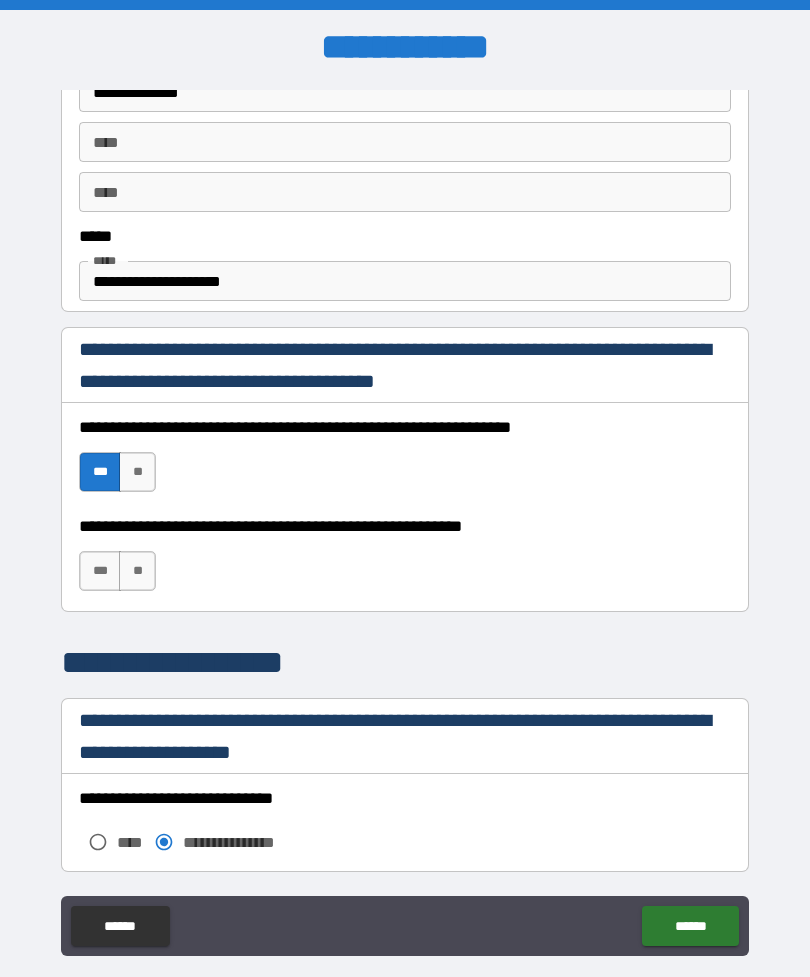 click on "***" at bounding box center [100, 571] 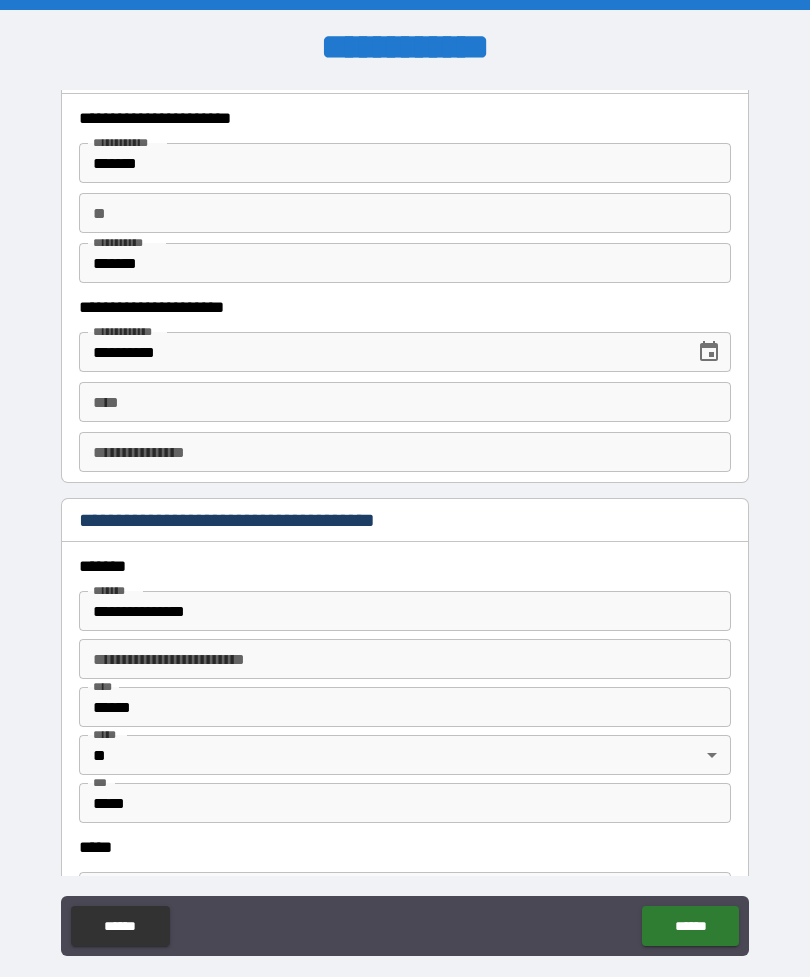 scroll, scrollTop: 1983, scrollLeft: 0, axis: vertical 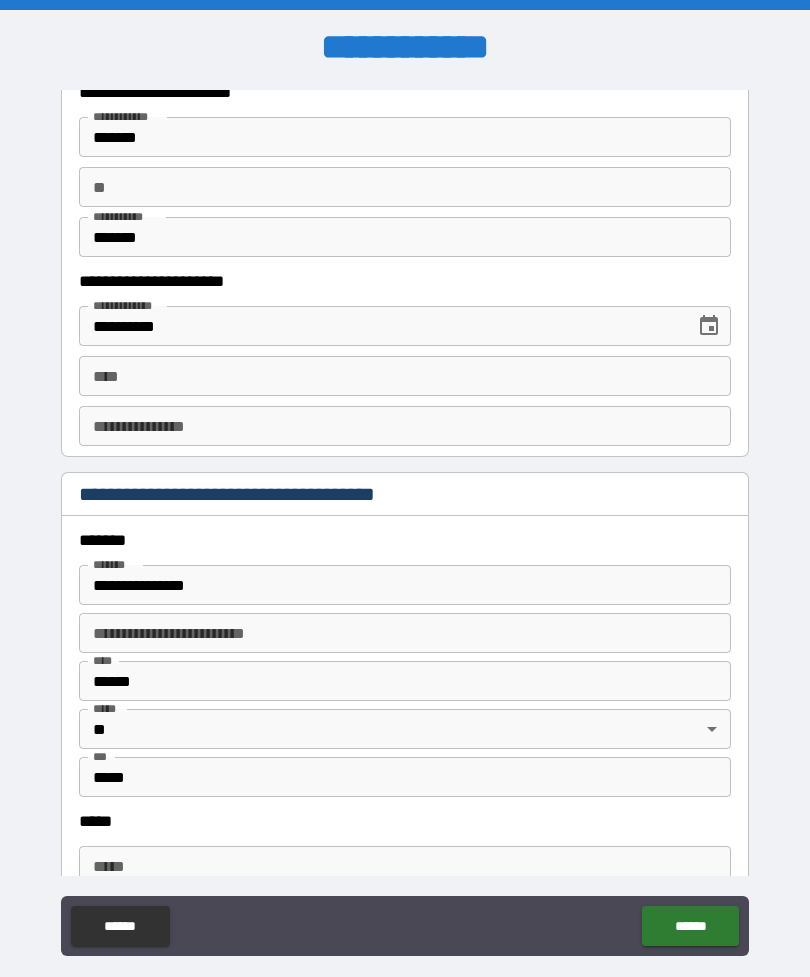 click on "****" at bounding box center [405, 376] 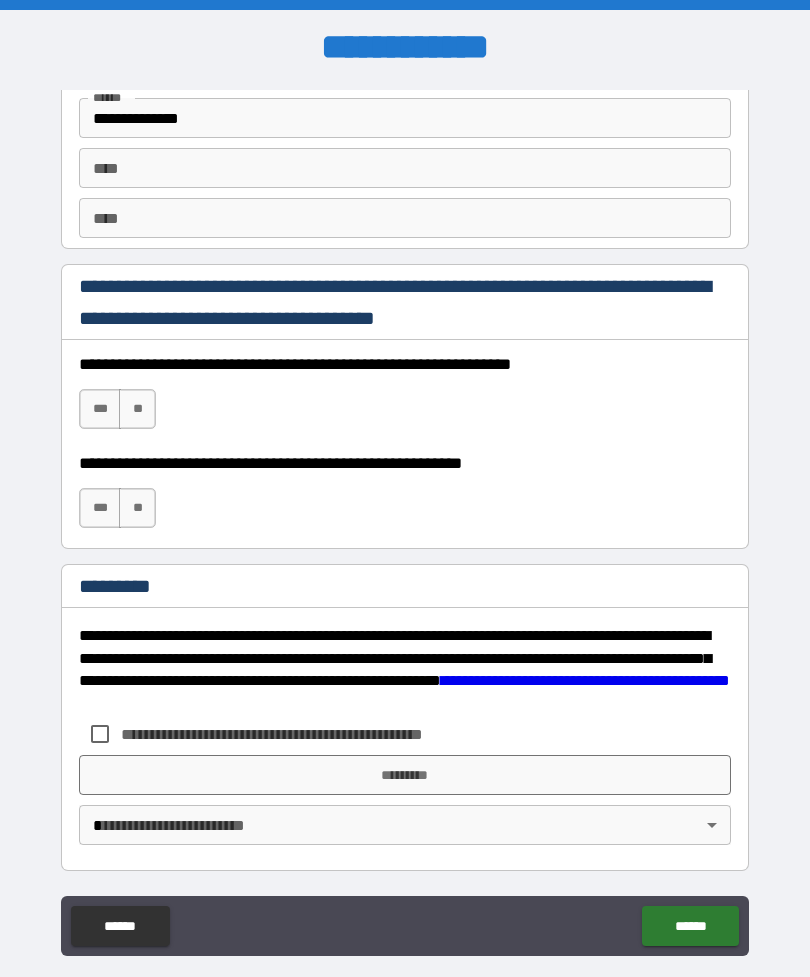 scroll, scrollTop: 2820, scrollLeft: 0, axis: vertical 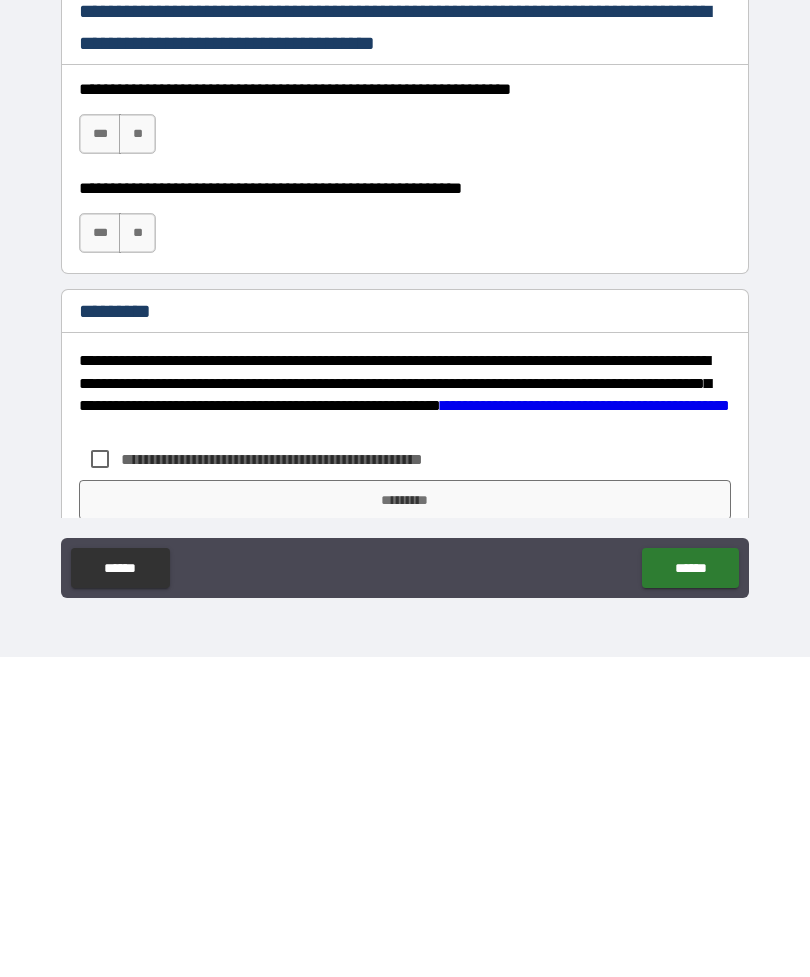 type on "**********" 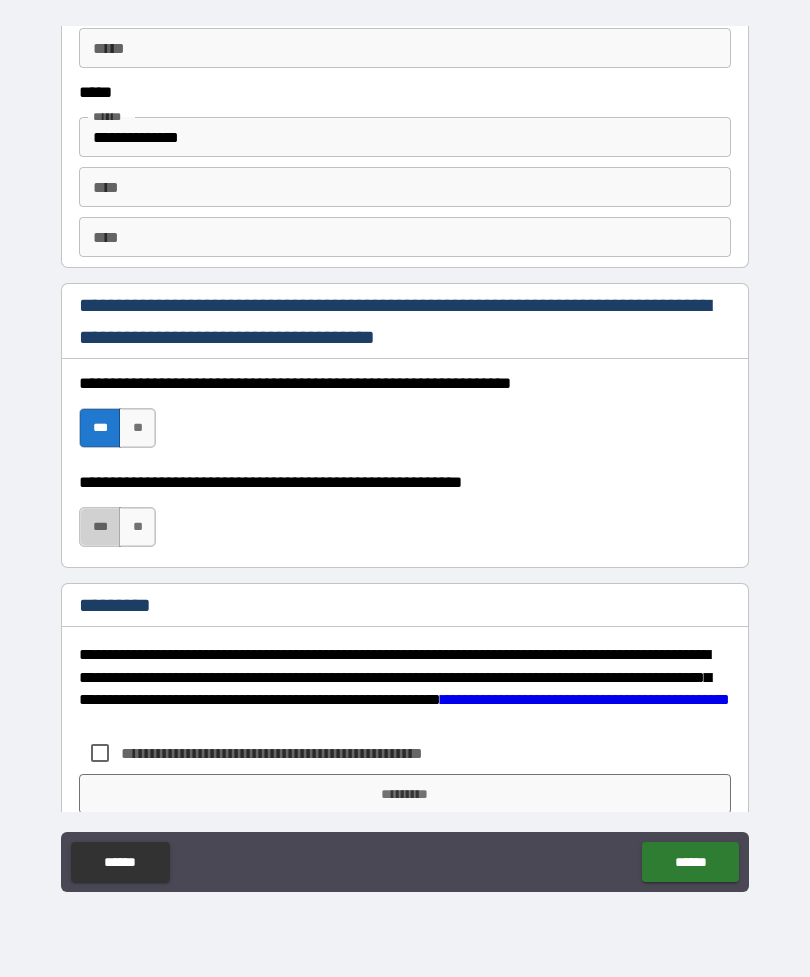 click on "***" at bounding box center (100, 527) 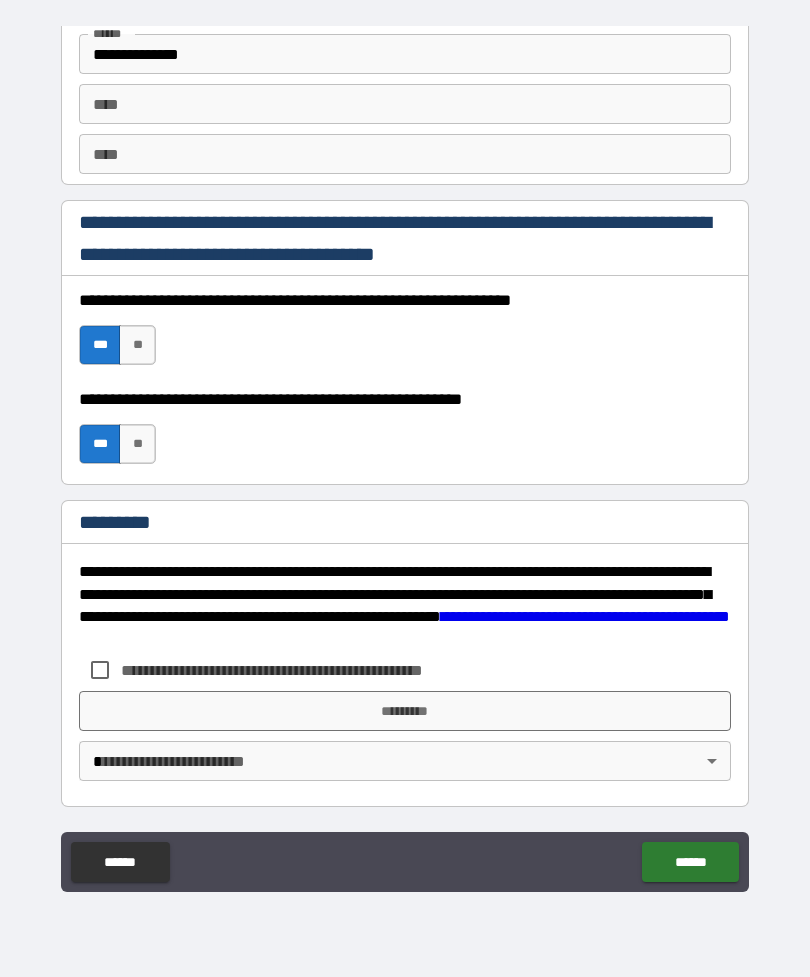 scroll, scrollTop: 2820, scrollLeft: 0, axis: vertical 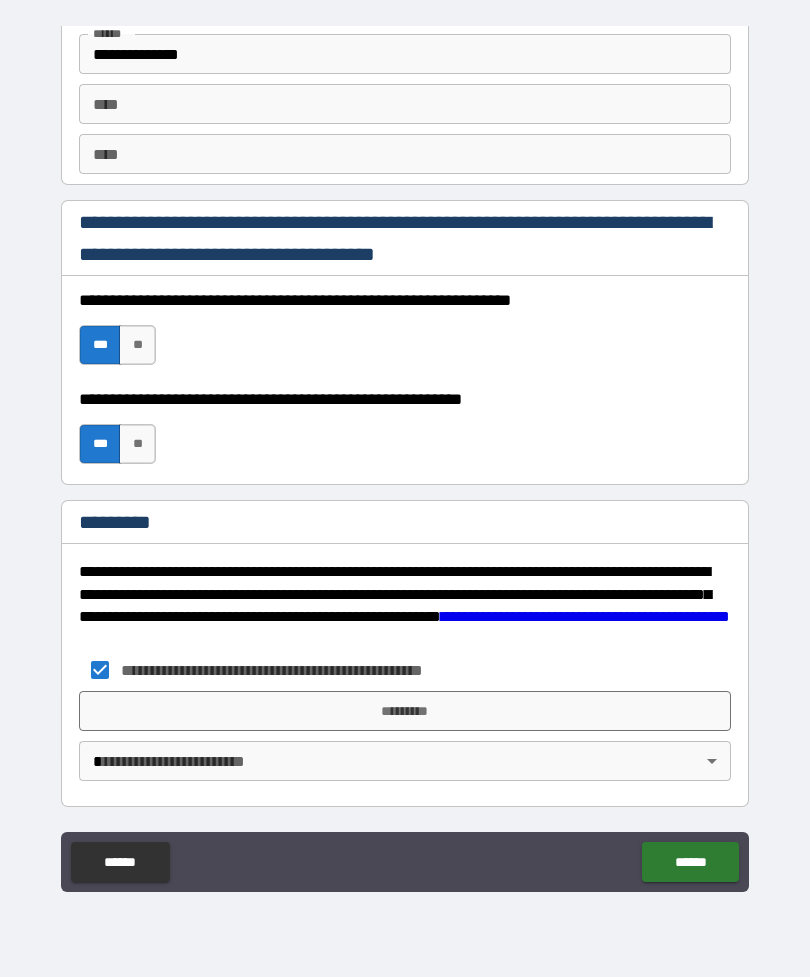 click on "*********" at bounding box center (405, 711) 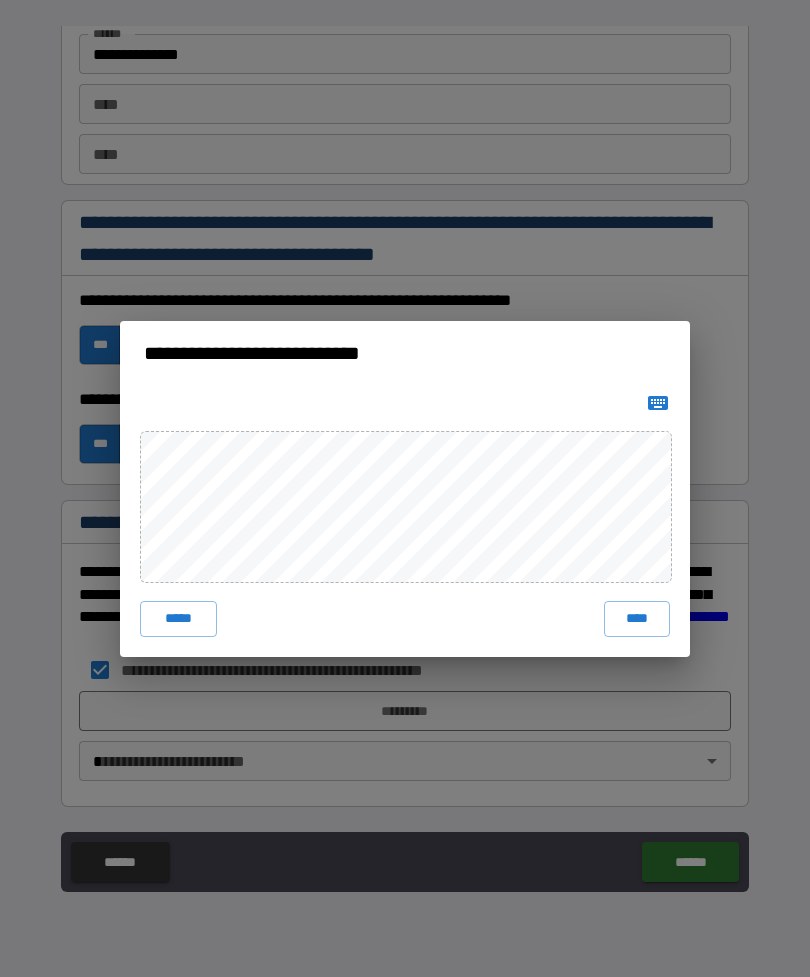 click on "****" at bounding box center [637, 619] 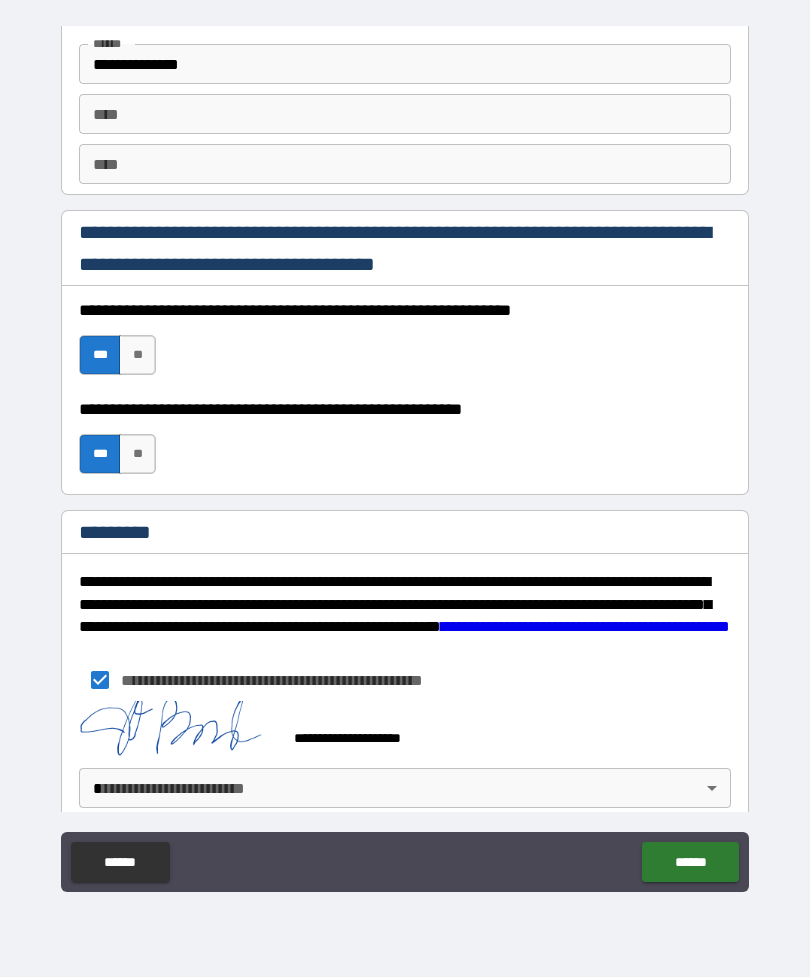 click on "******" at bounding box center [690, 862] 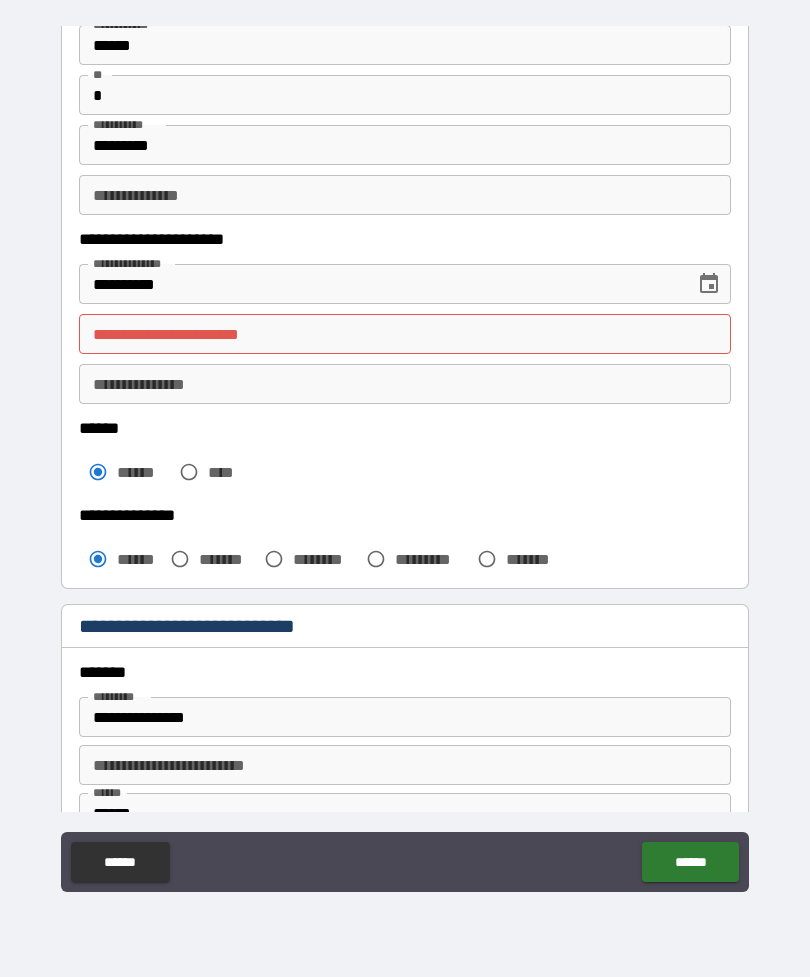 scroll, scrollTop: 146, scrollLeft: 0, axis: vertical 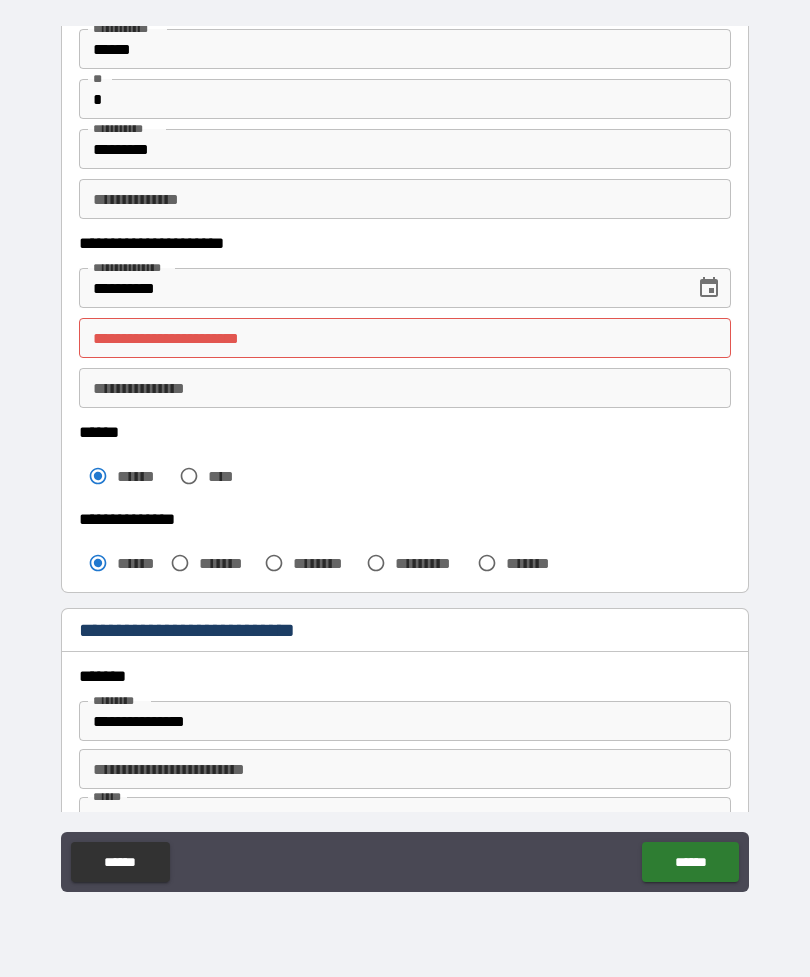 click on "**********" at bounding box center [405, 338] 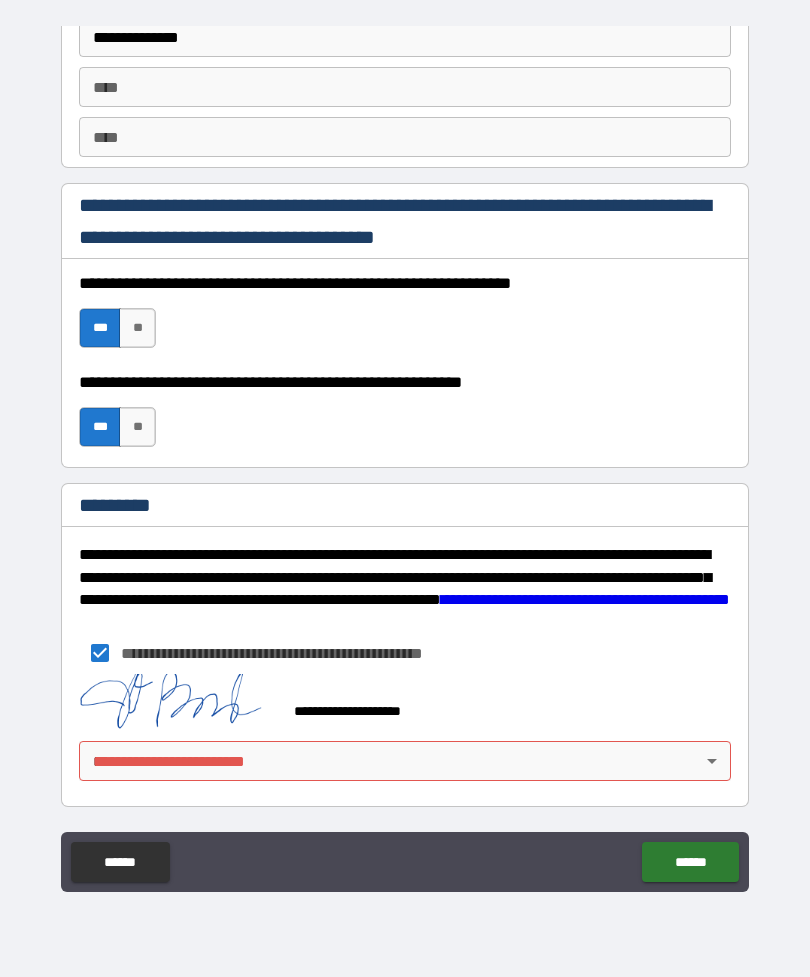 scroll, scrollTop: 2837, scrollLeft: 0, axis: vertical 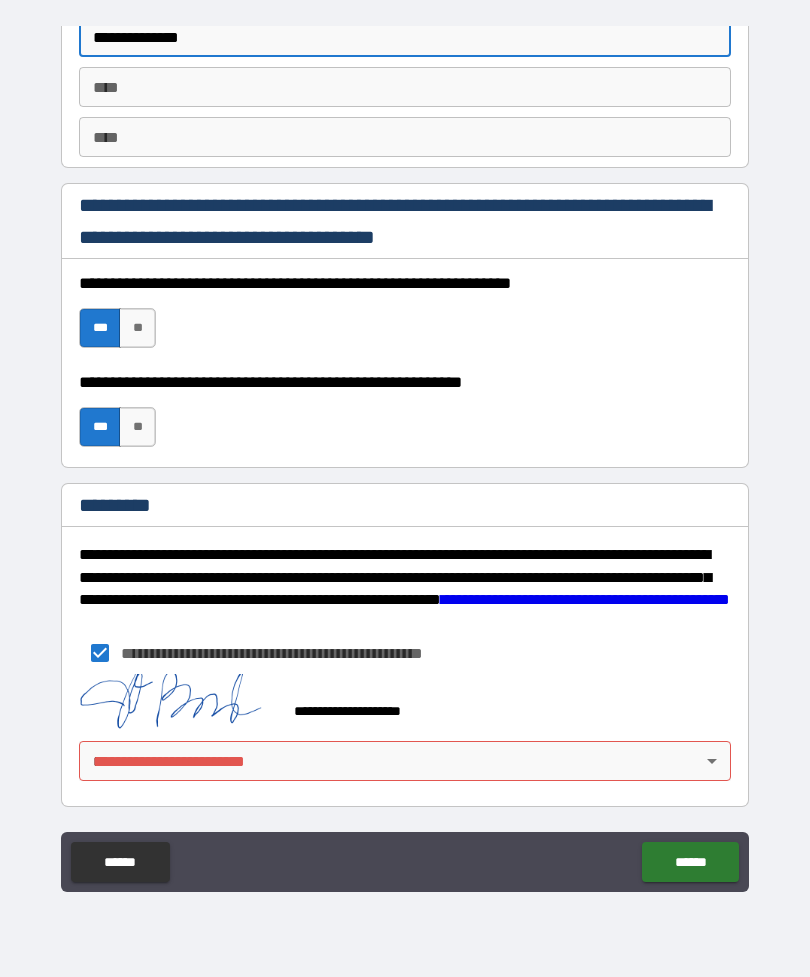 type on "*" 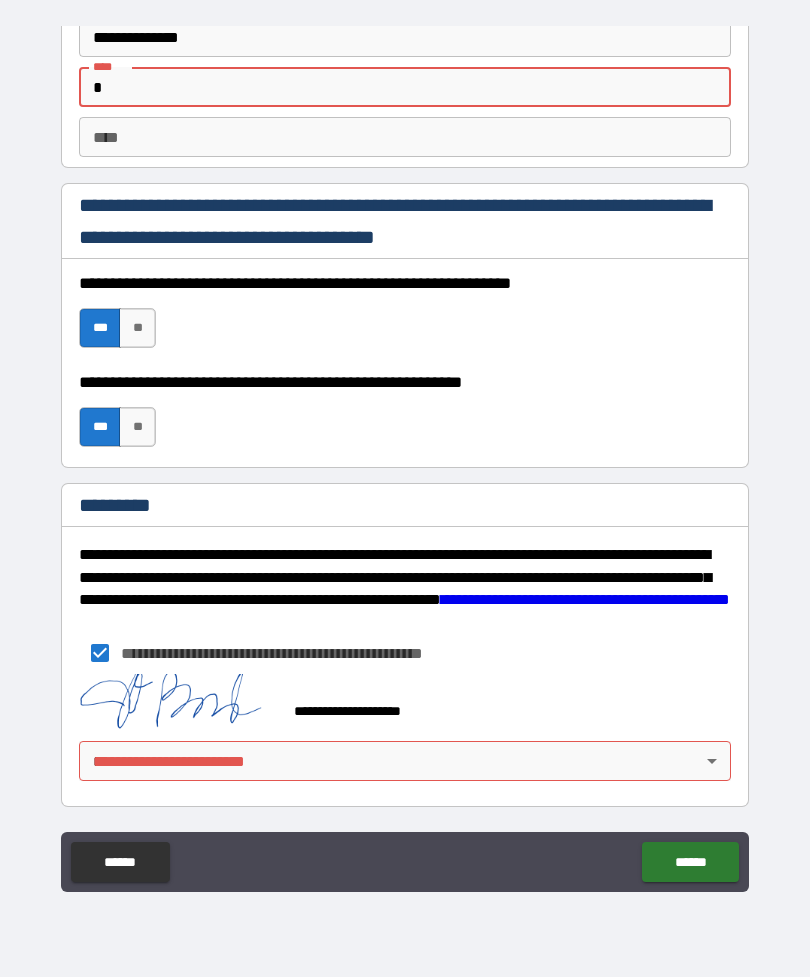 type 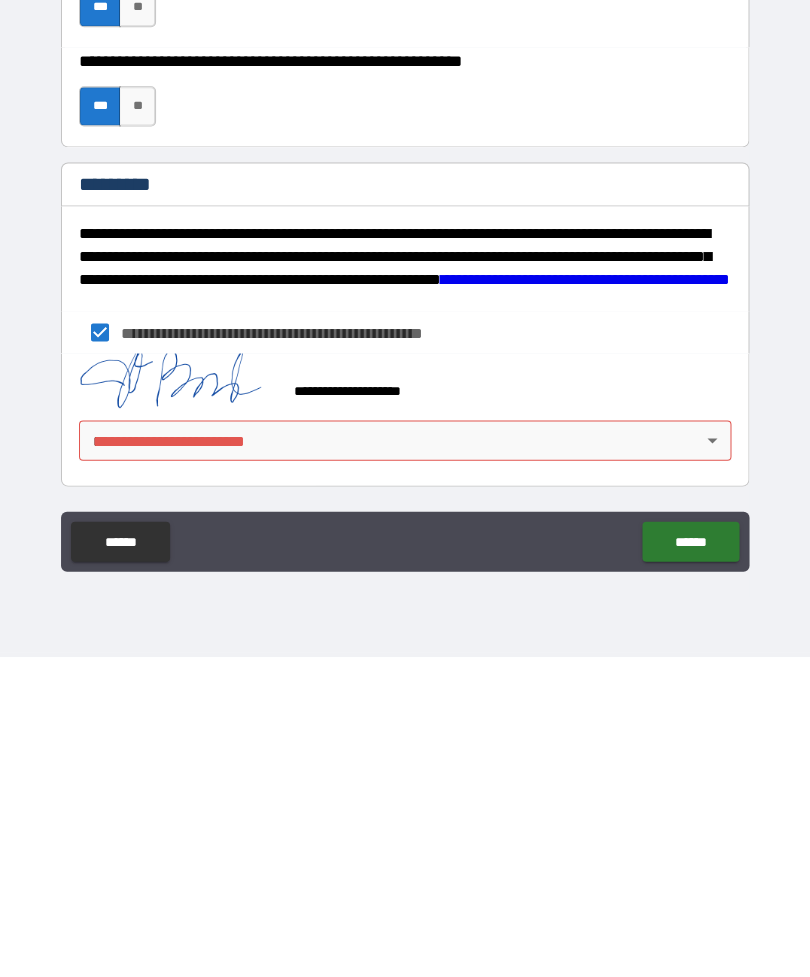 click on "******" at bounding box center (690, 862) 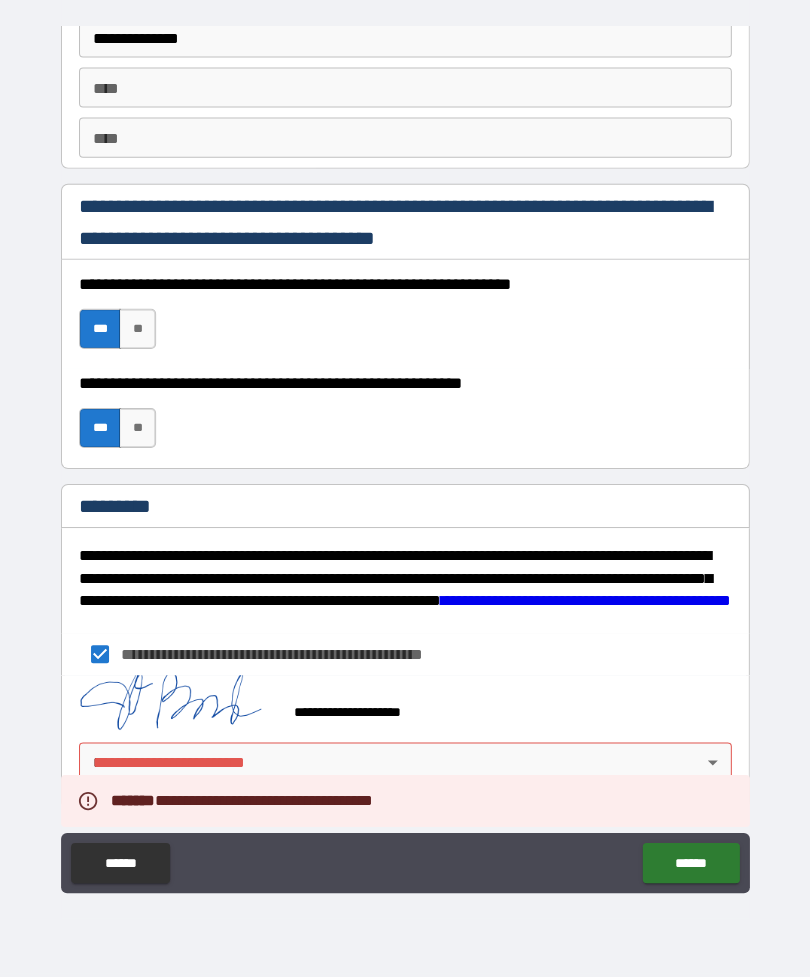 click on "**********" at bounding box center (405, 456) 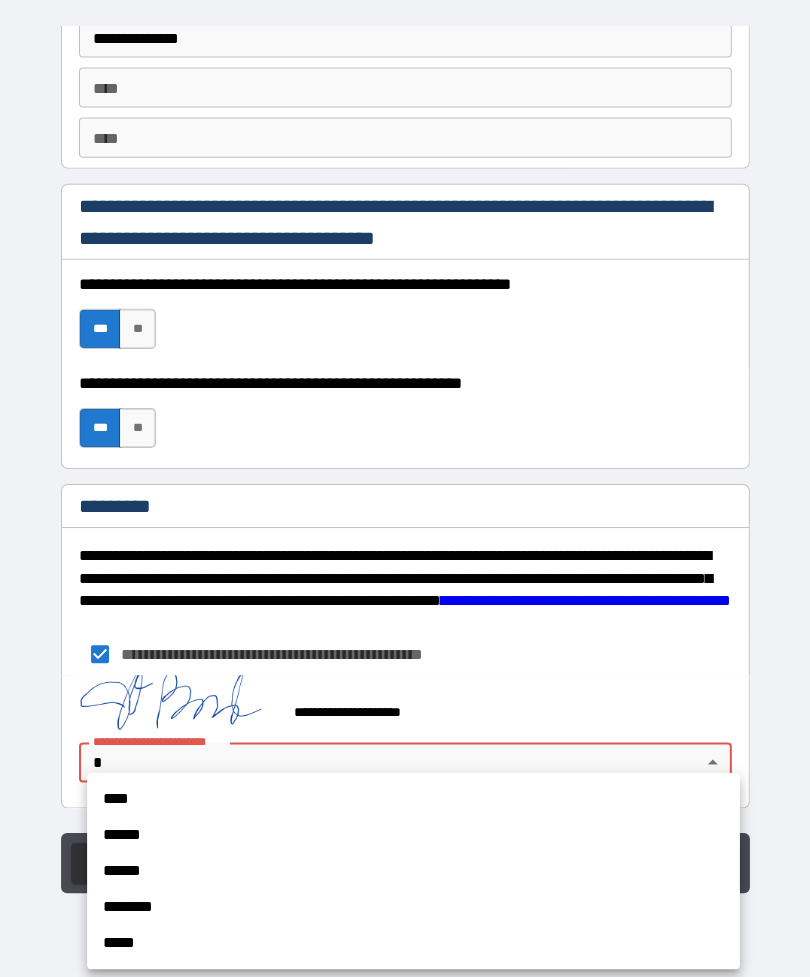 click on "********" at bounding box center (413, 906) 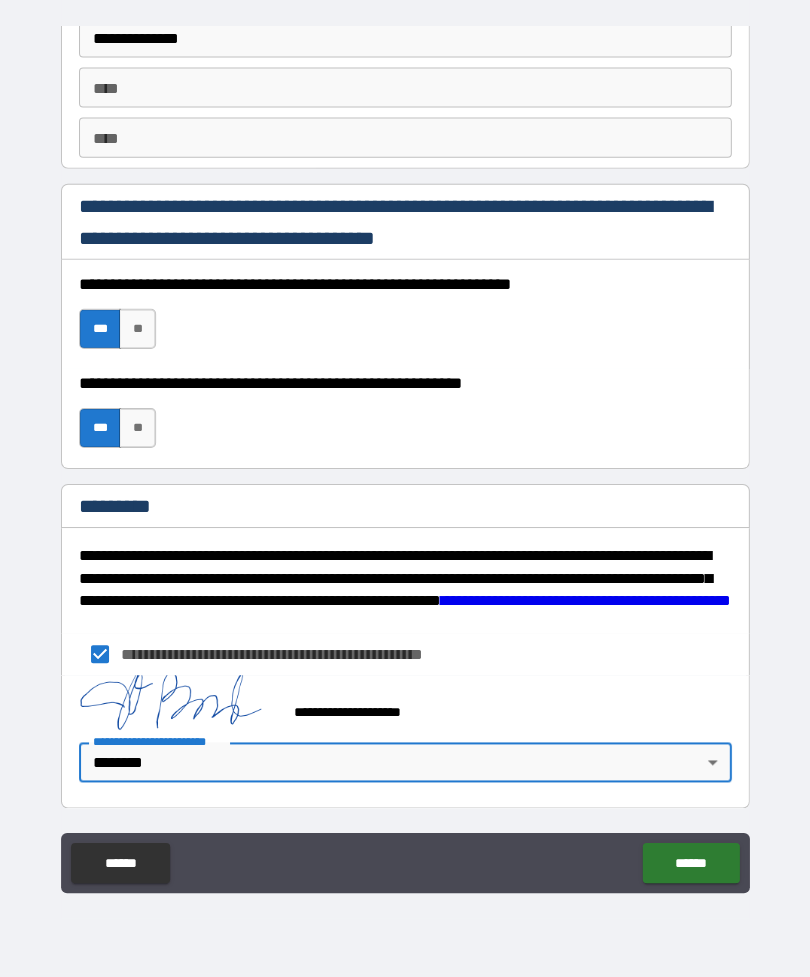 click on "******" at bounding box center [690, 862] 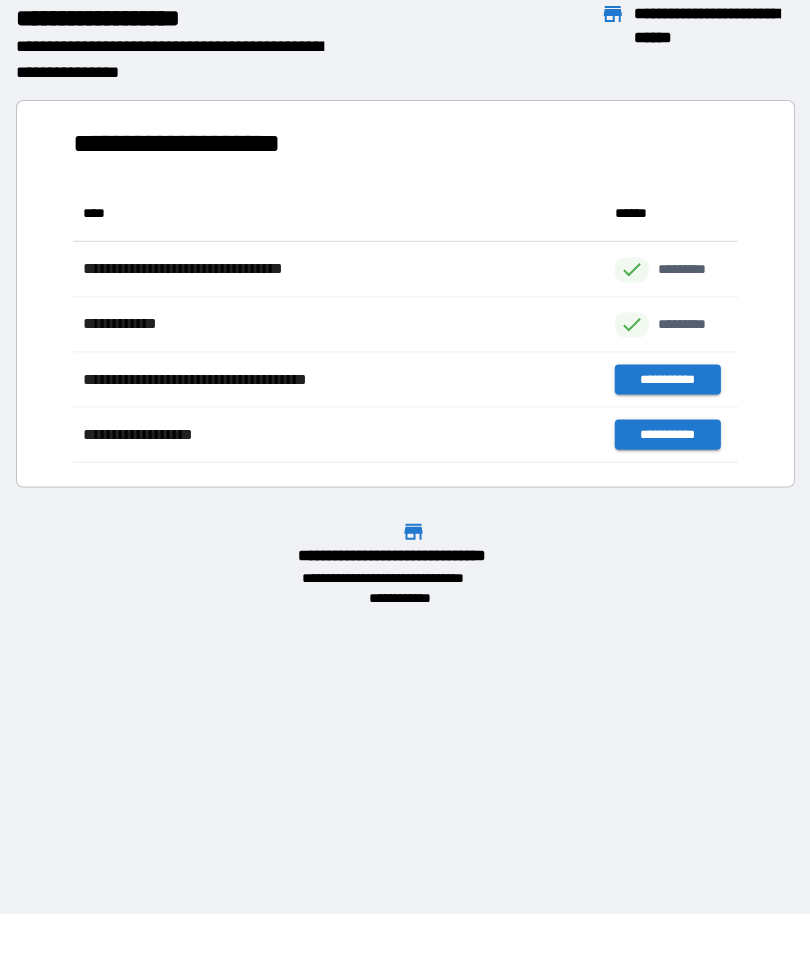 scroll, scrollTop: 276, scrollLeft: 664, axis: both 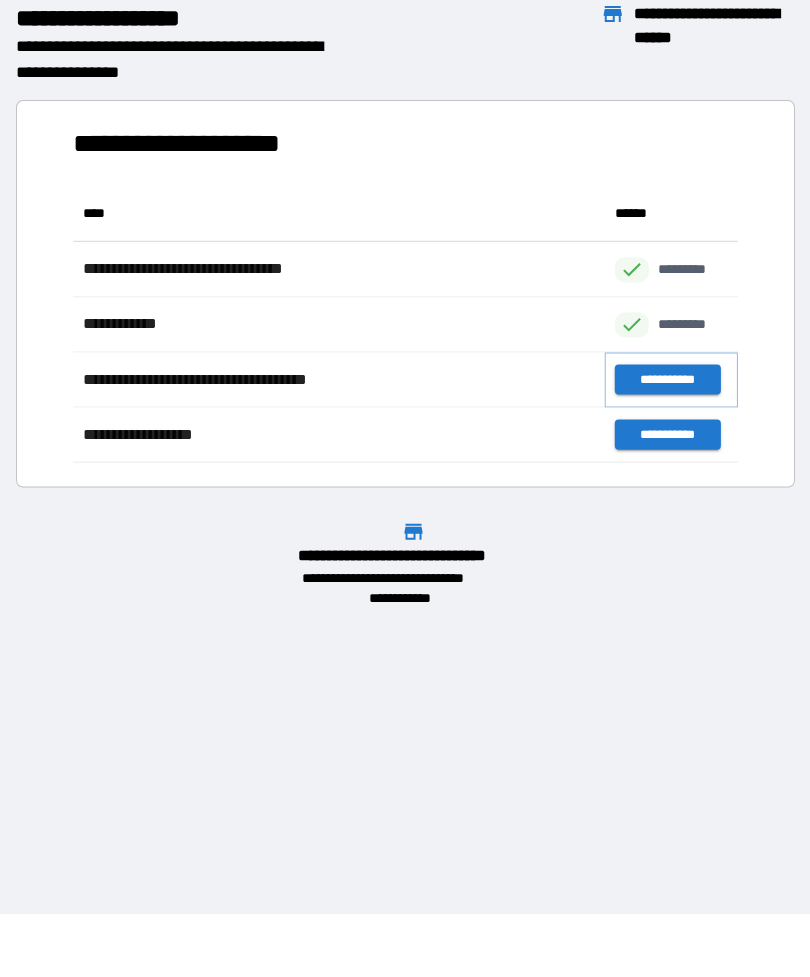 click on "**********" at bounding box center (666, 379) 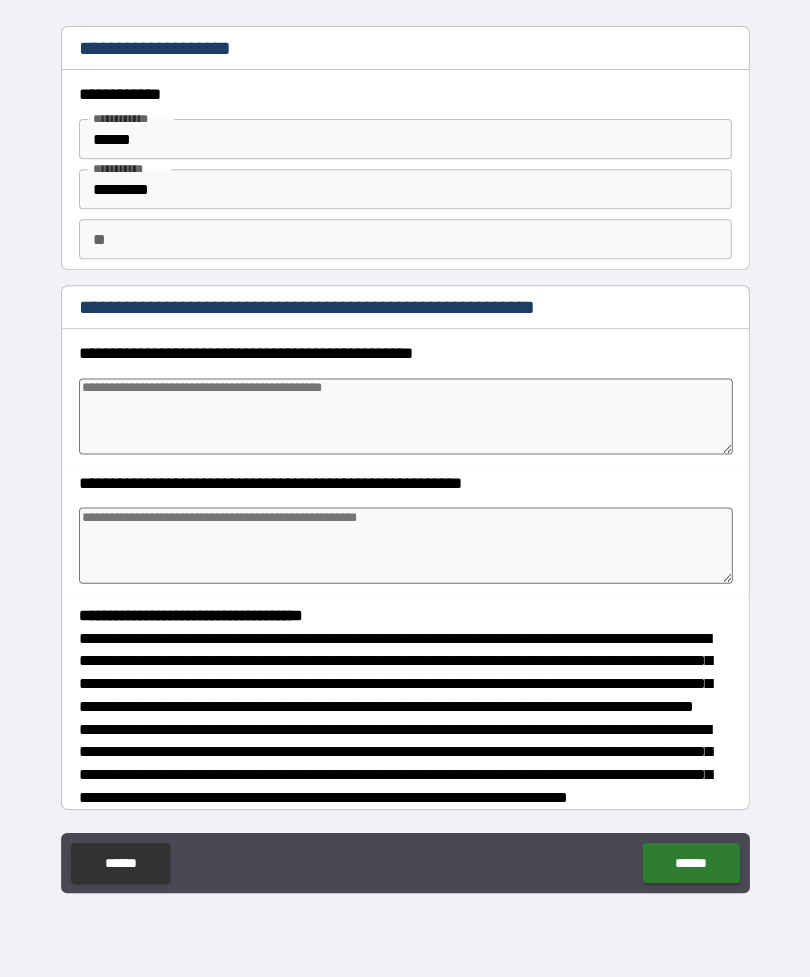 type on "*" 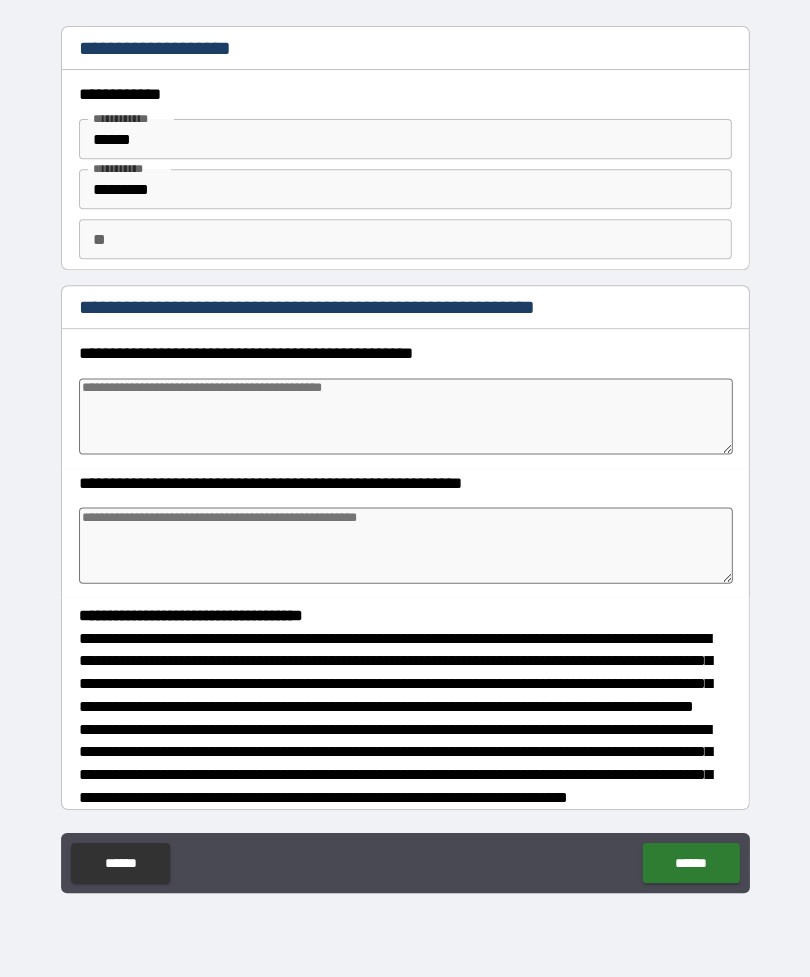 type on "*" 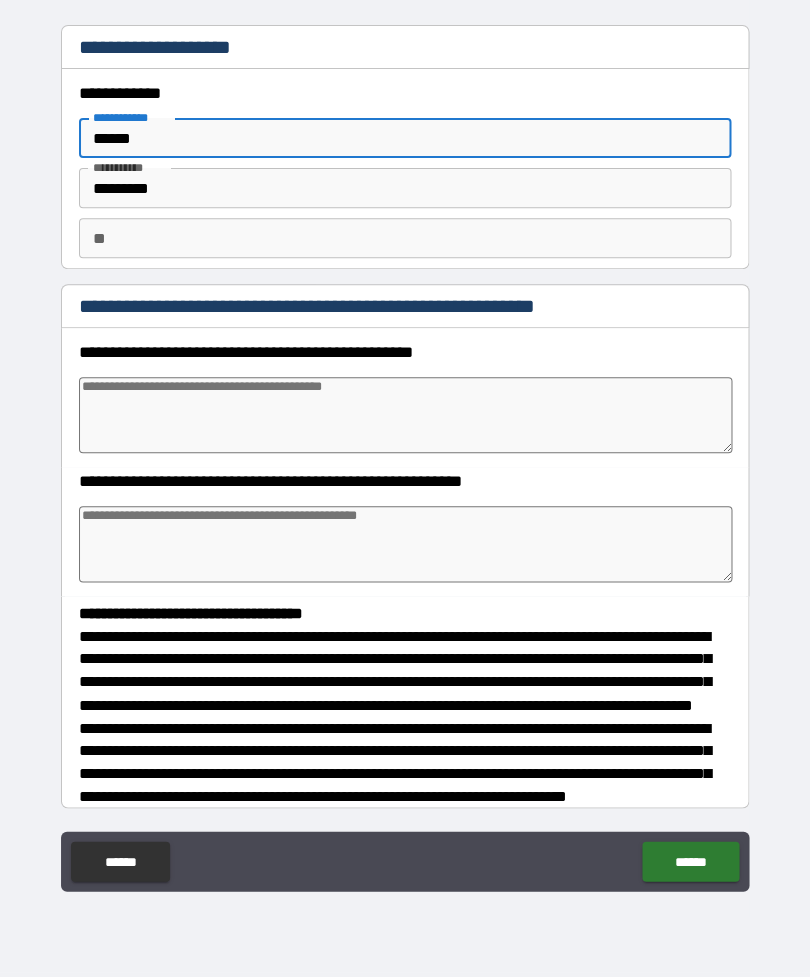 type on "*****" 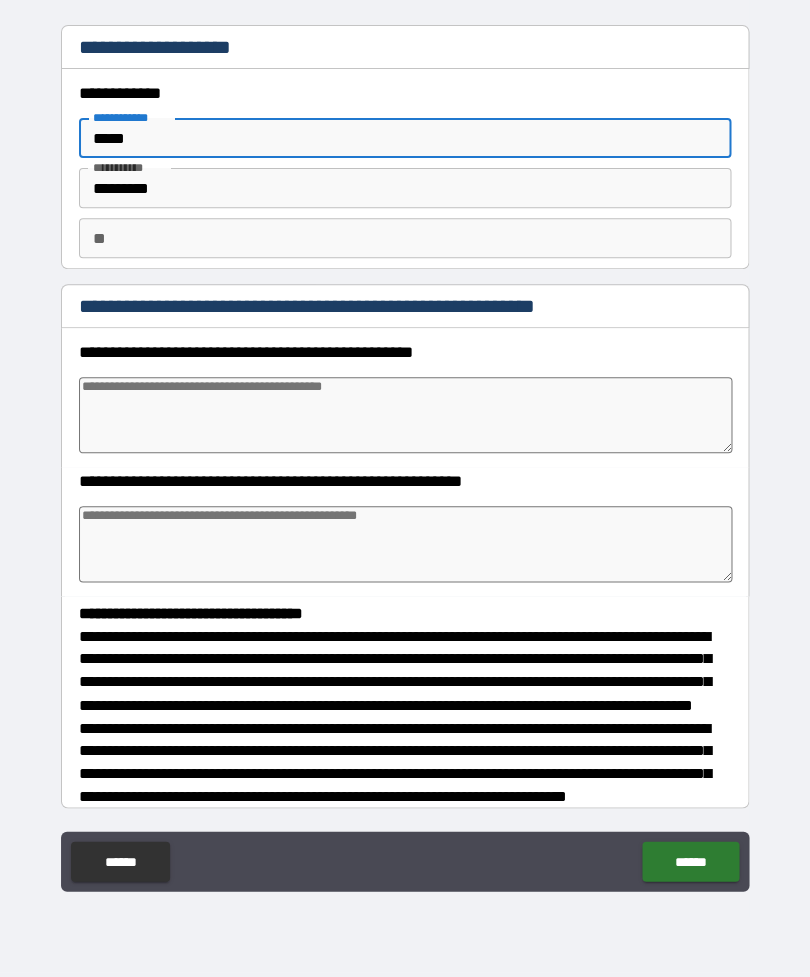 type on "*" 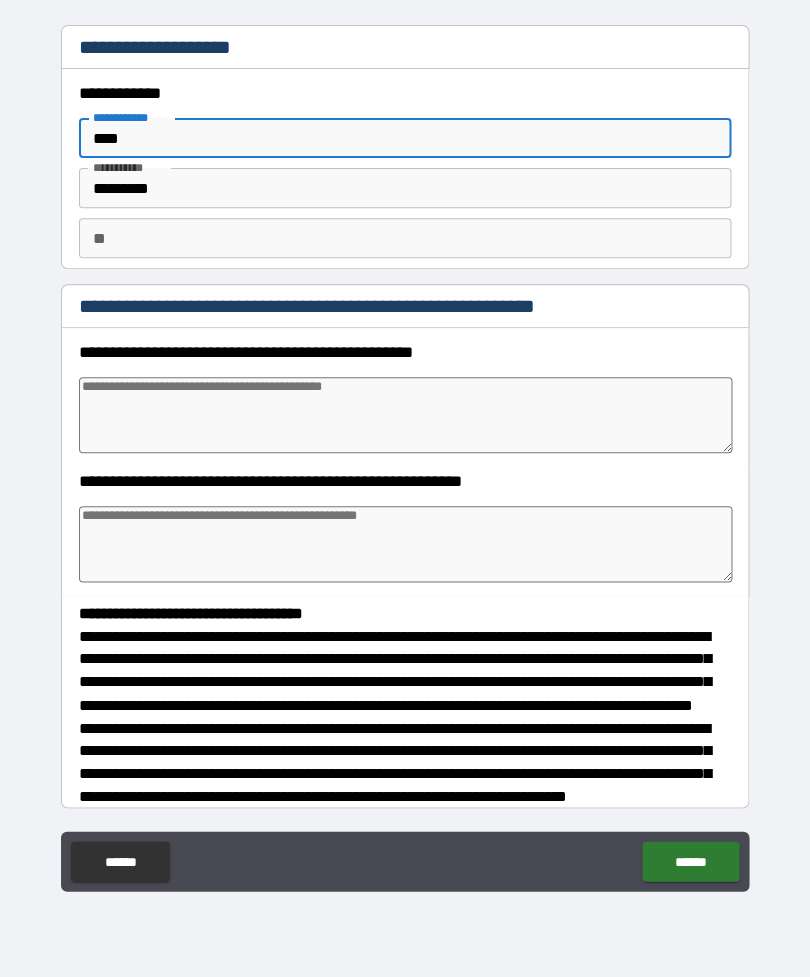 type on "*" 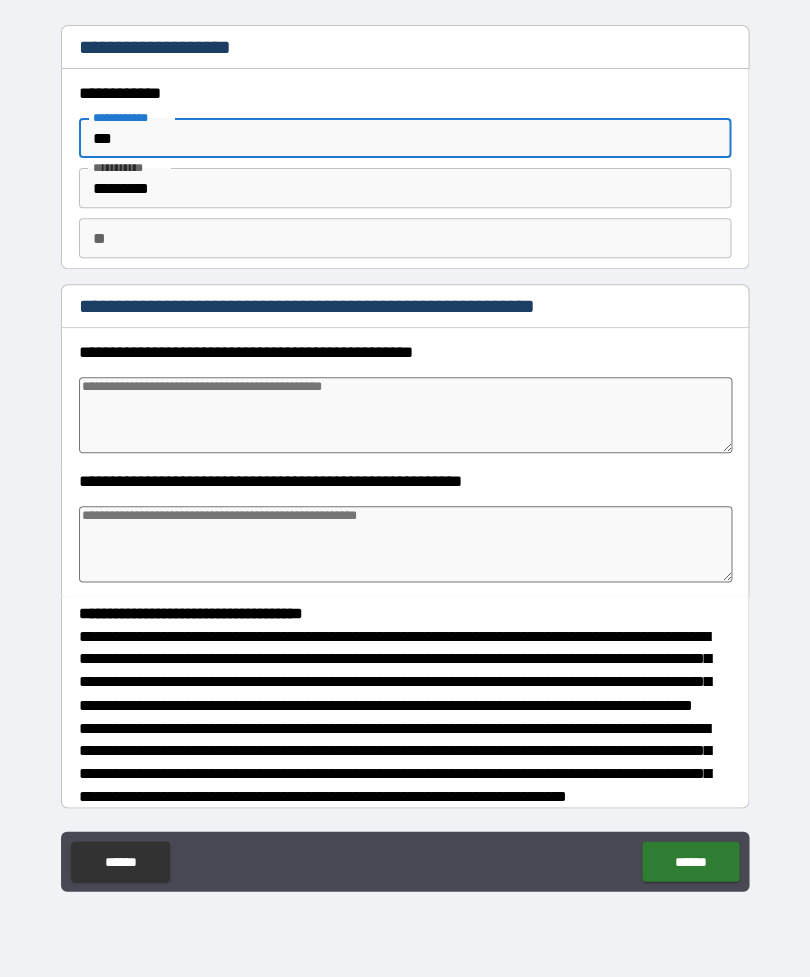 type on "*" 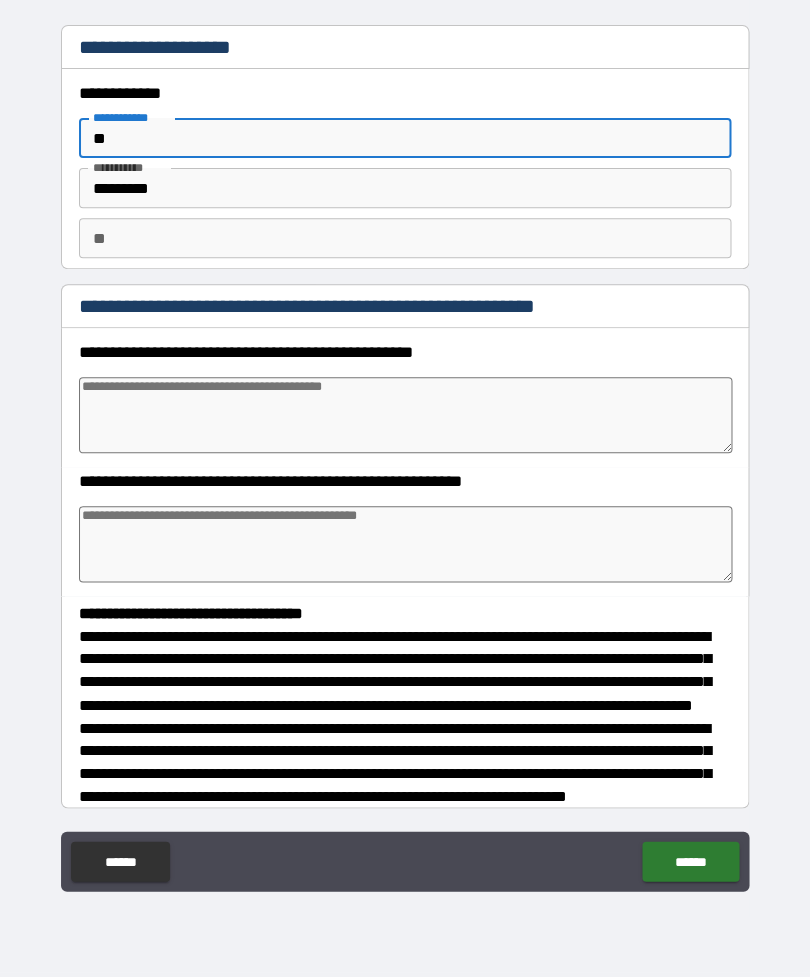 type on "*" 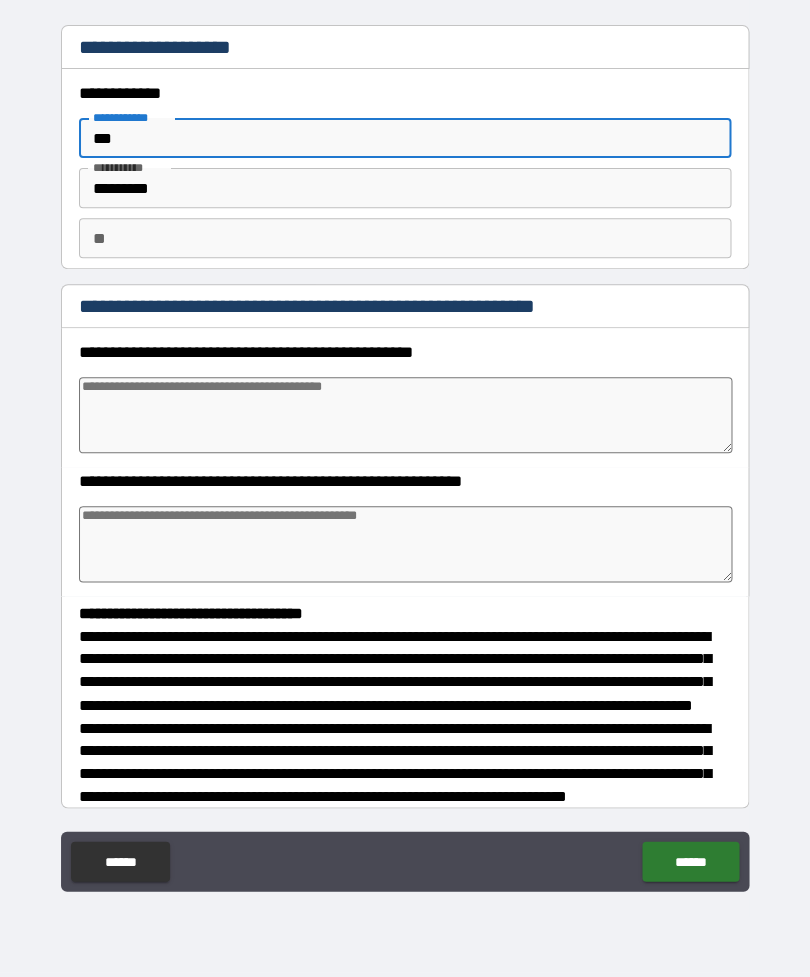 type on "*" 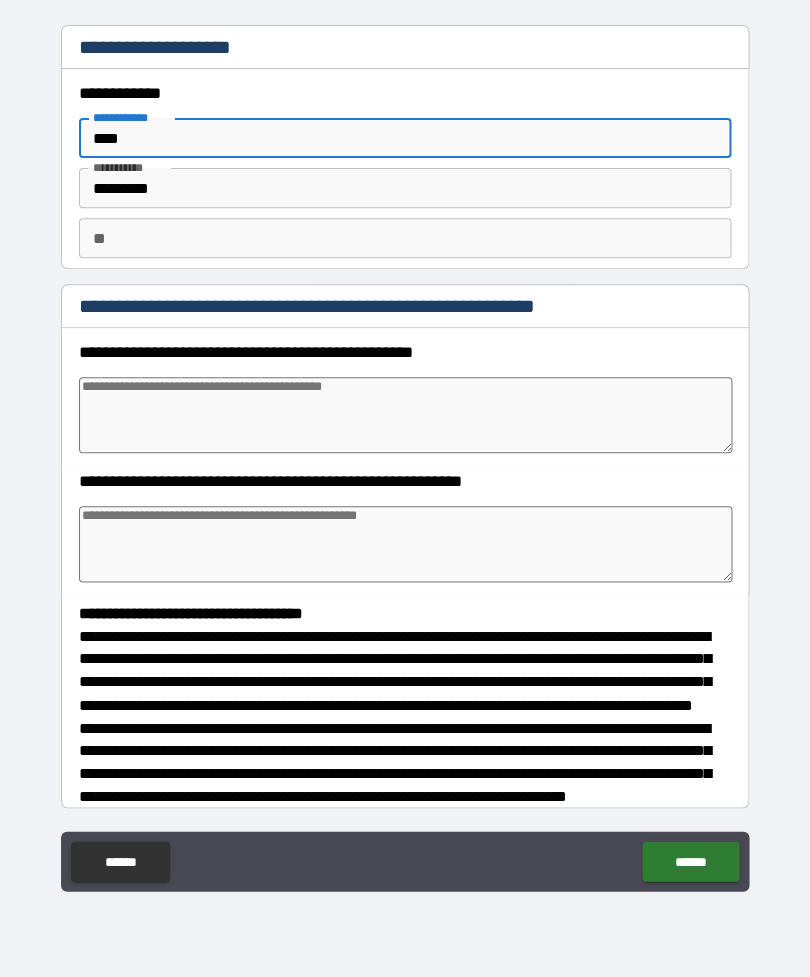 type on "*" 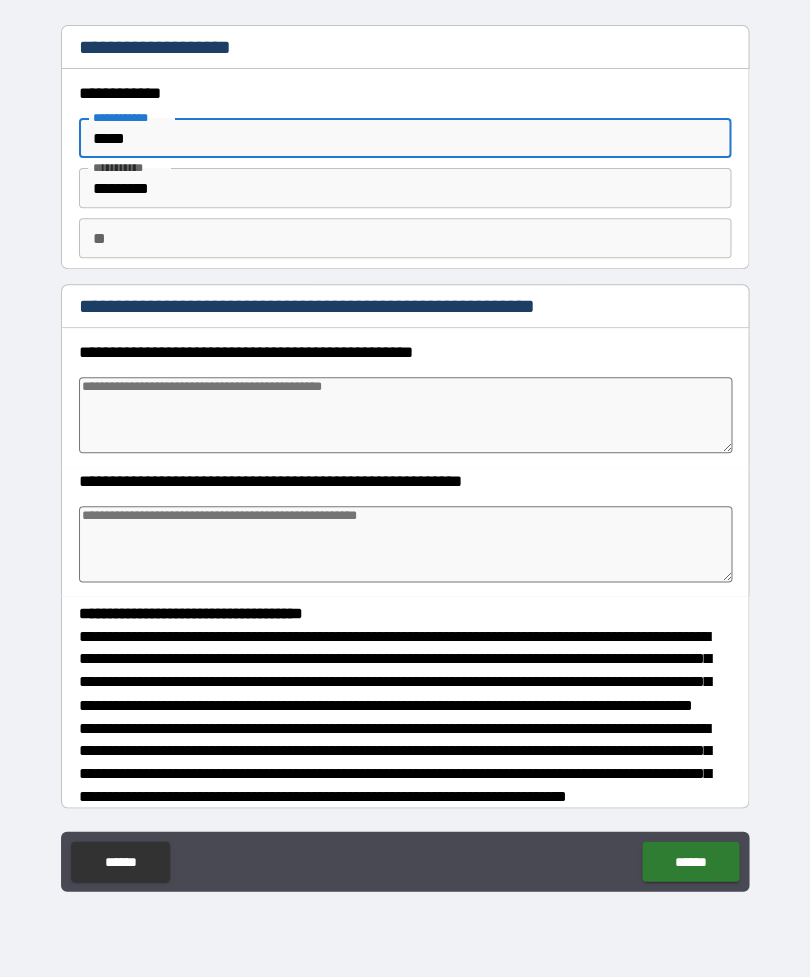 type on "*" 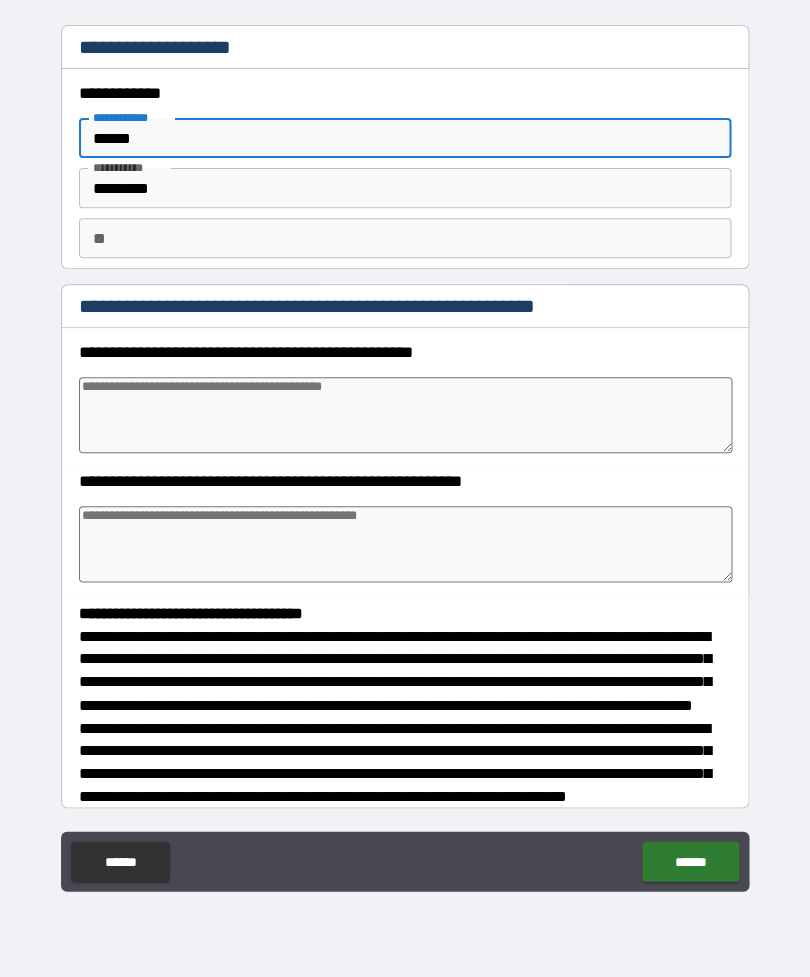 type on "*" 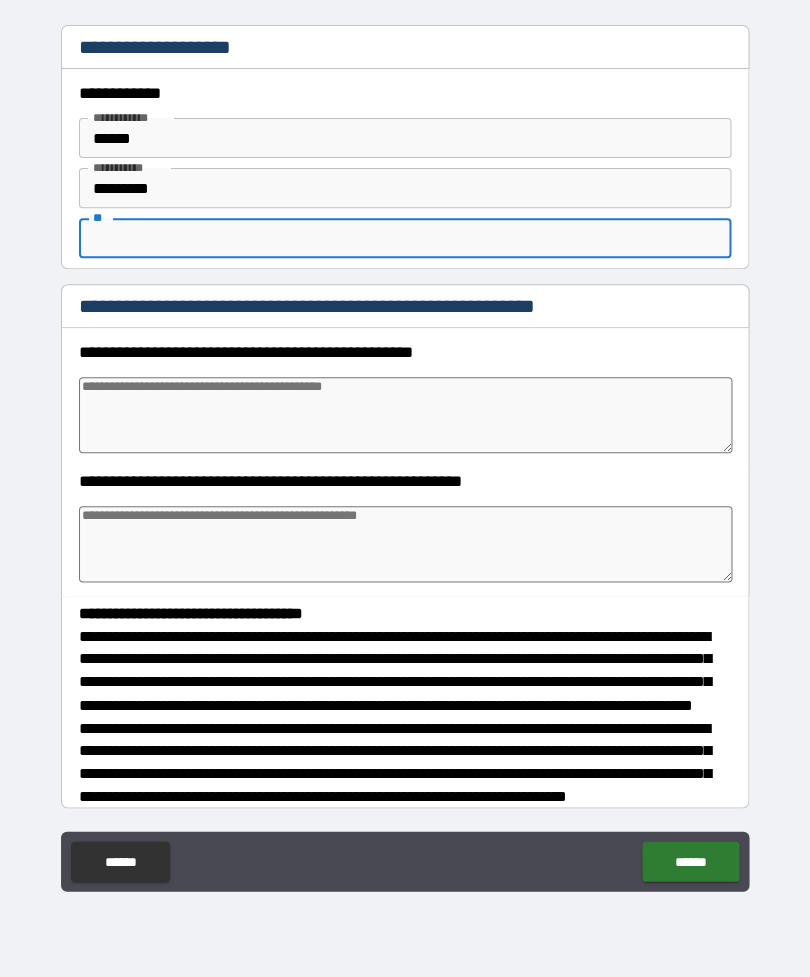type on "*" 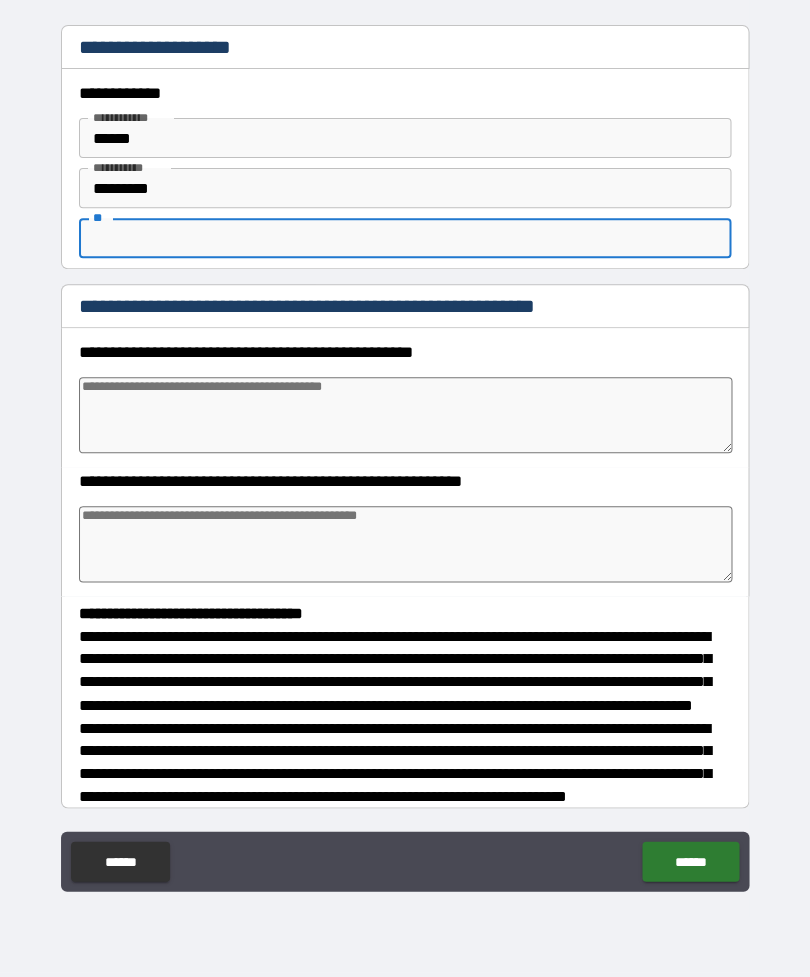 type on "*" 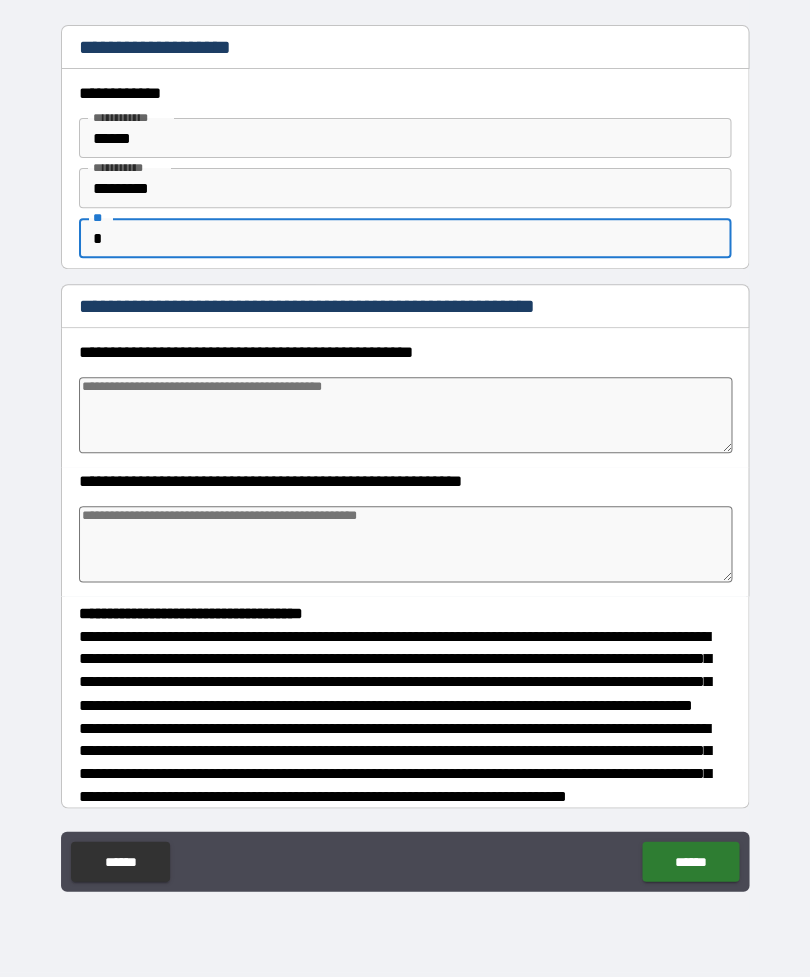 type on "*" 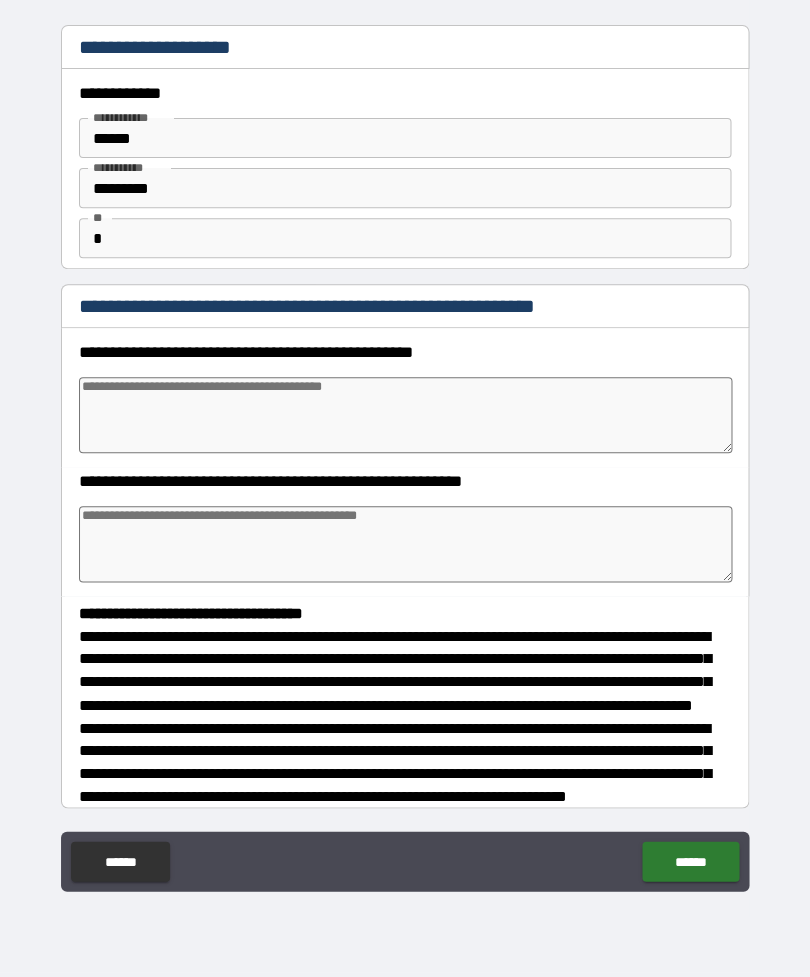 type on "*" 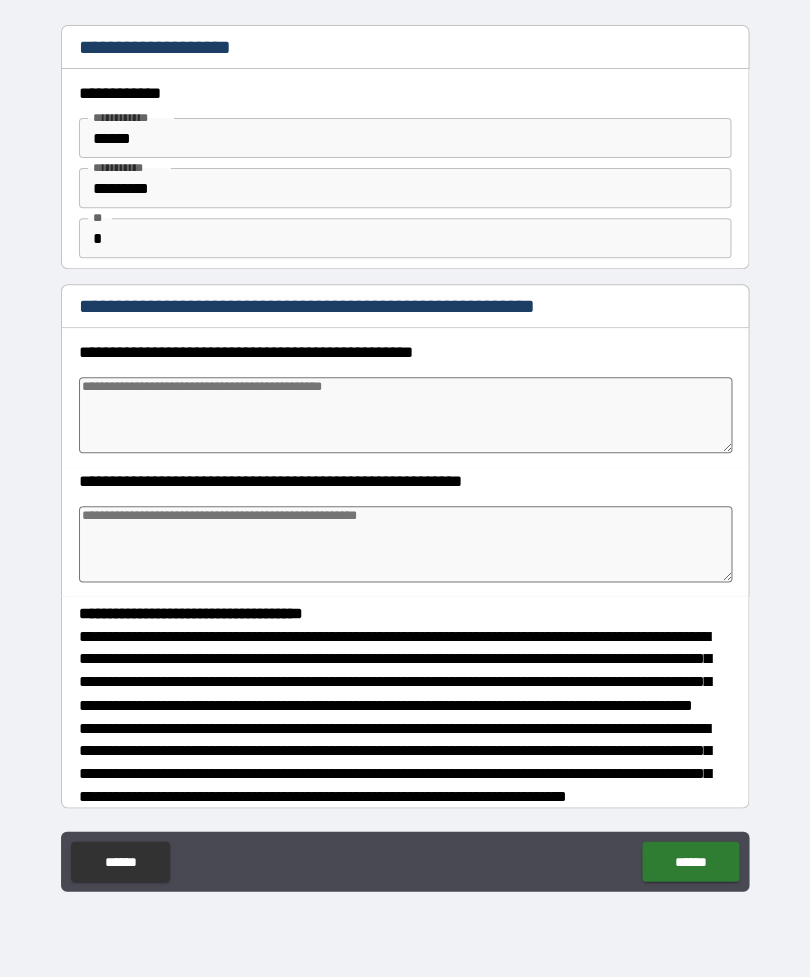 type on "*" 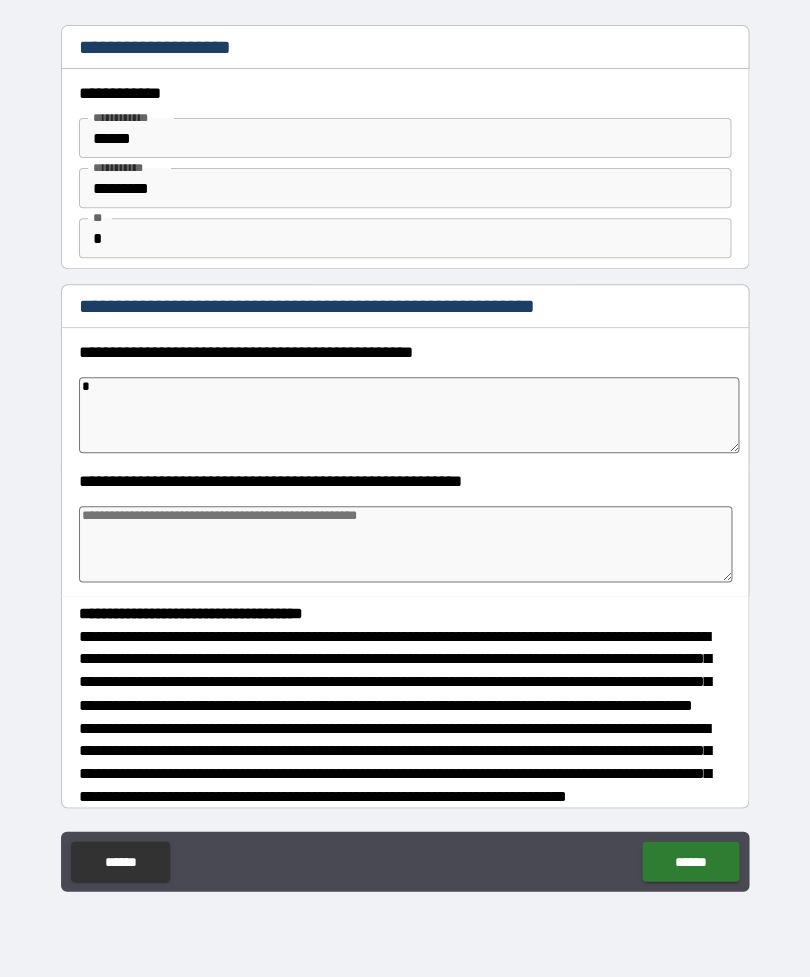 type on "*" 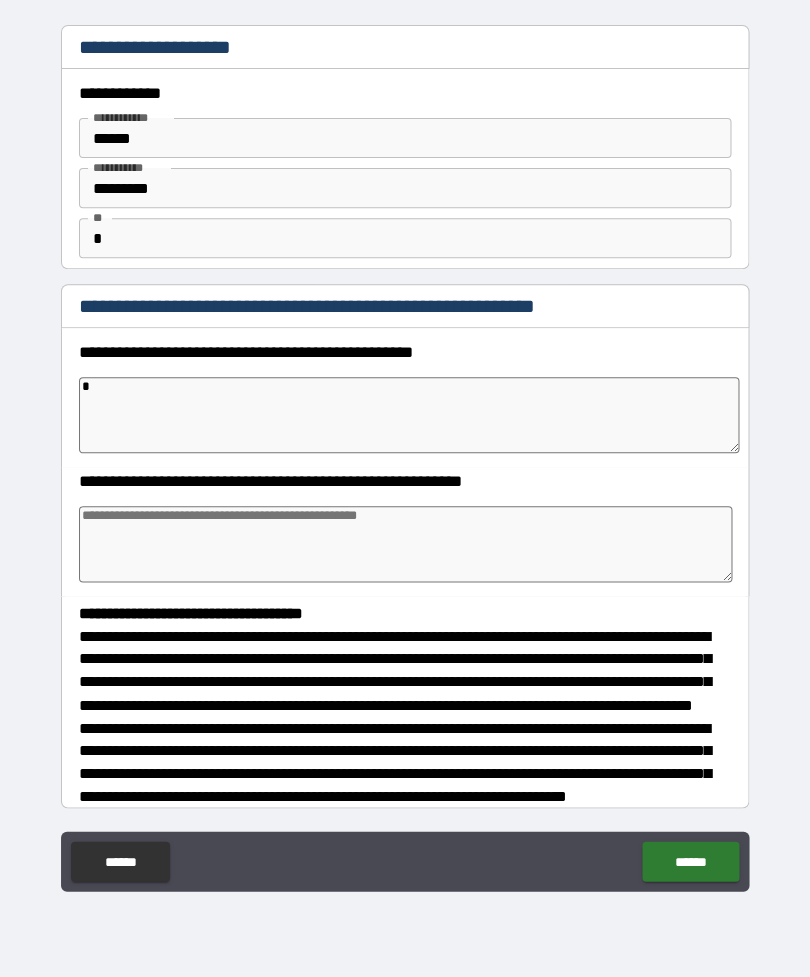type on "*" 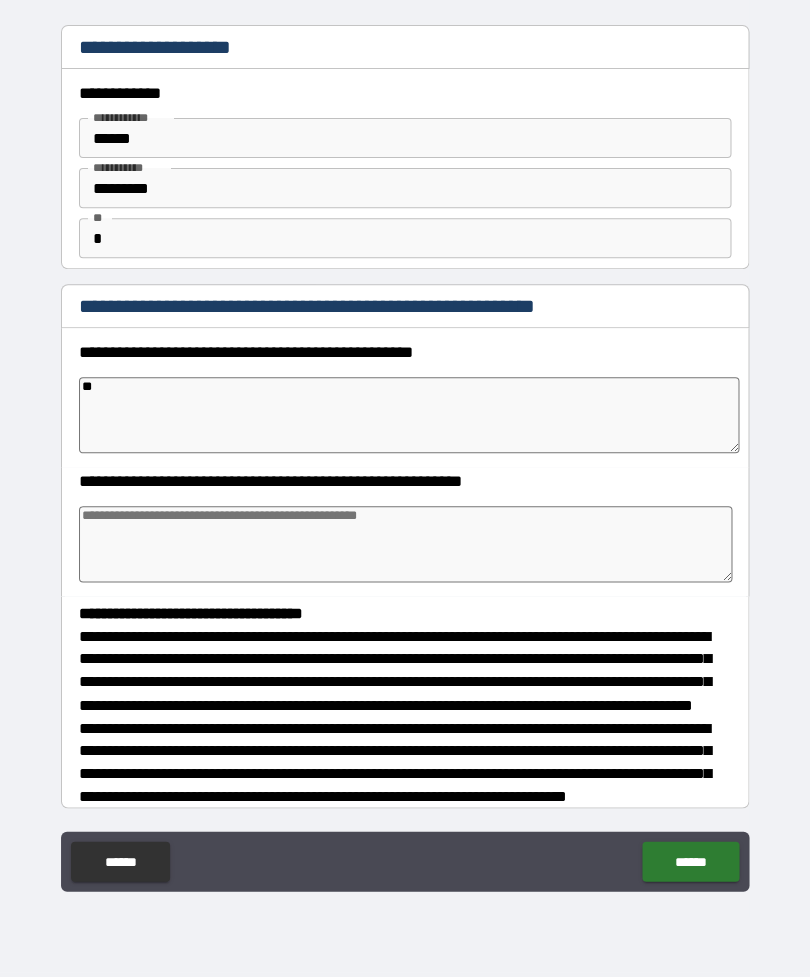 type on "*" 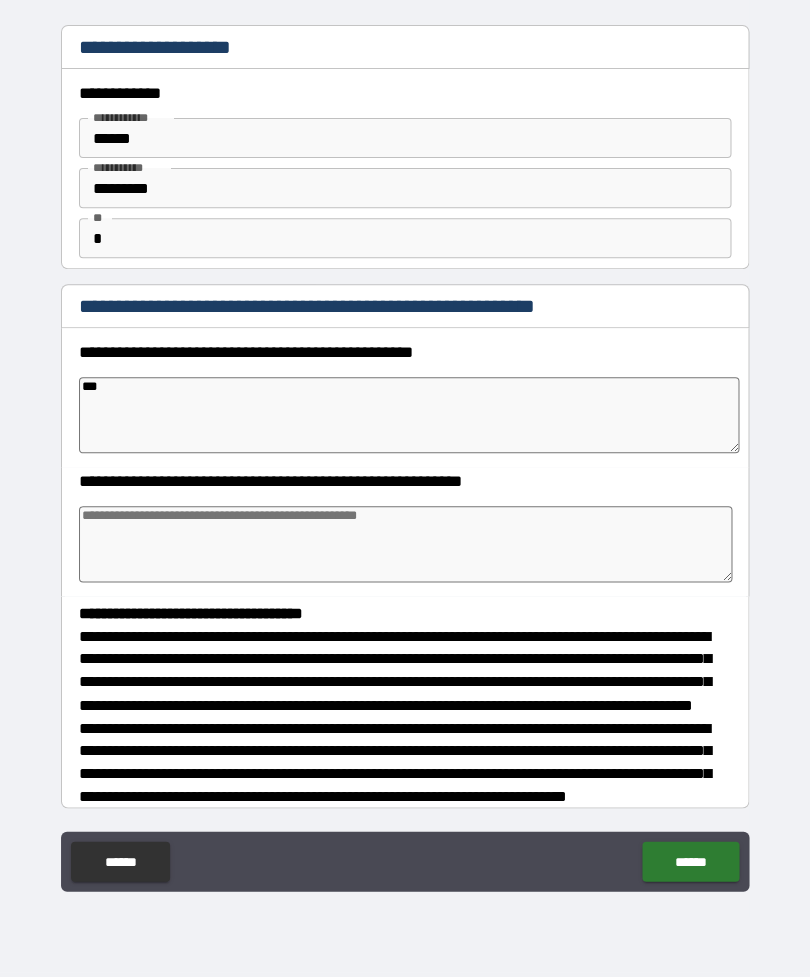 type on "*" 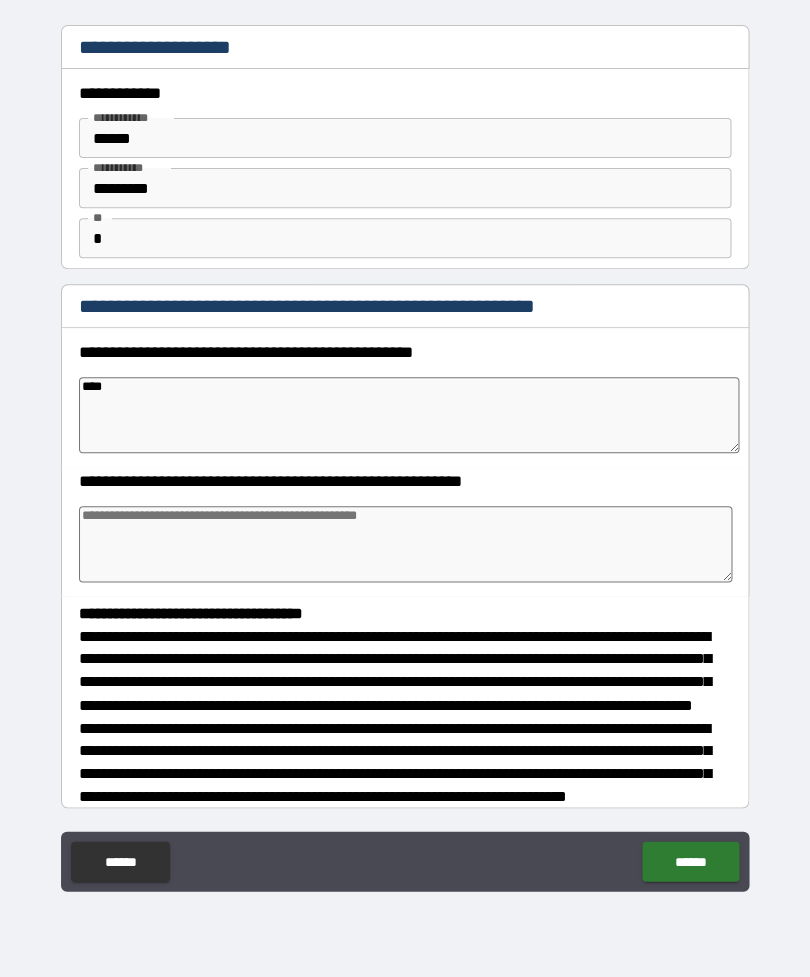 type on "*" 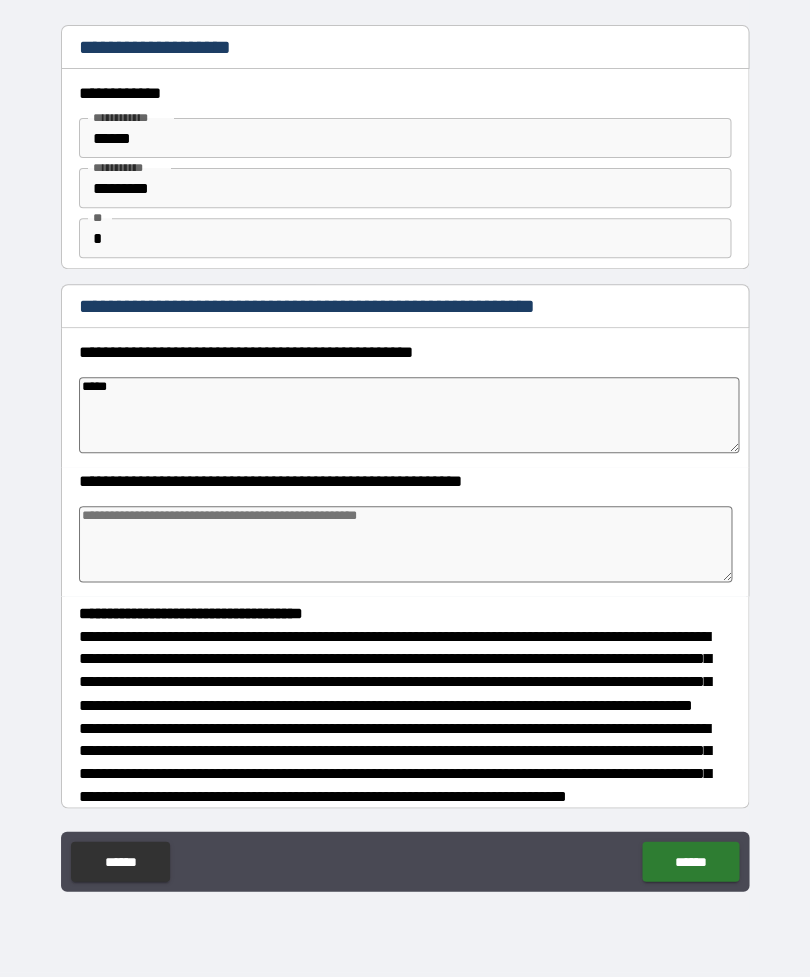 type on "*" 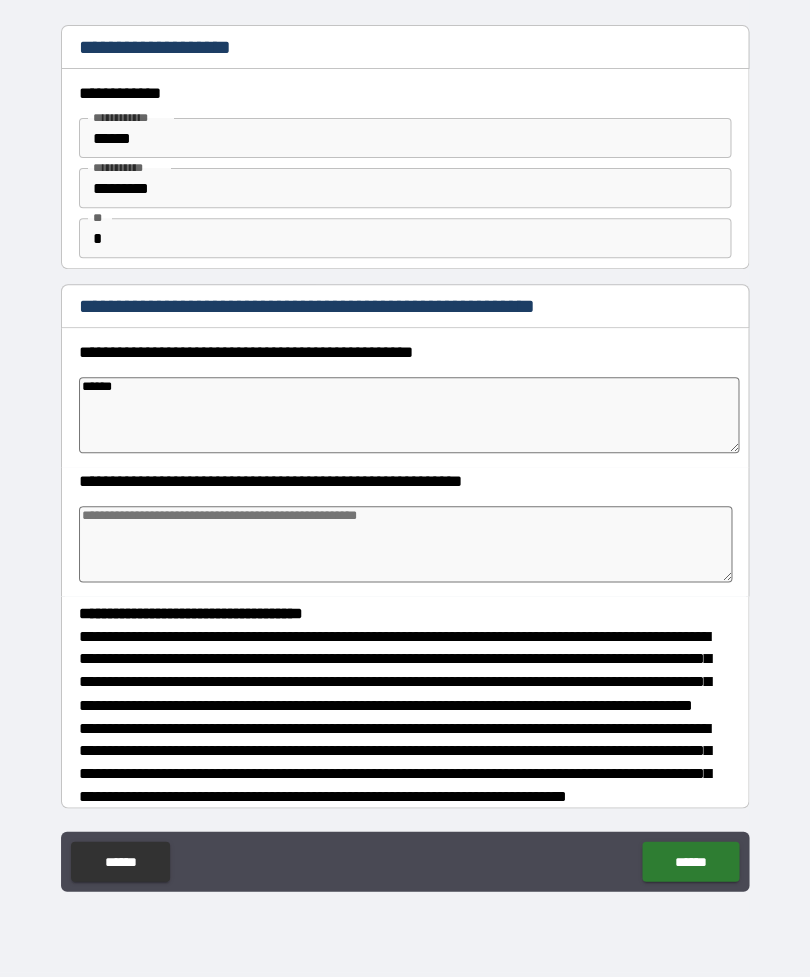 type on "*" 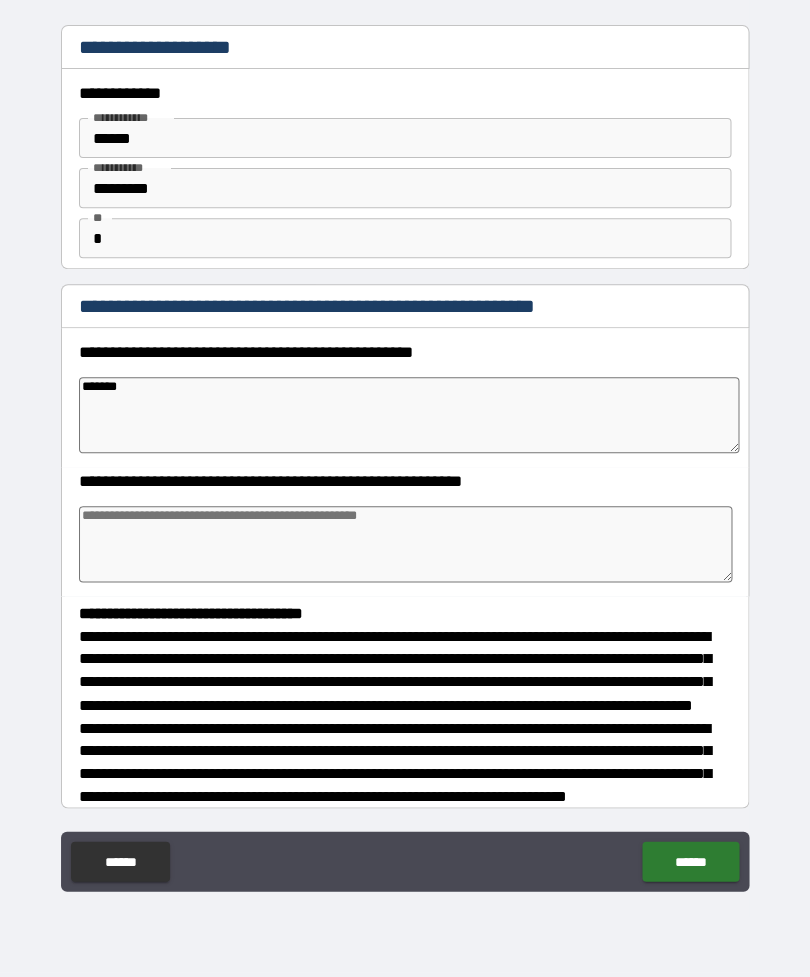 type on "*" 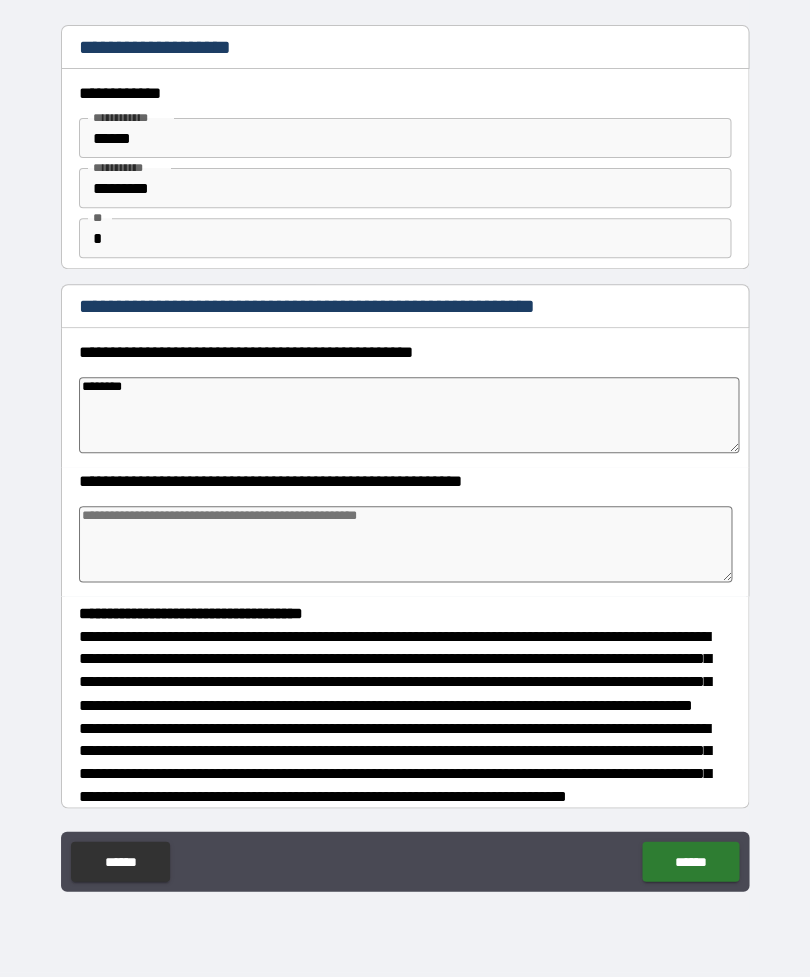 type on "*" 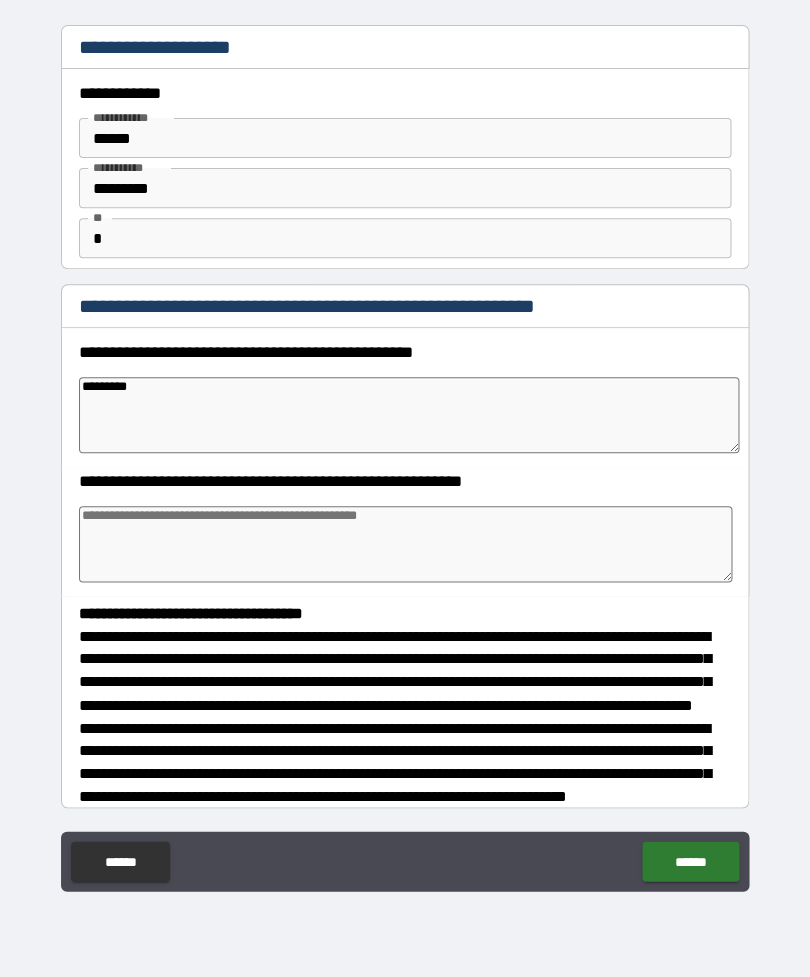 type on "*" 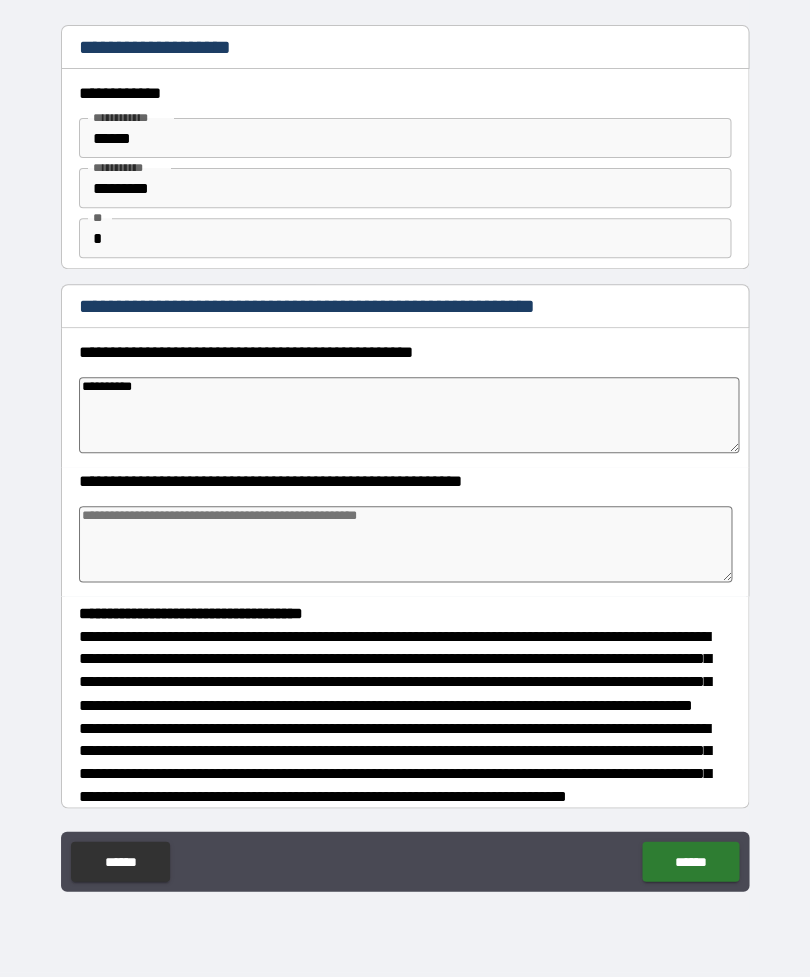 type on "*" 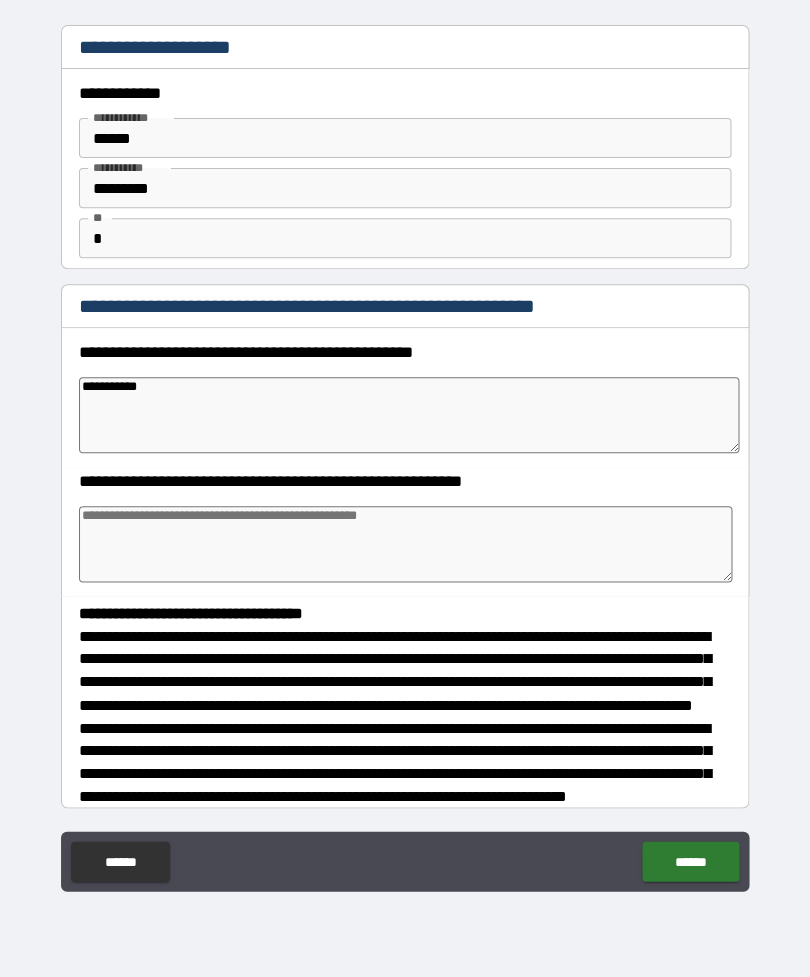 type on "*" 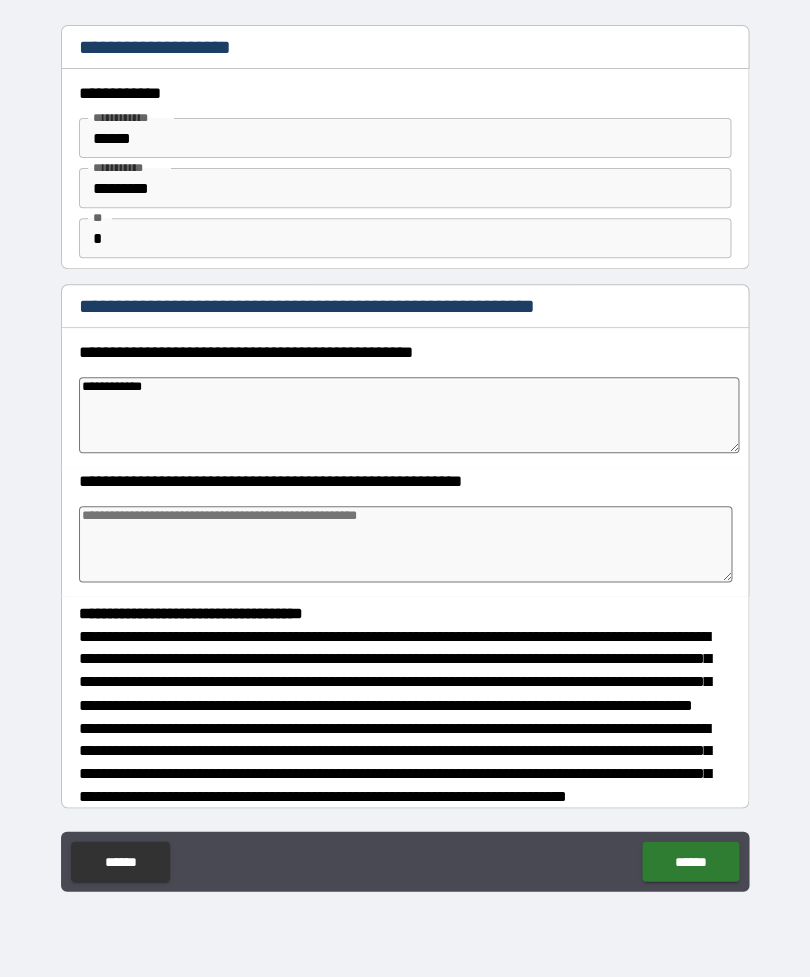 type on "*" 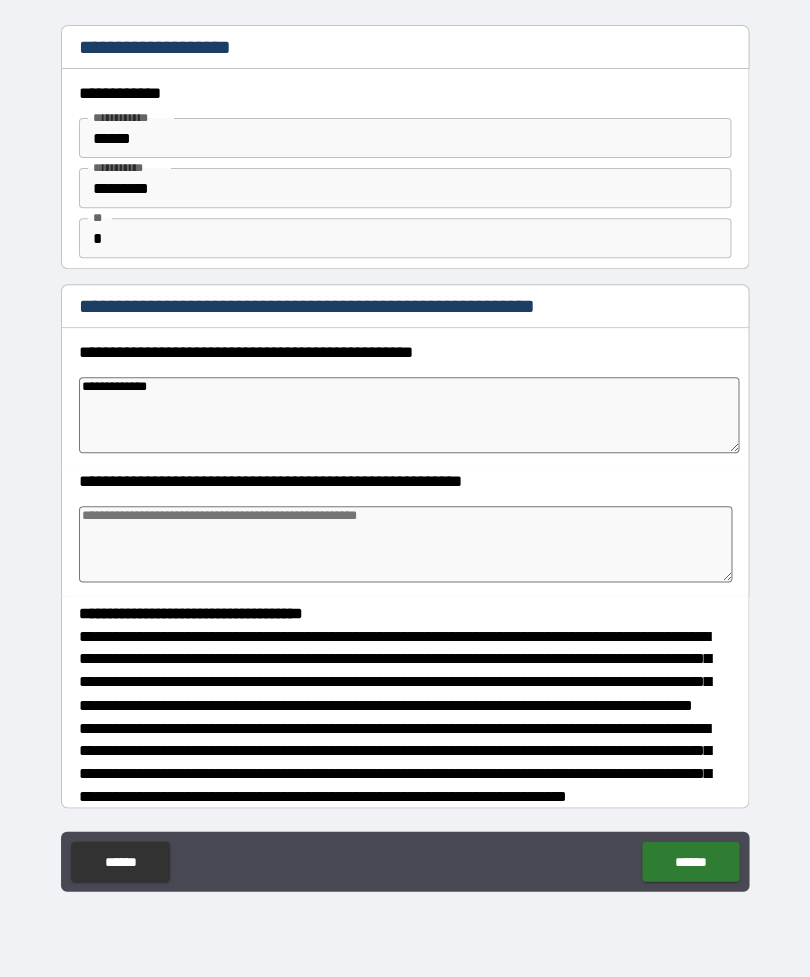 type on "*" 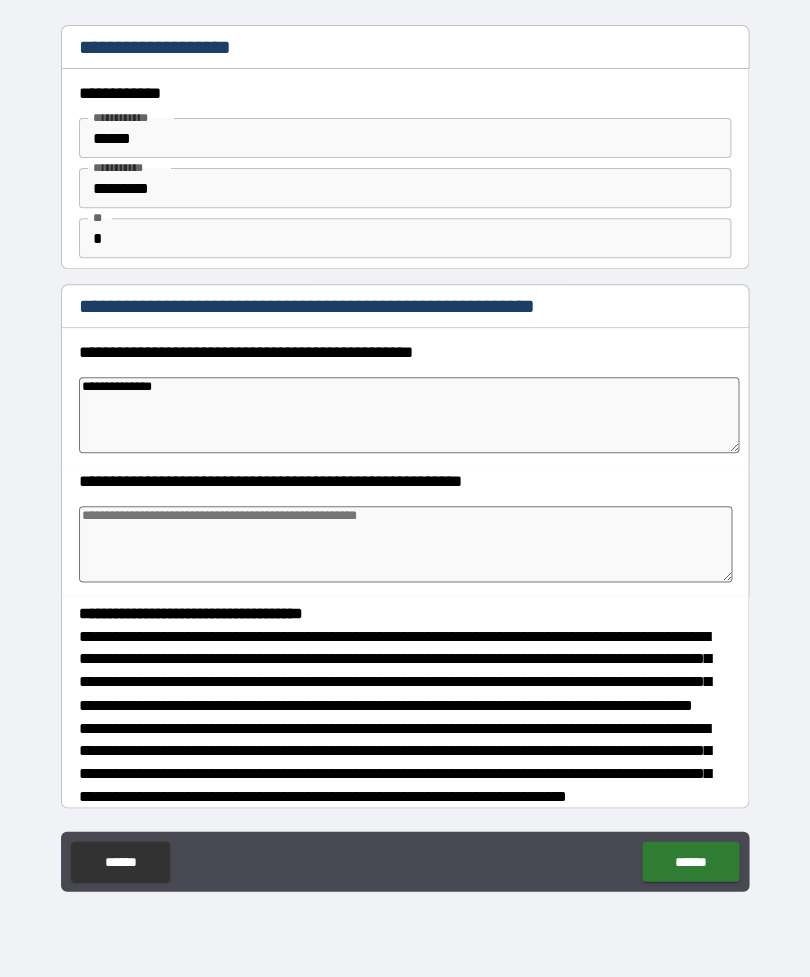 type on "*" 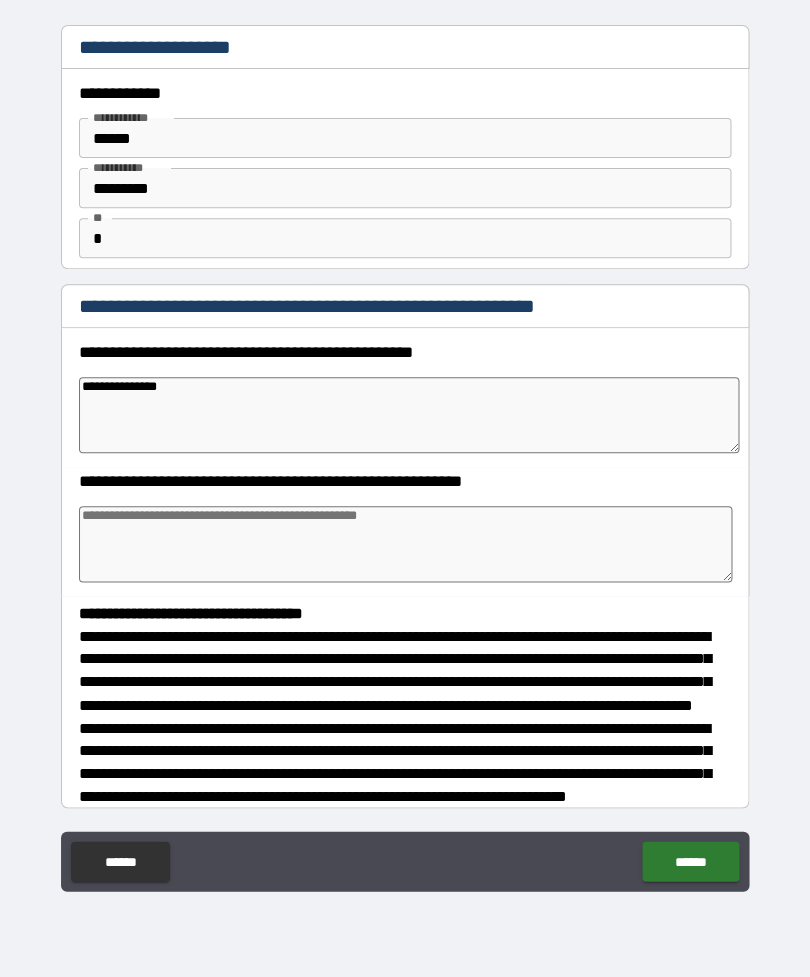 type on "*" 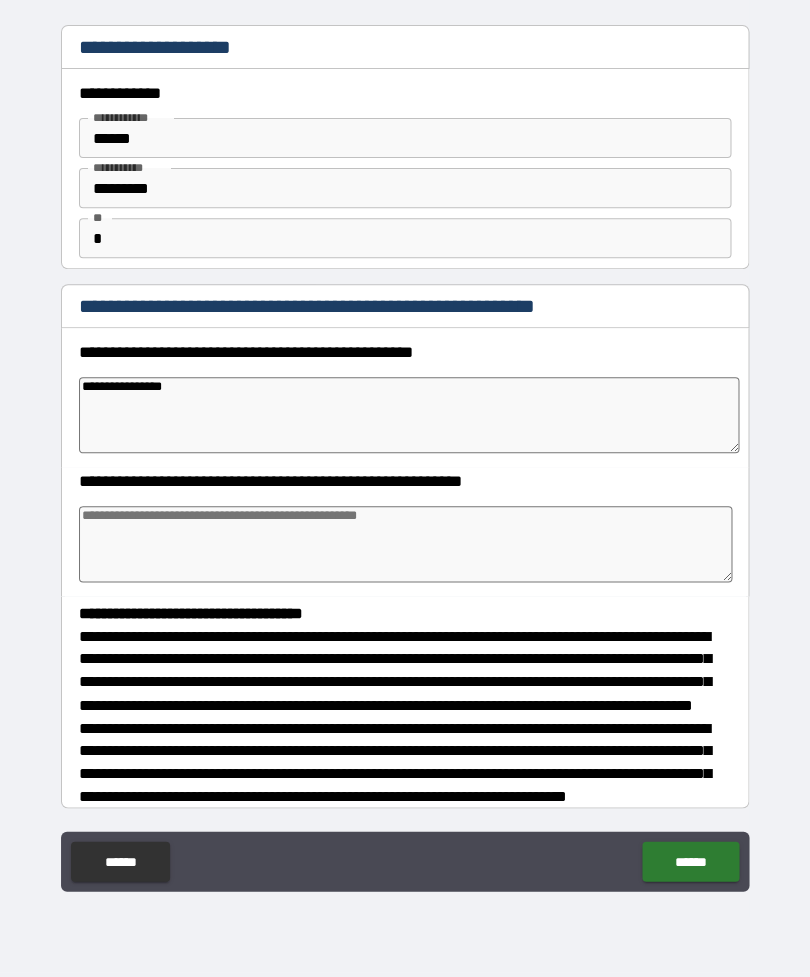 type on "*" 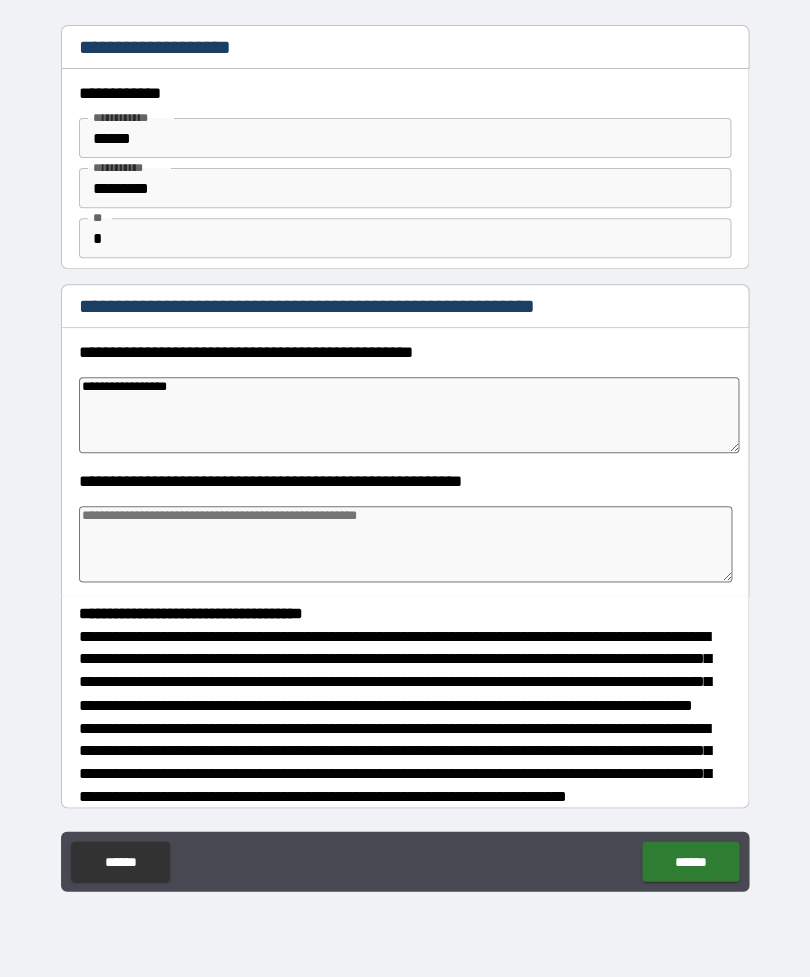type on "*" 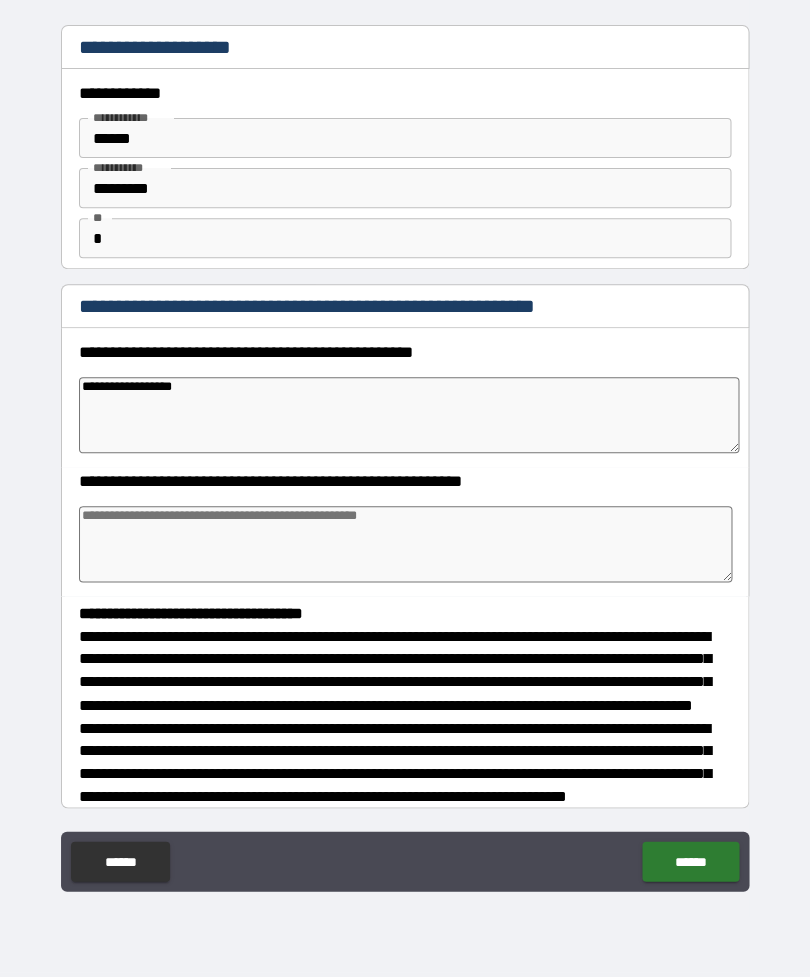 type on "*" 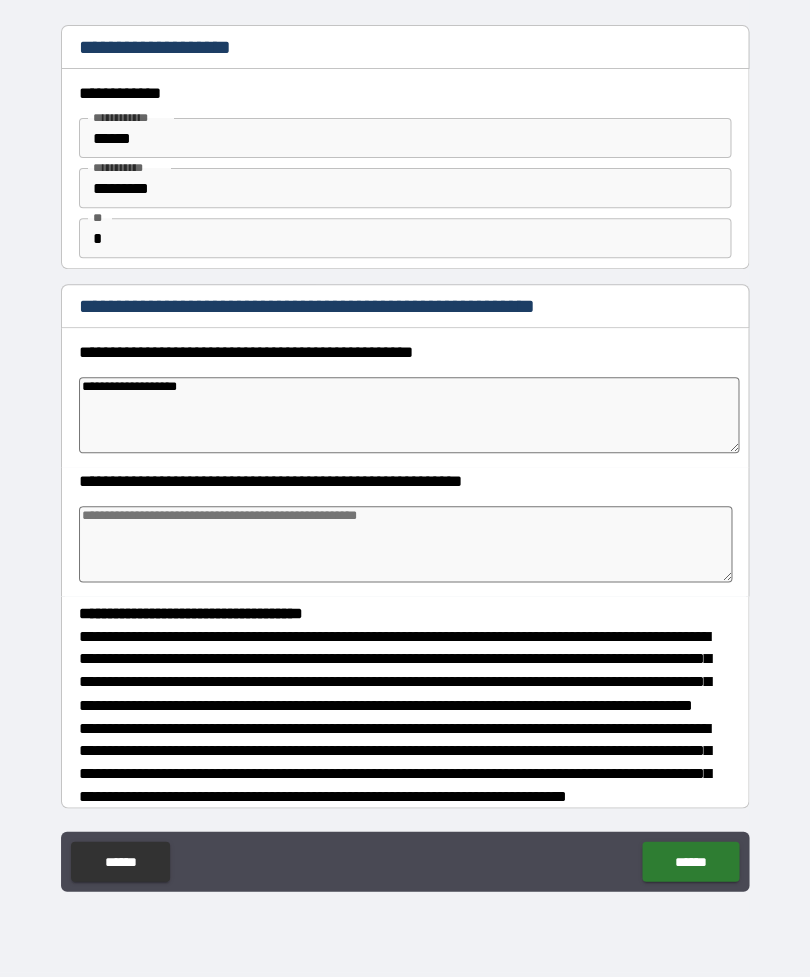 type on "*" 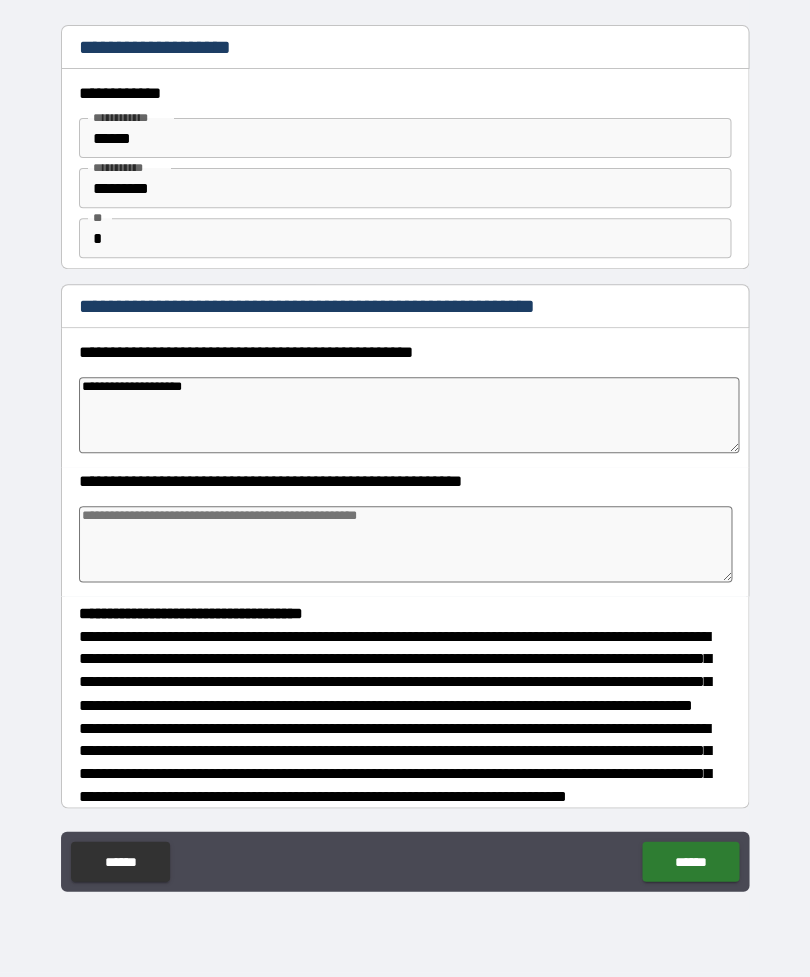 type on "*" 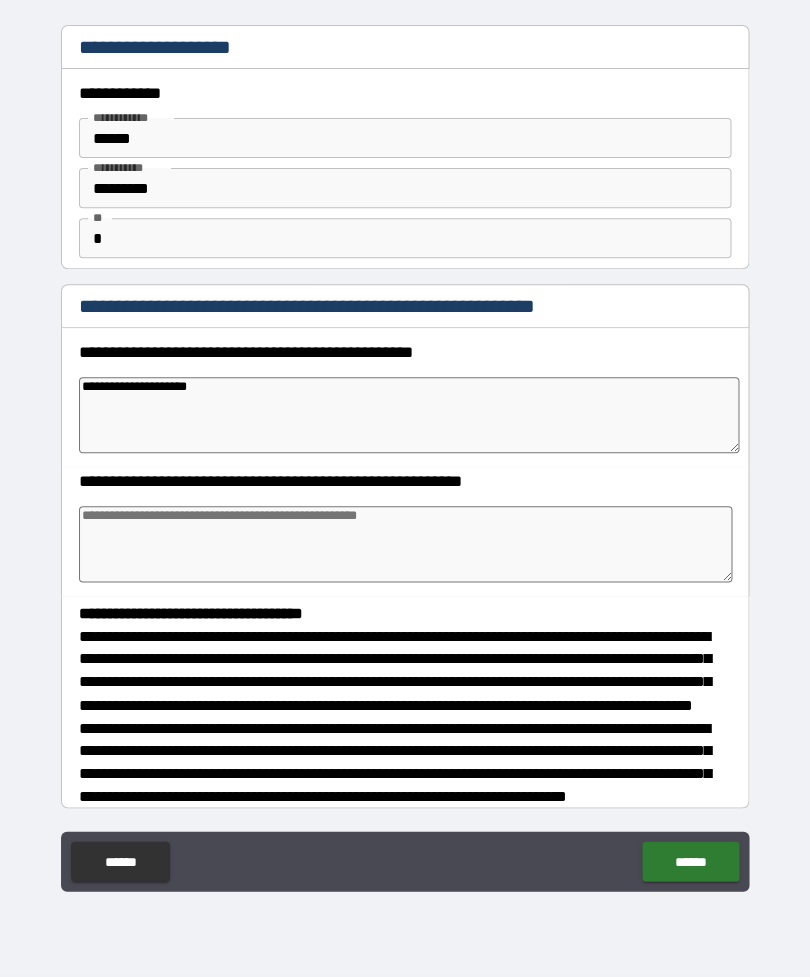 type on "*" 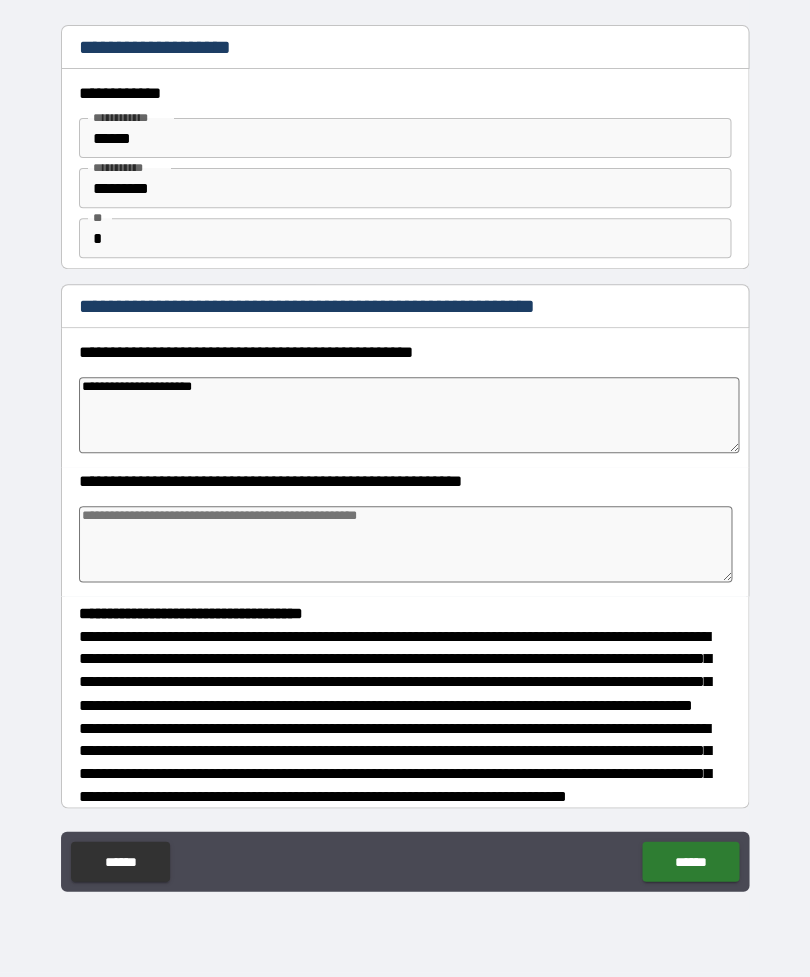 type on "*" 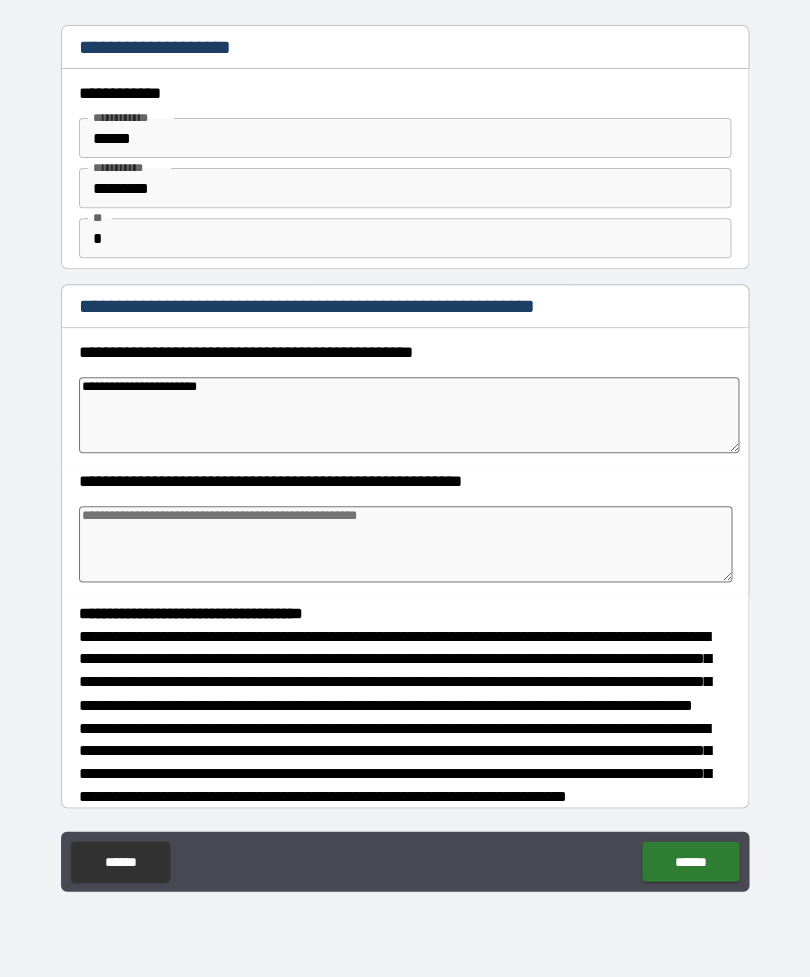 type on "**********" 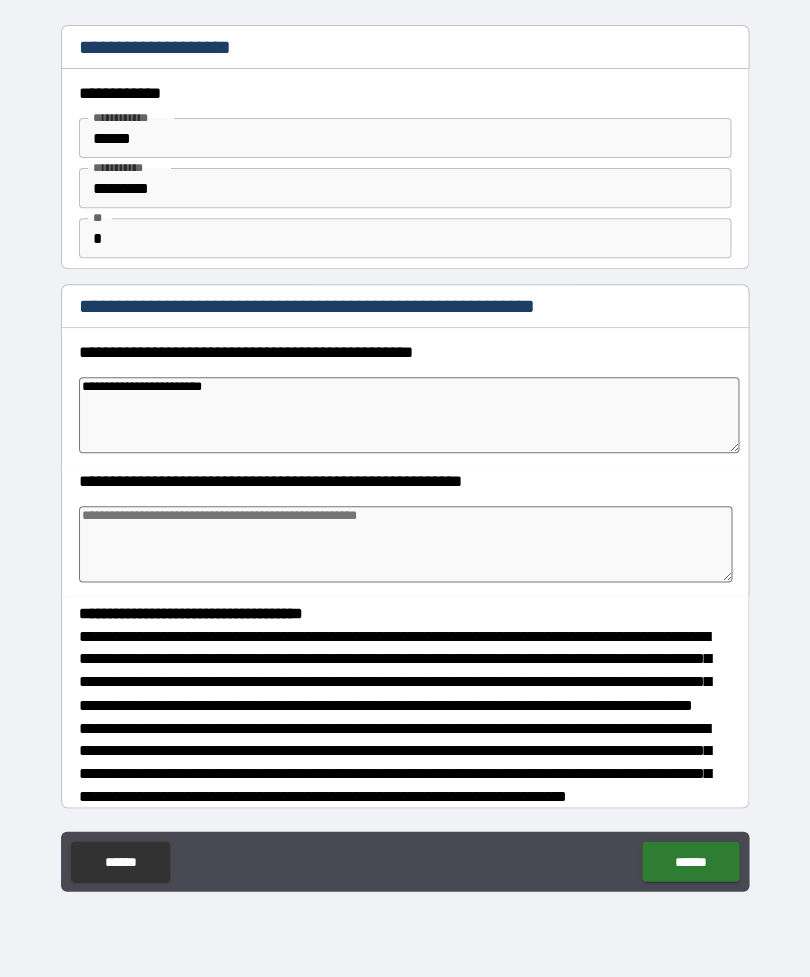 type on "*" 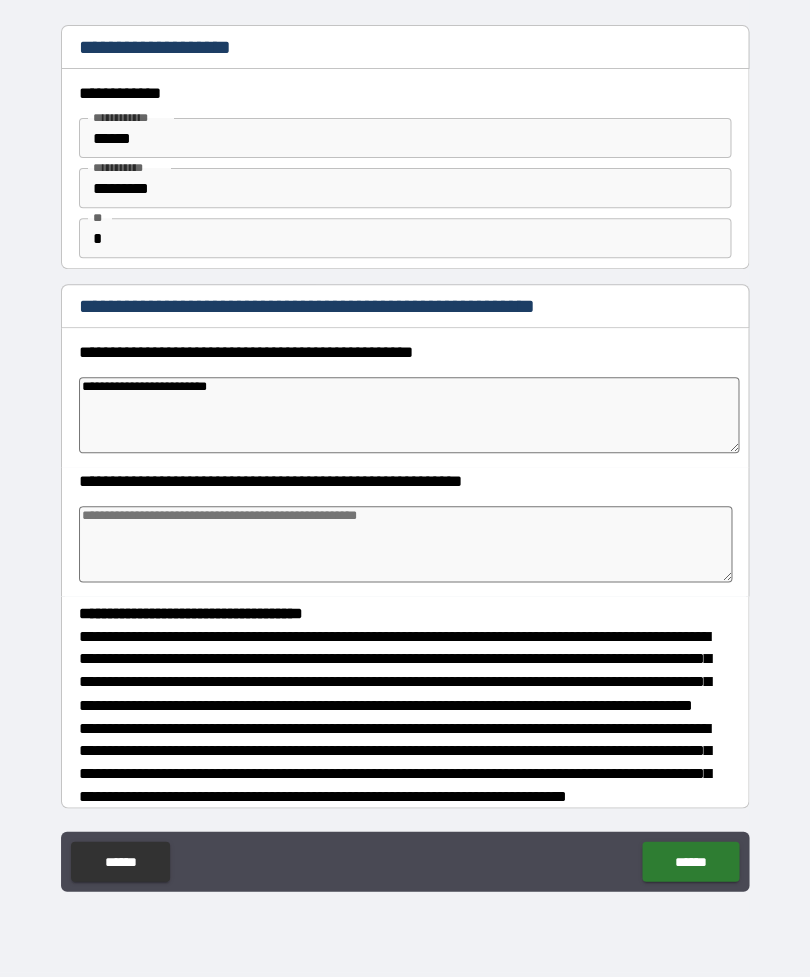 type on "**********" 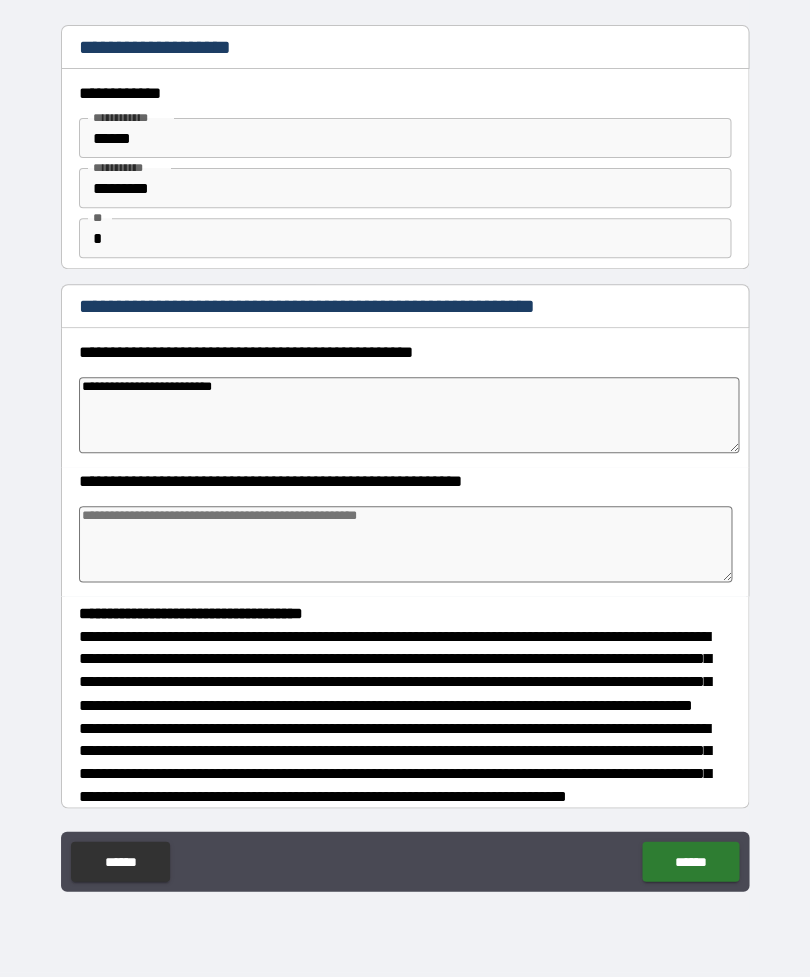 type on "*" 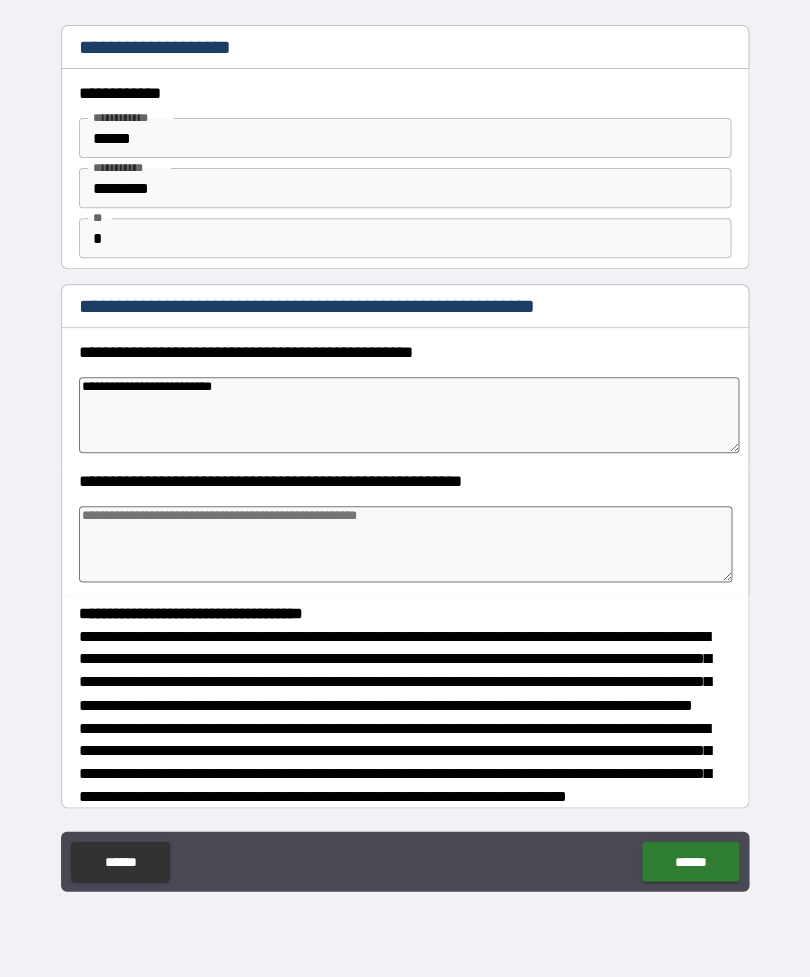 type on "**********" 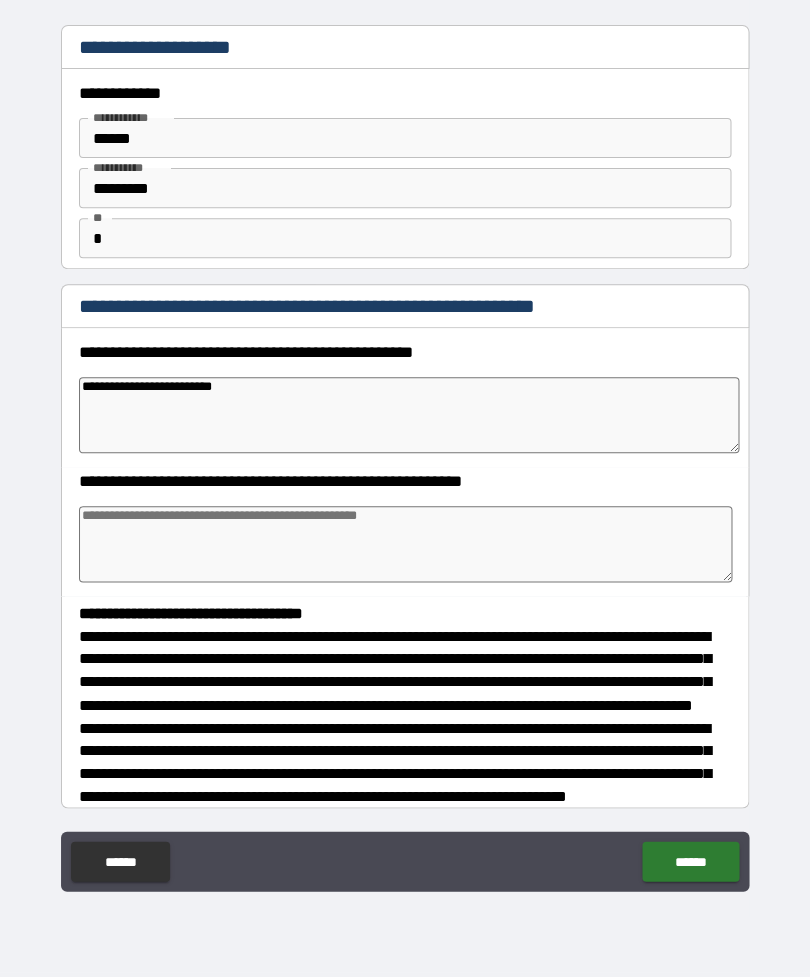 type on "*" 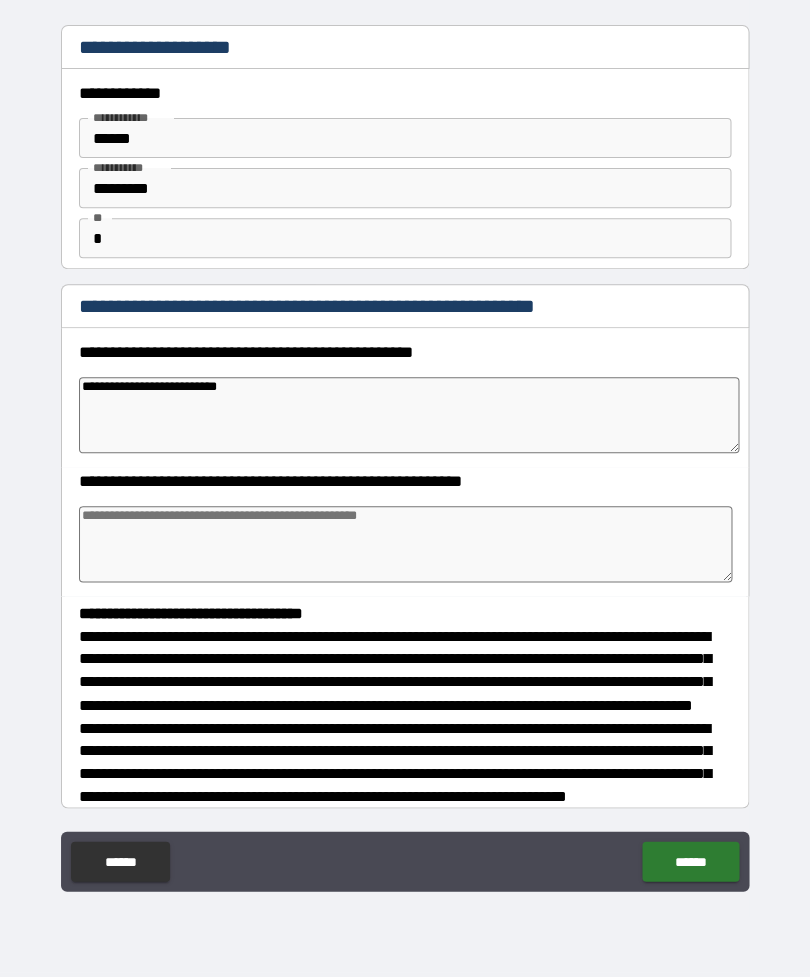 type on "*" 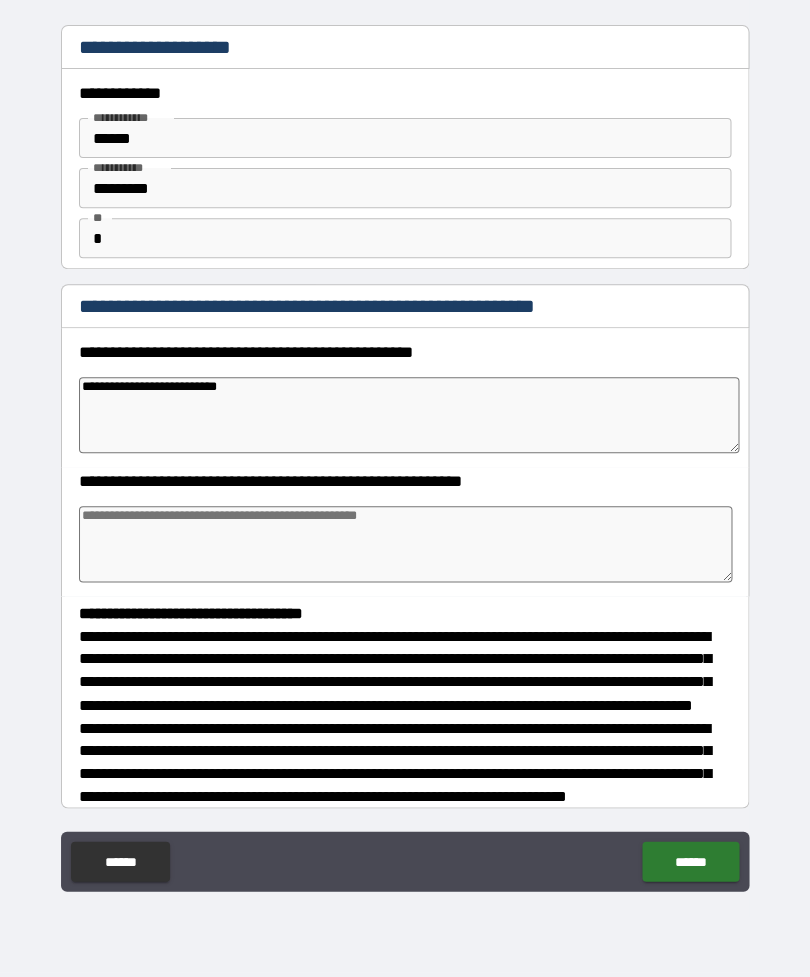 type on "**********" 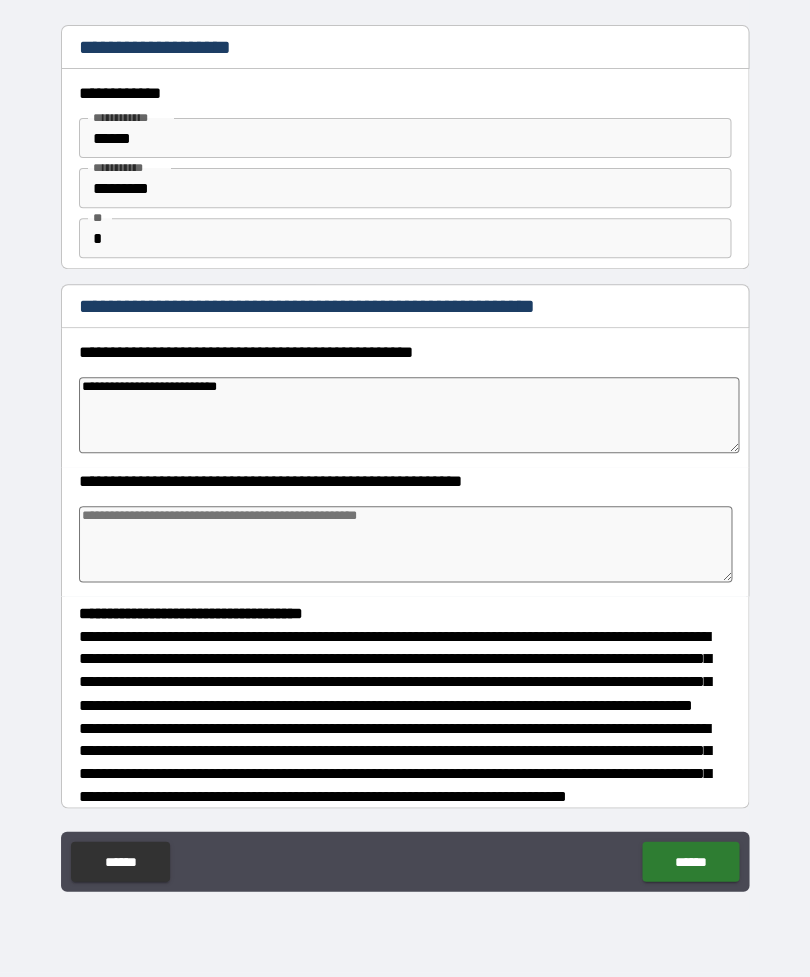 type on "*" 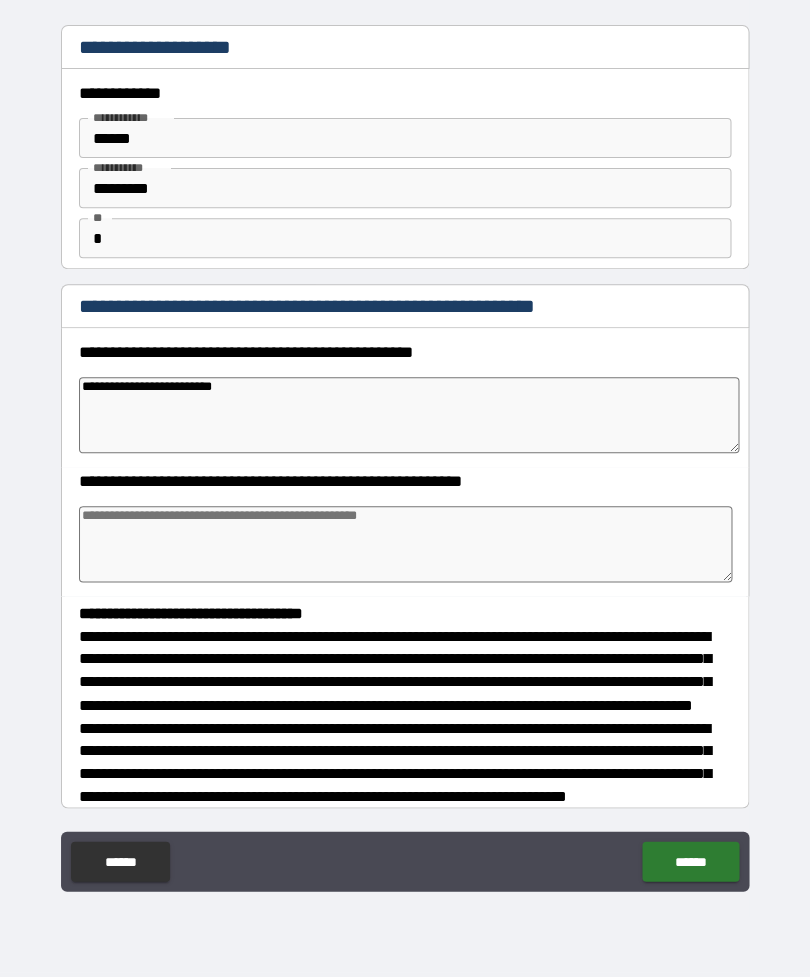 type on "**********" 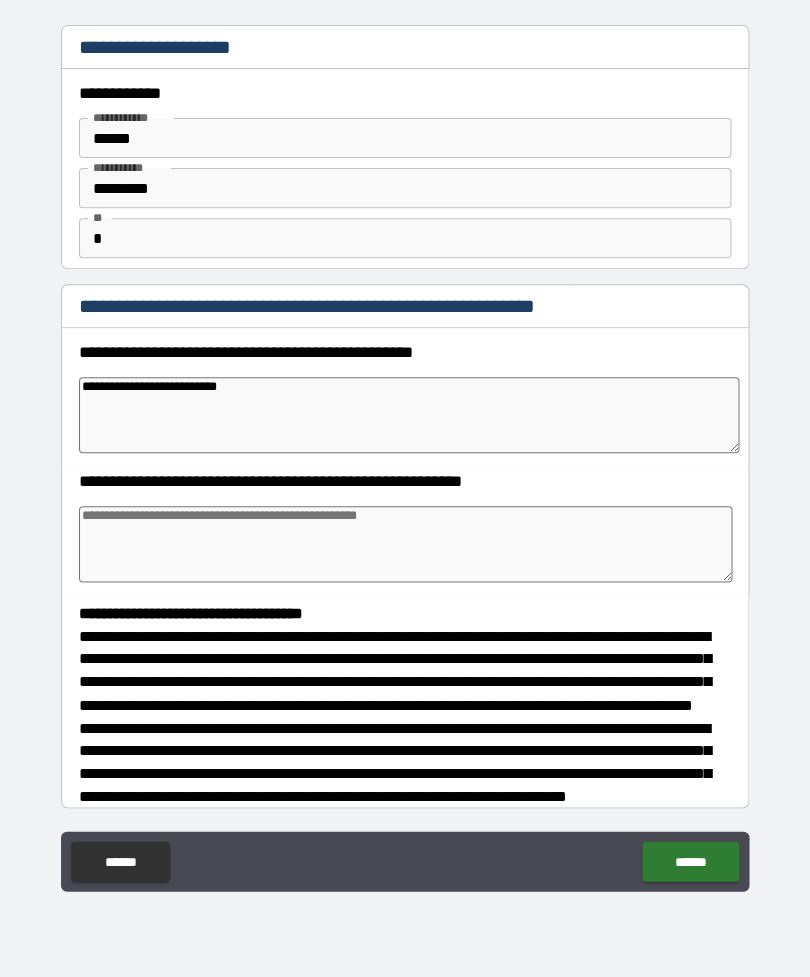 type on "*" 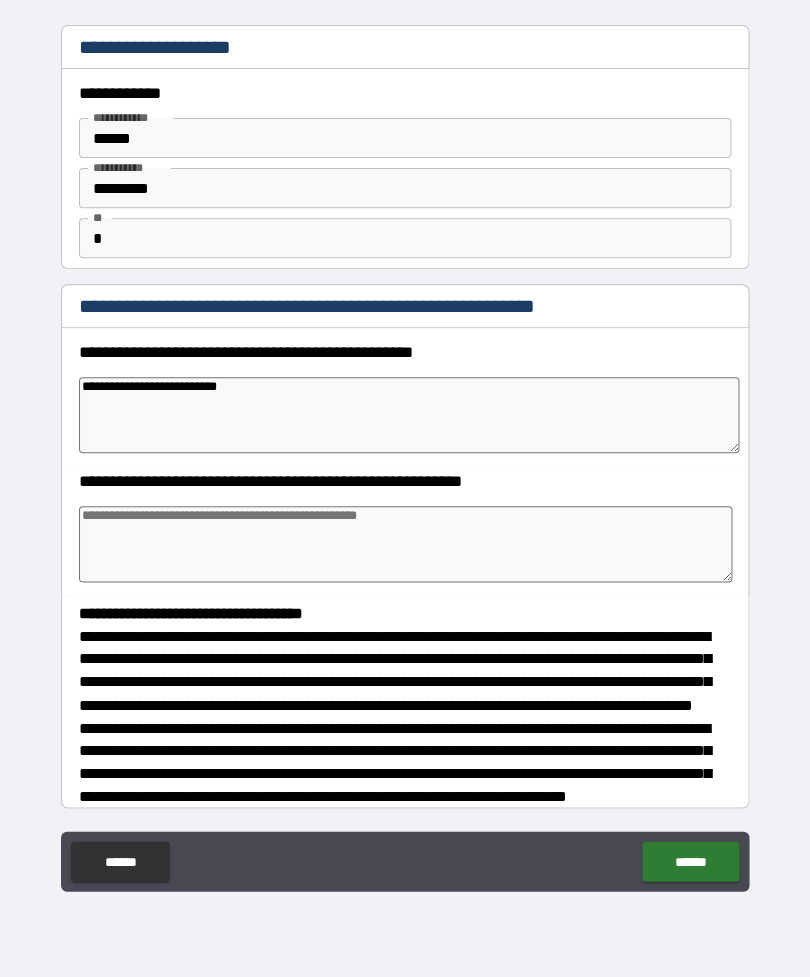 type on "**********" 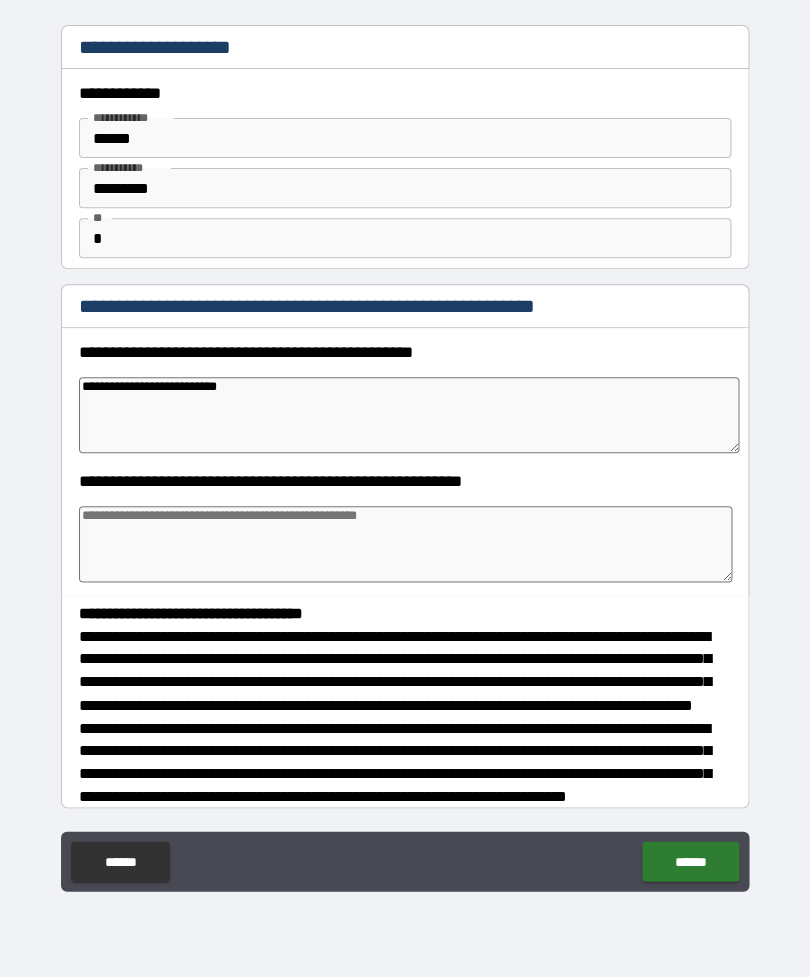 type on "*" 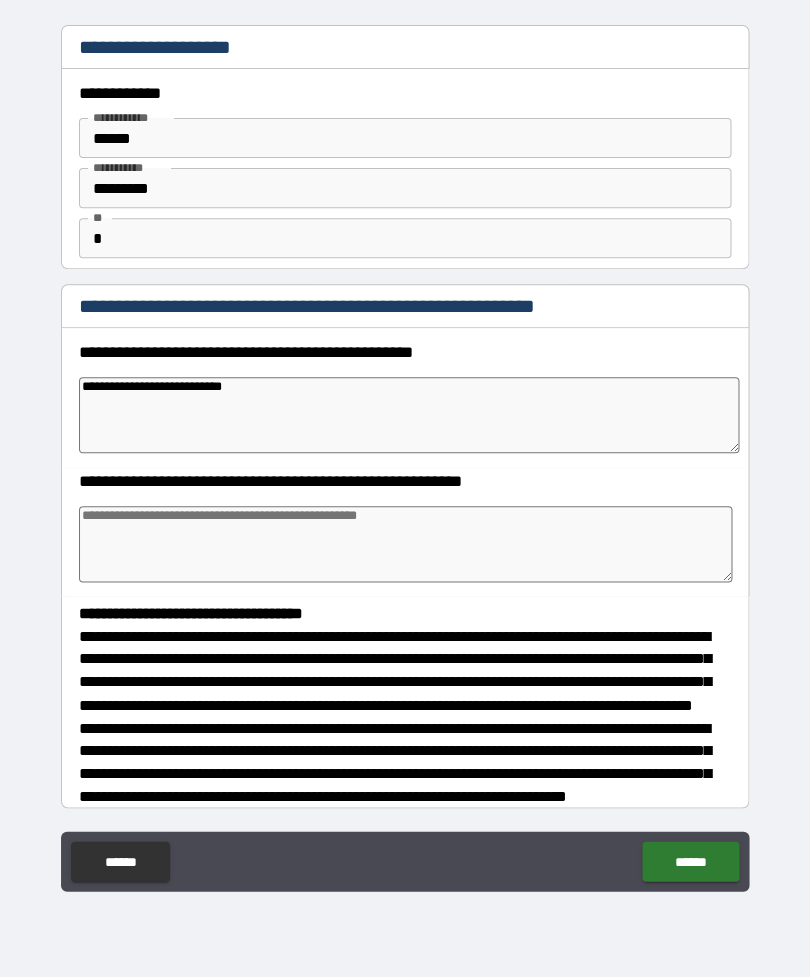 type on "*" 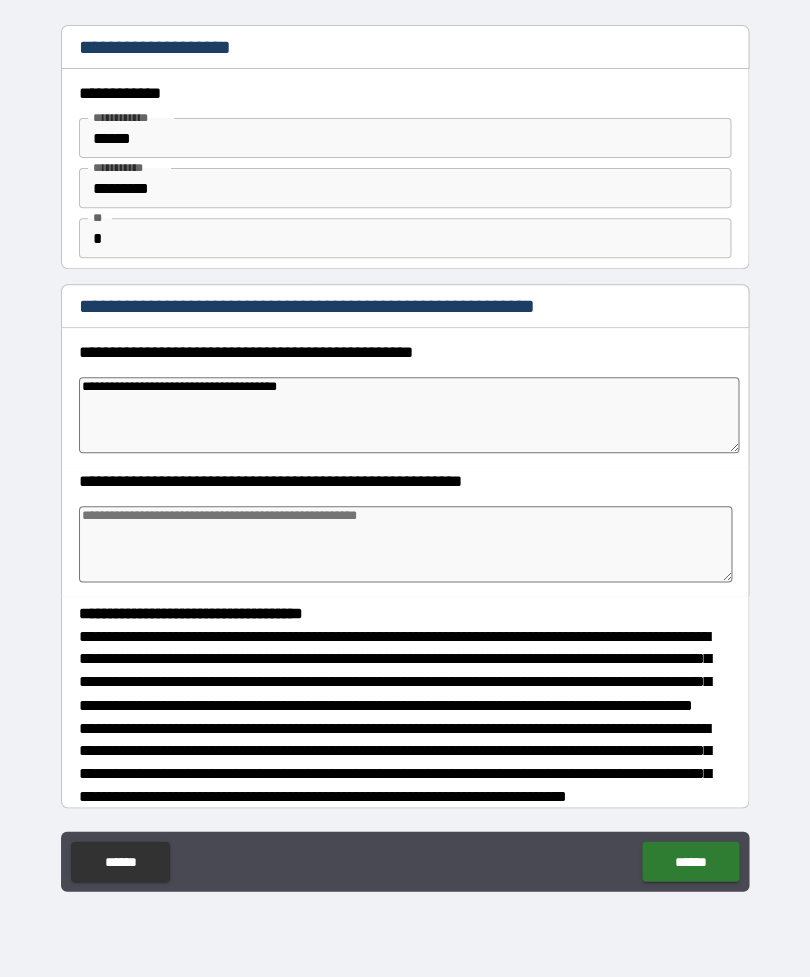 click at bounding box center [405, 545] 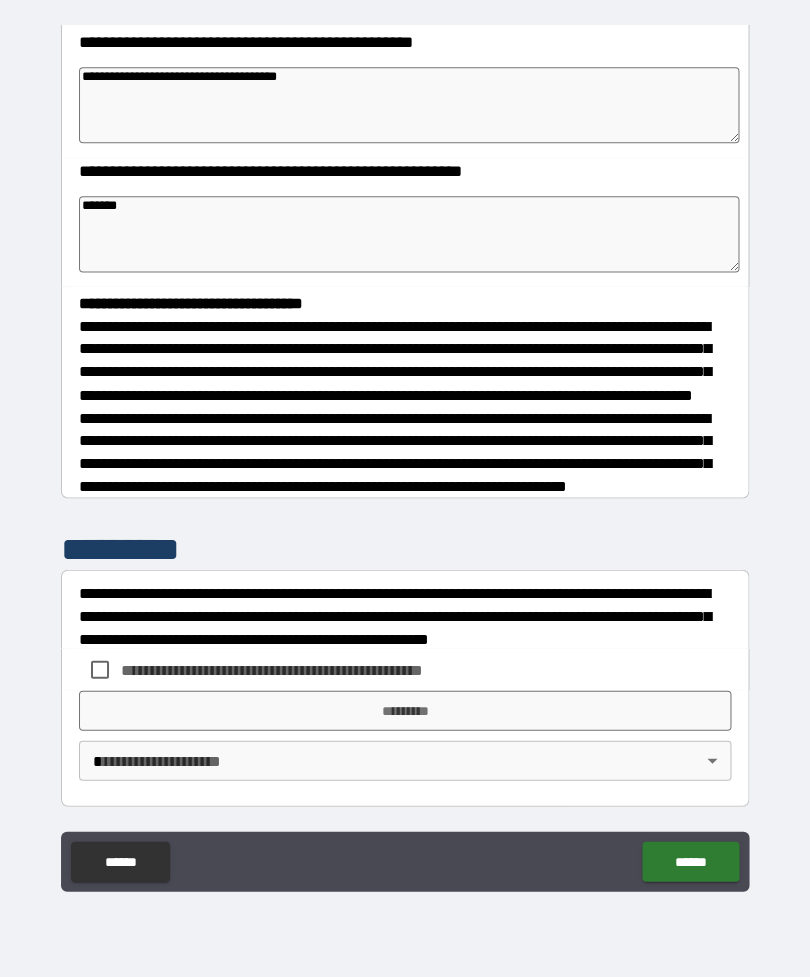 scroll, scrollTop: 348, scrollLeft: 0, axis: vertical 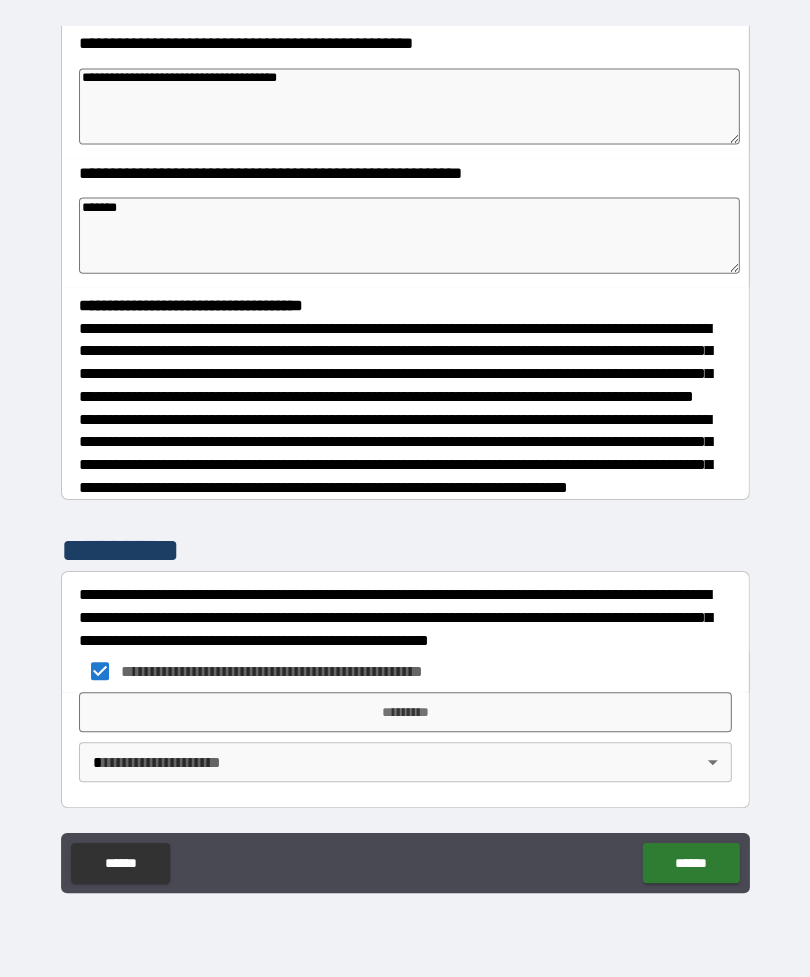 click on "*********" at bounding box center (405, 711) 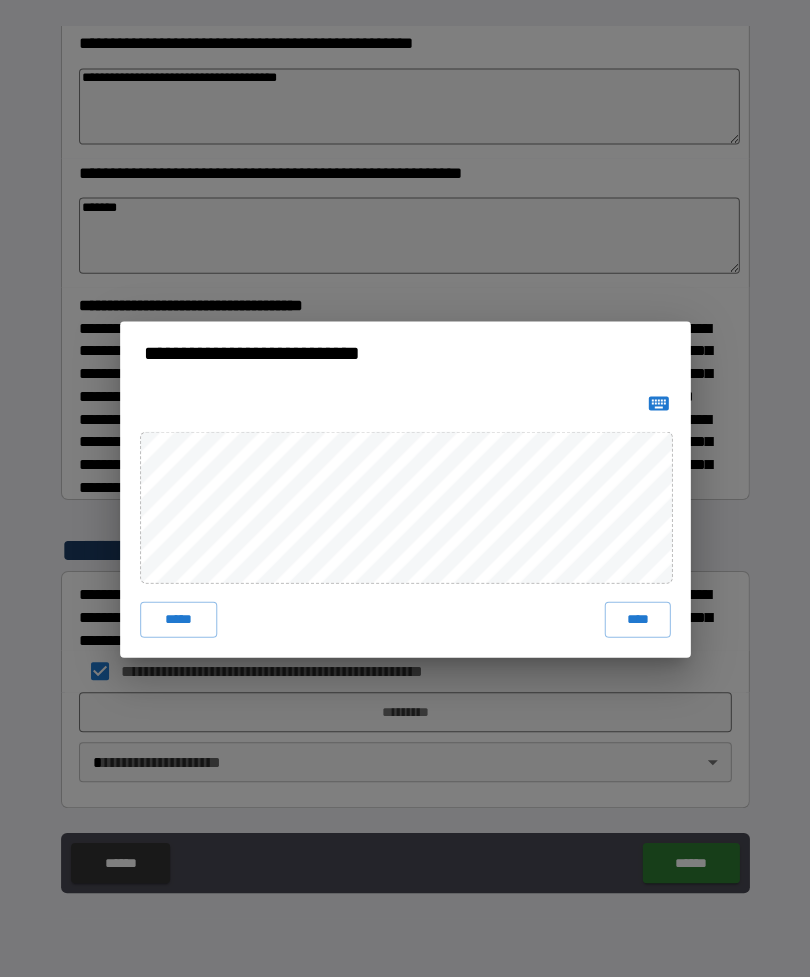 click on "****" at bounding box center (637, 619) 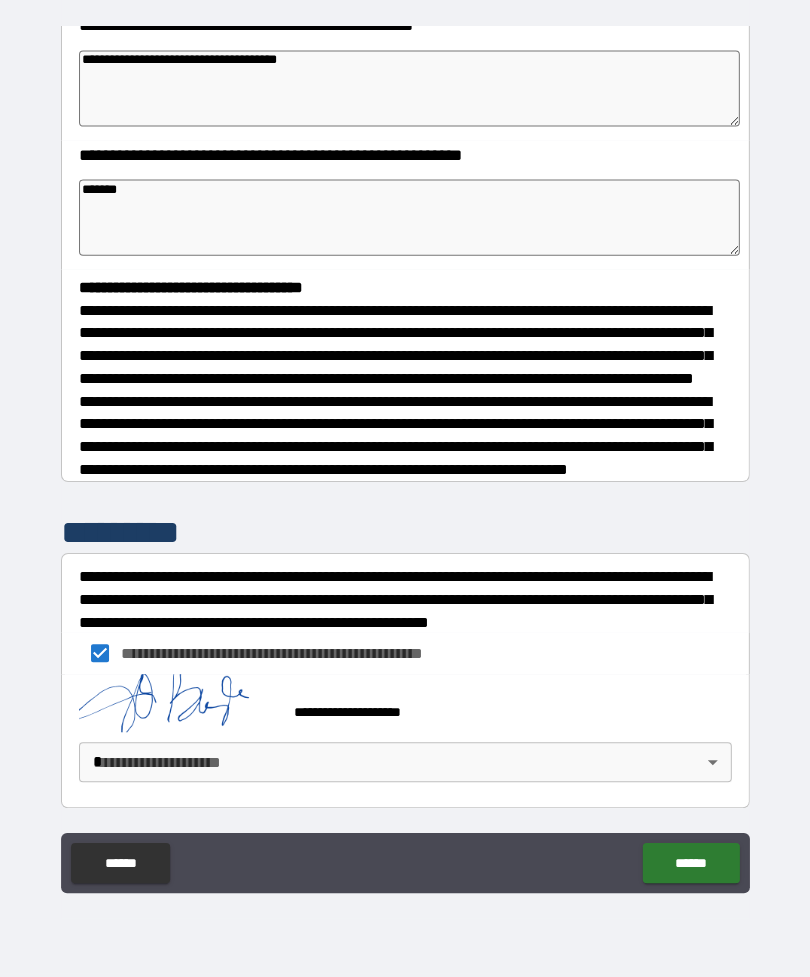click on "******" at bounding box center (690, 862) 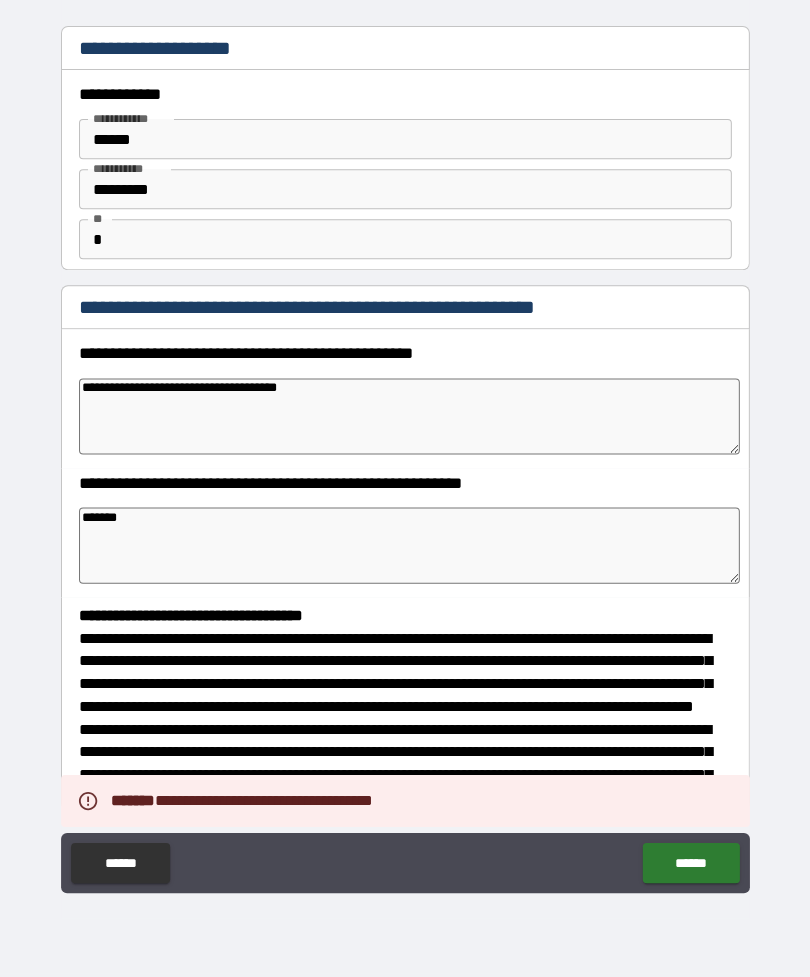 scroll, scrollTop: 0, scrollLeft: 0, axis: both 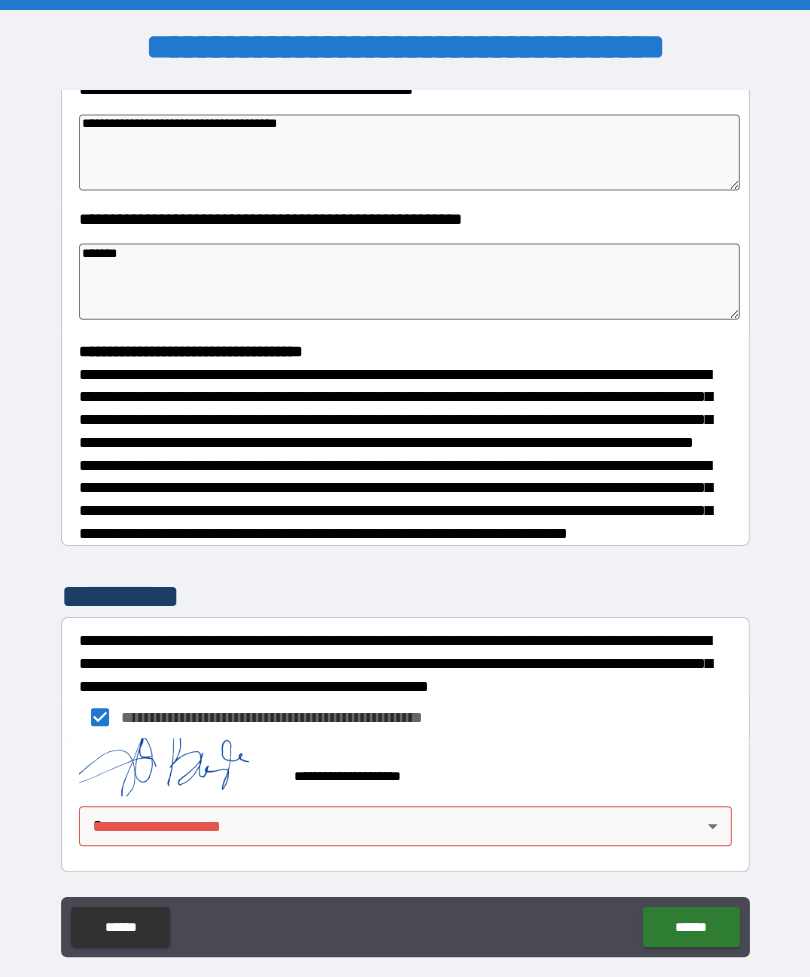 click on "**********" at bounding box center (405, 520) 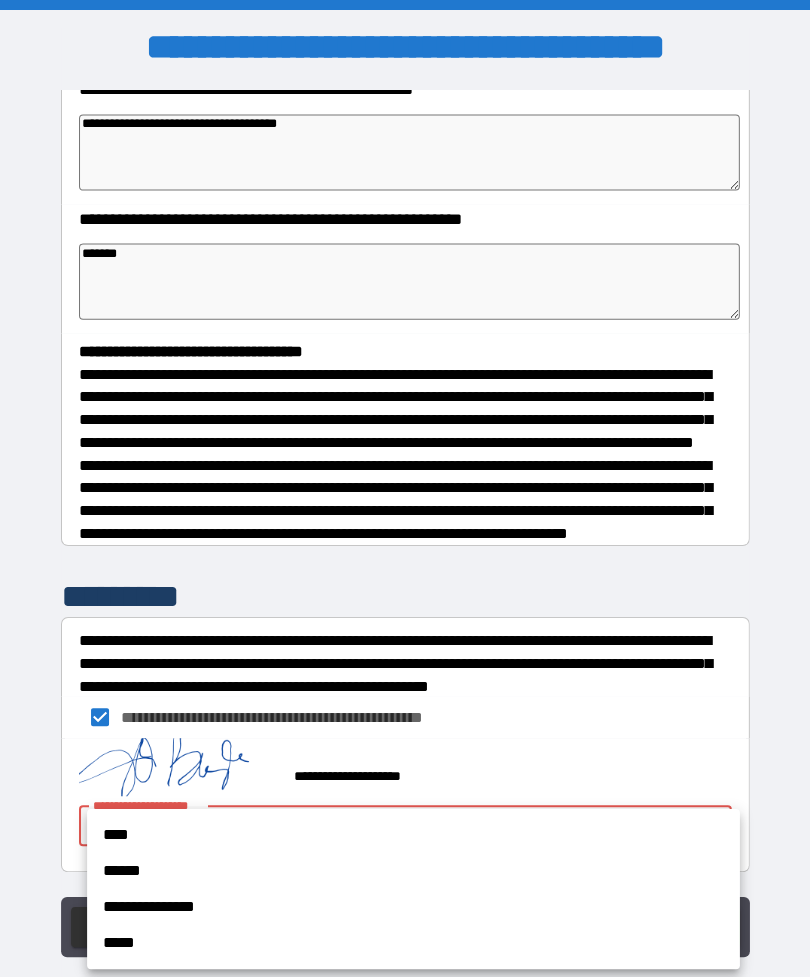 click on "**********" at bounding box center [413, 906] 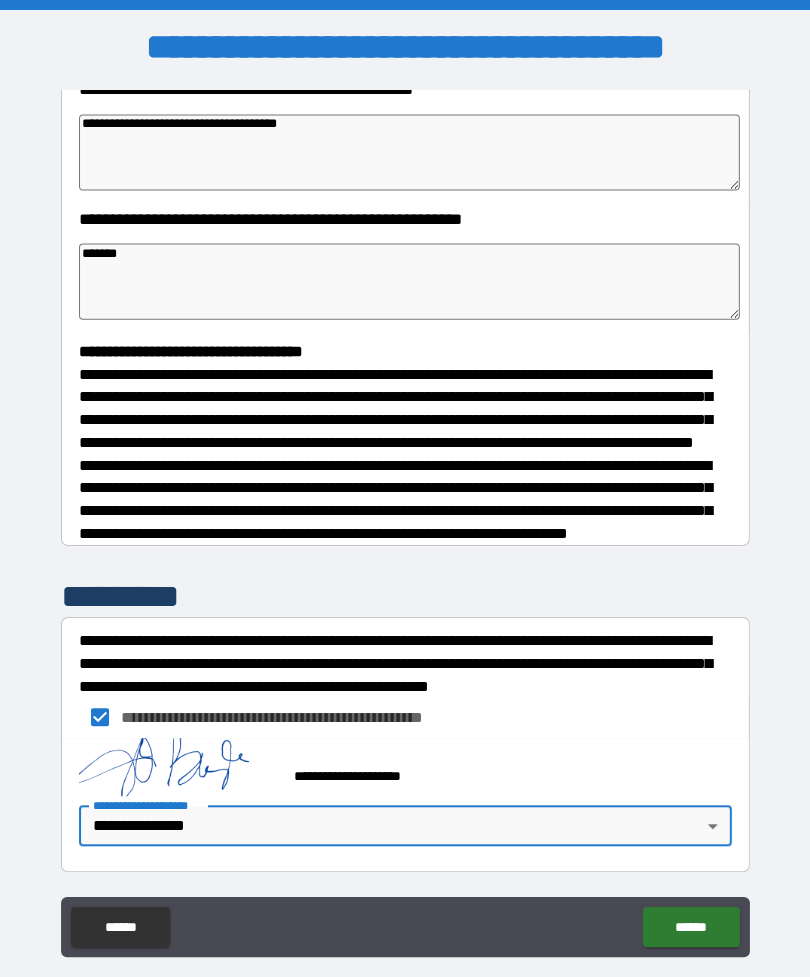 click on "******" at bounding box center [690, 926] 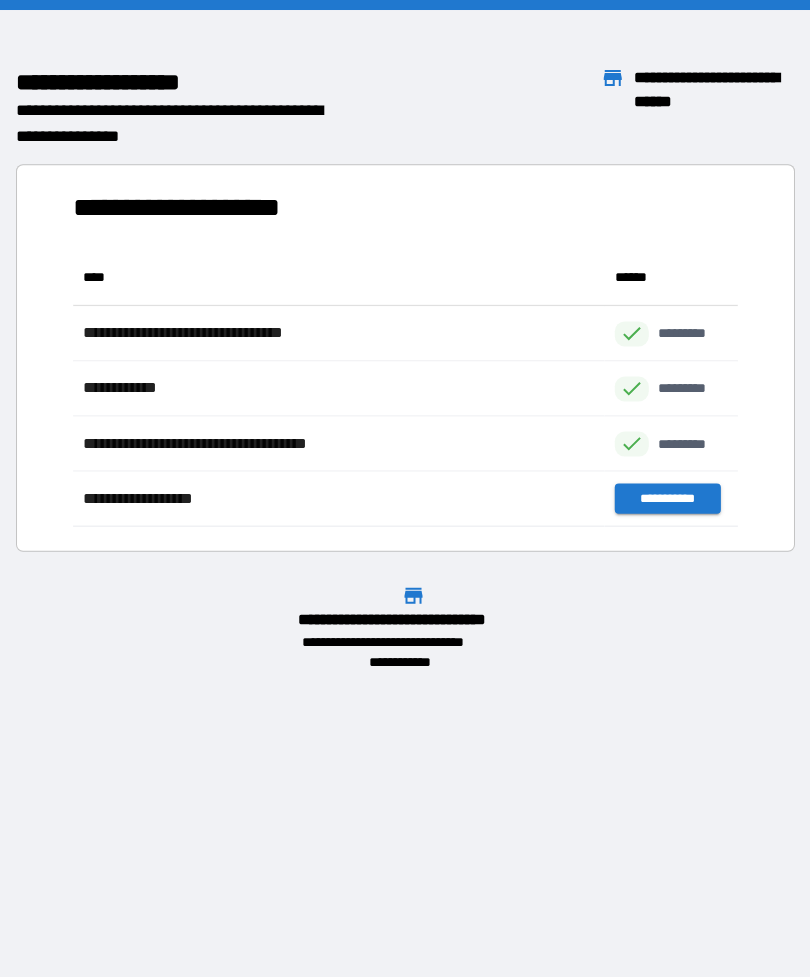 scroll, scrollTop: 276, scrollLeft: 664, axis: both 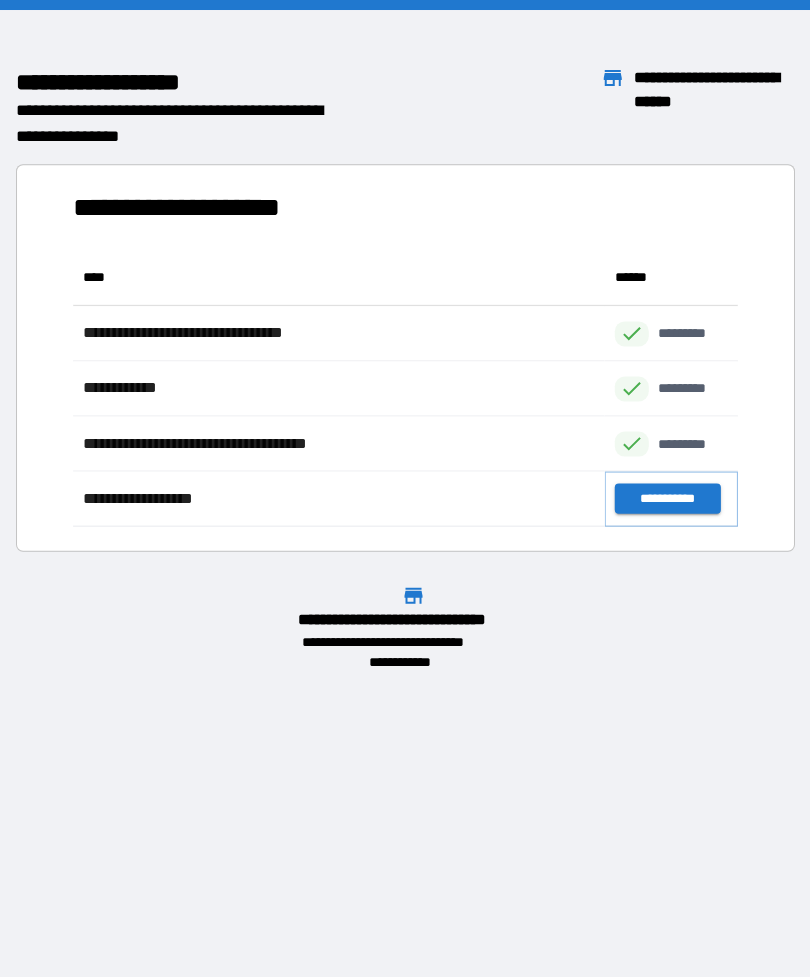 click on "**********" at bounding box center [666, 498] 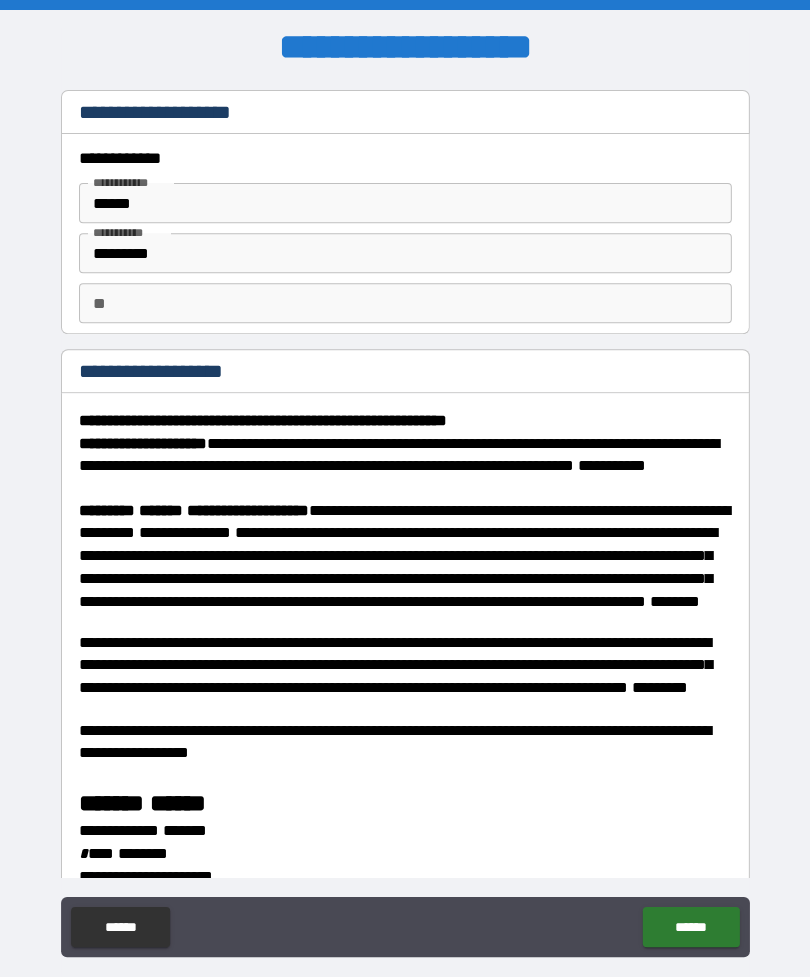click on "******" at bounding box center [405, 203] 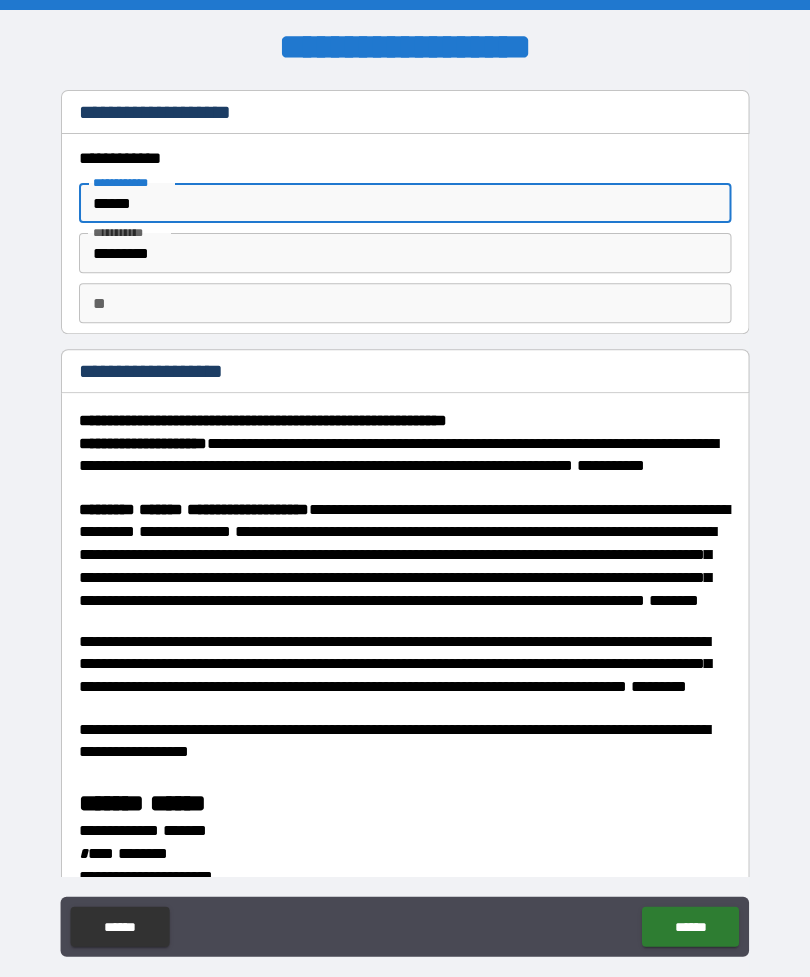 click on "**" at bounding box center [405, 303] 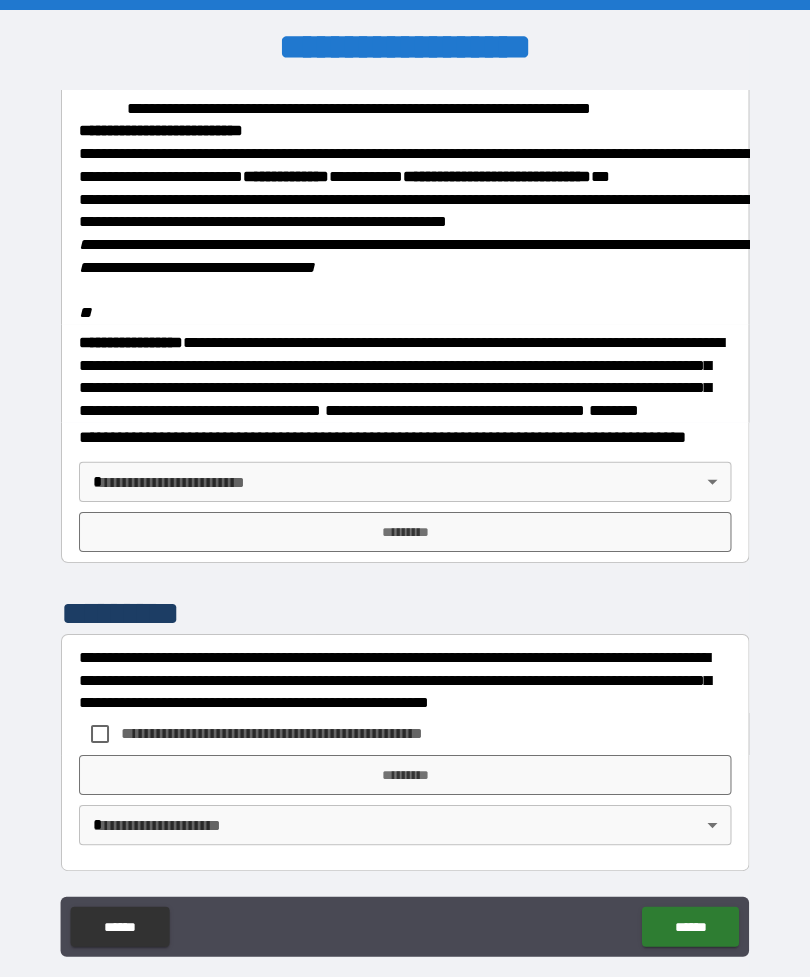 scroll, scrollTop: 2323, scrollLeft: 0, axis: vertical 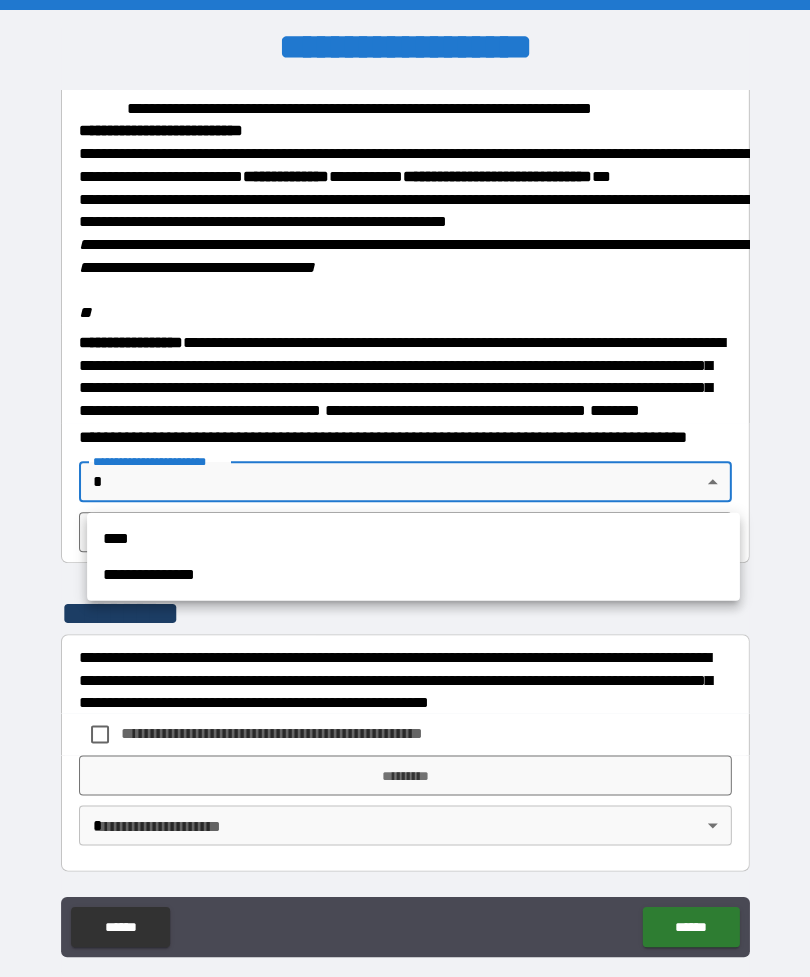 click on "**********" at bounding box center [413, 574] 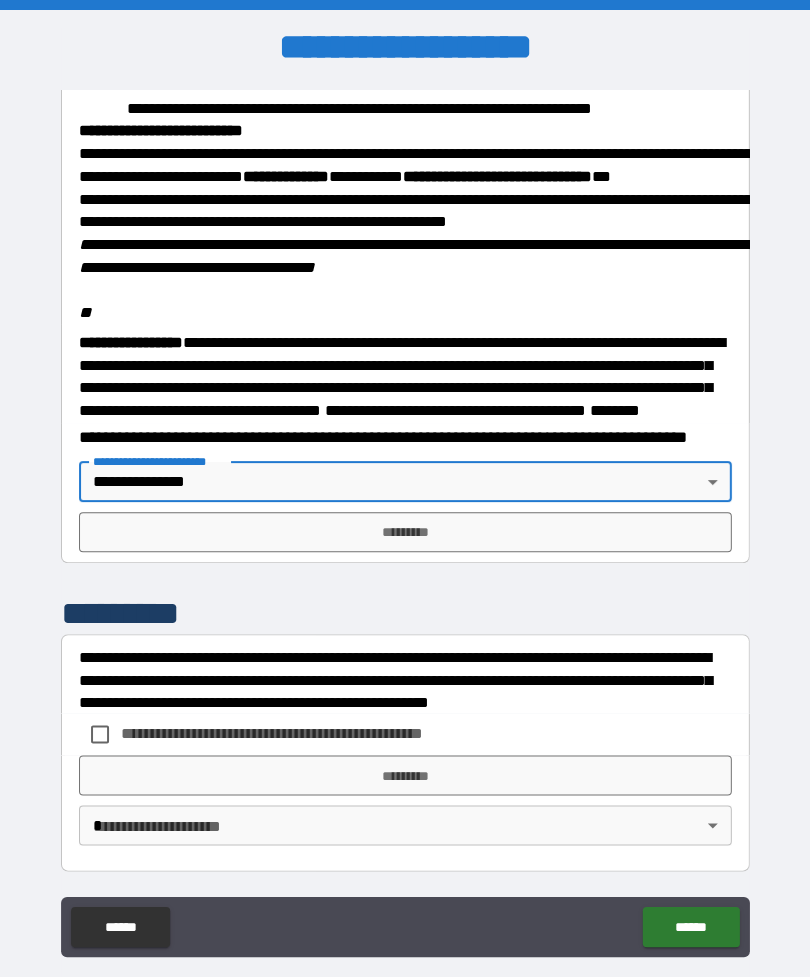 click on "*********" at bounding box center (405, 532) 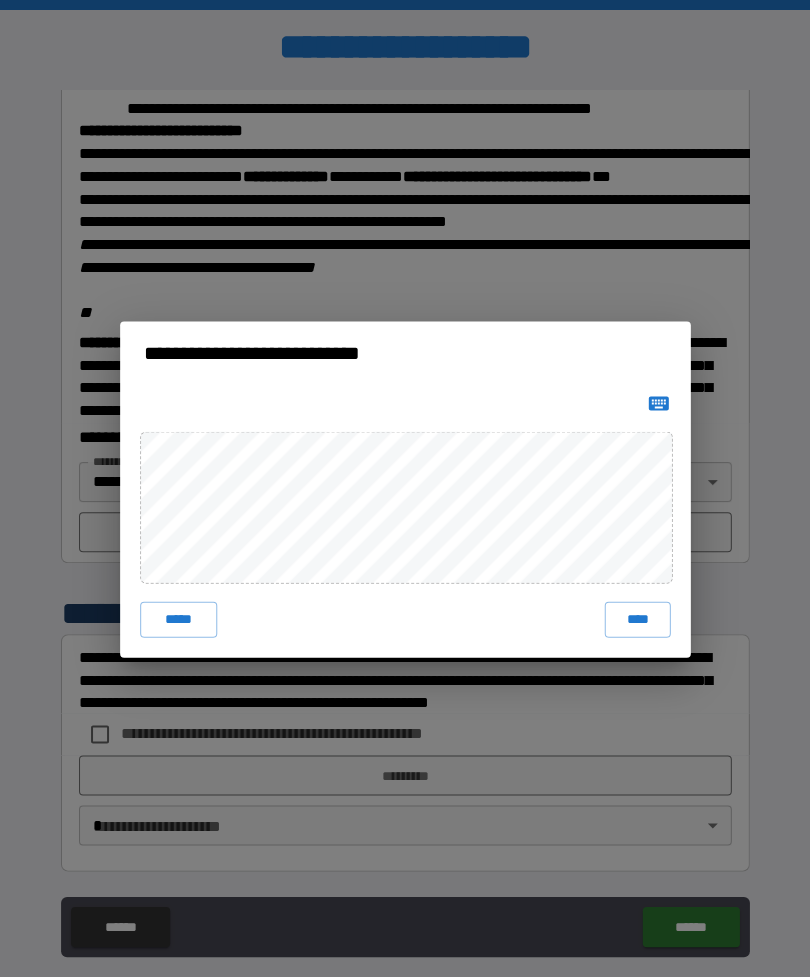 click on "****" at bounding box center (637, 619) 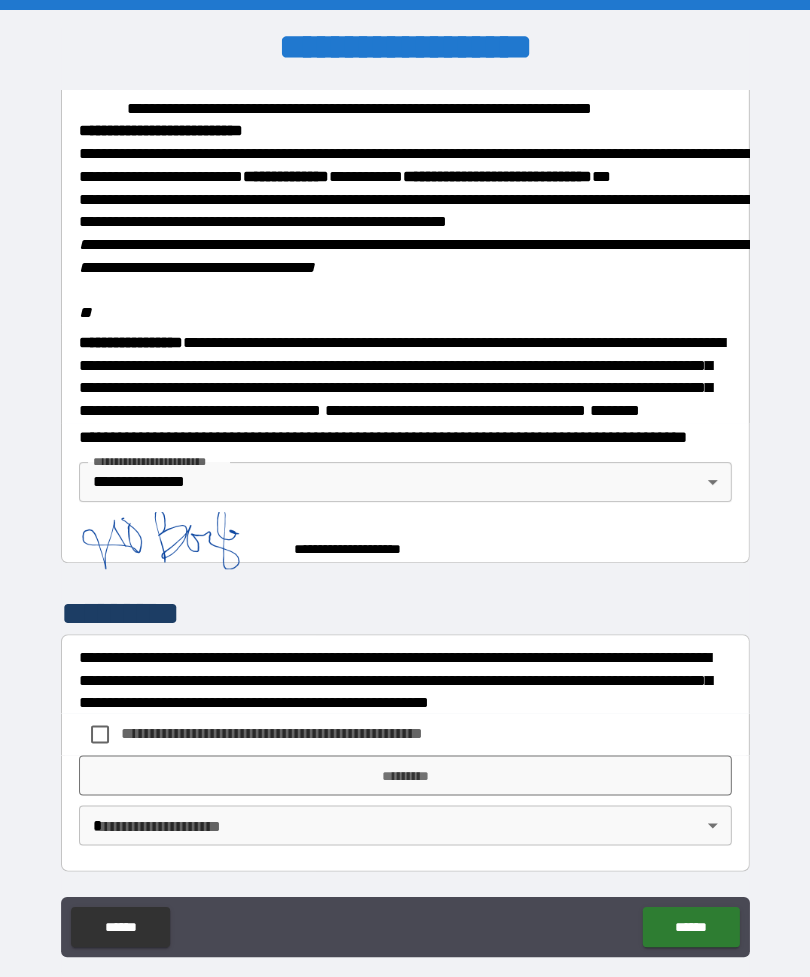 scroll, scrollTop: 2313, scrollLeft: 0, axis: vertical 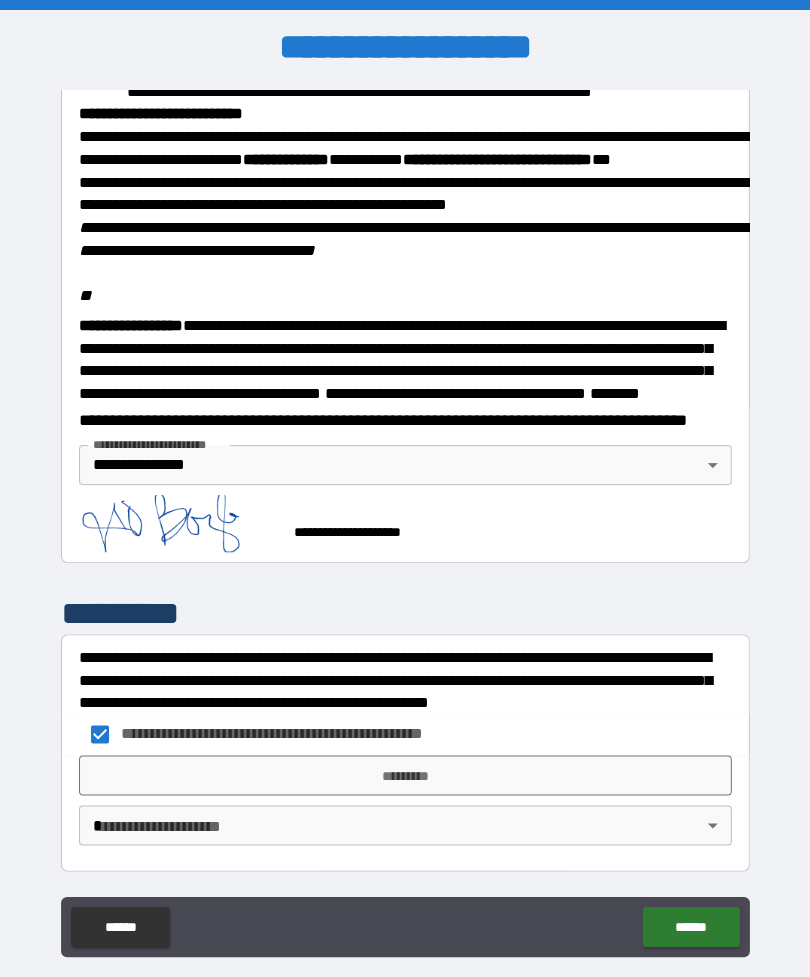 click on "*********" at bounding box center (405, 775) 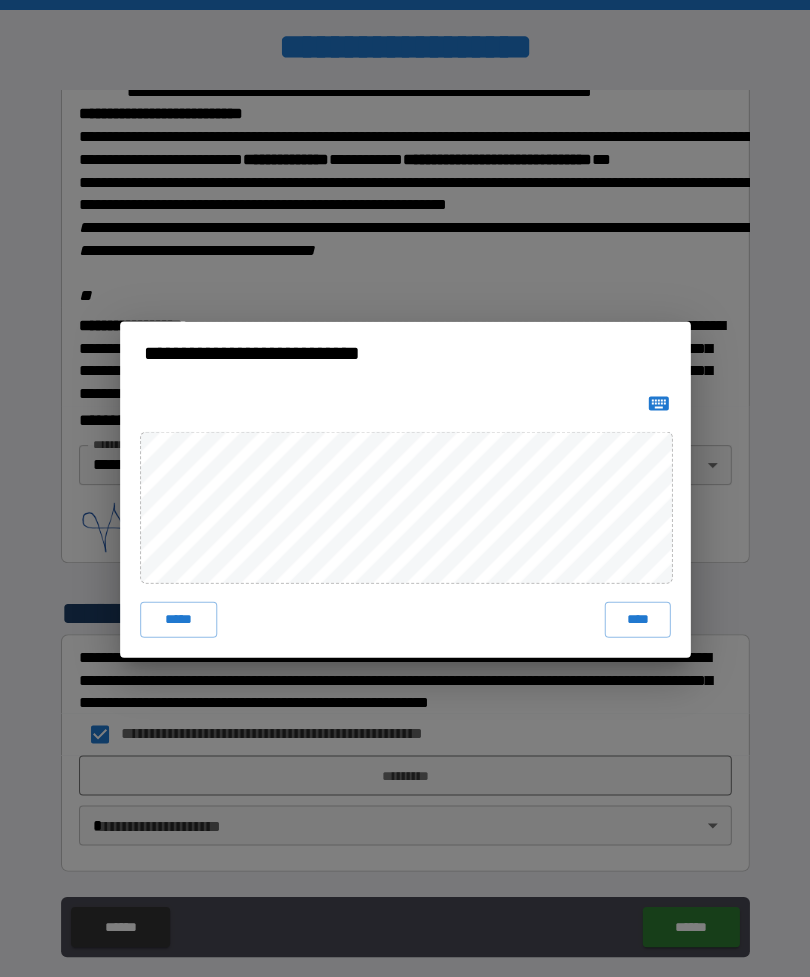 click on "****" at bounding box center (637, 619) 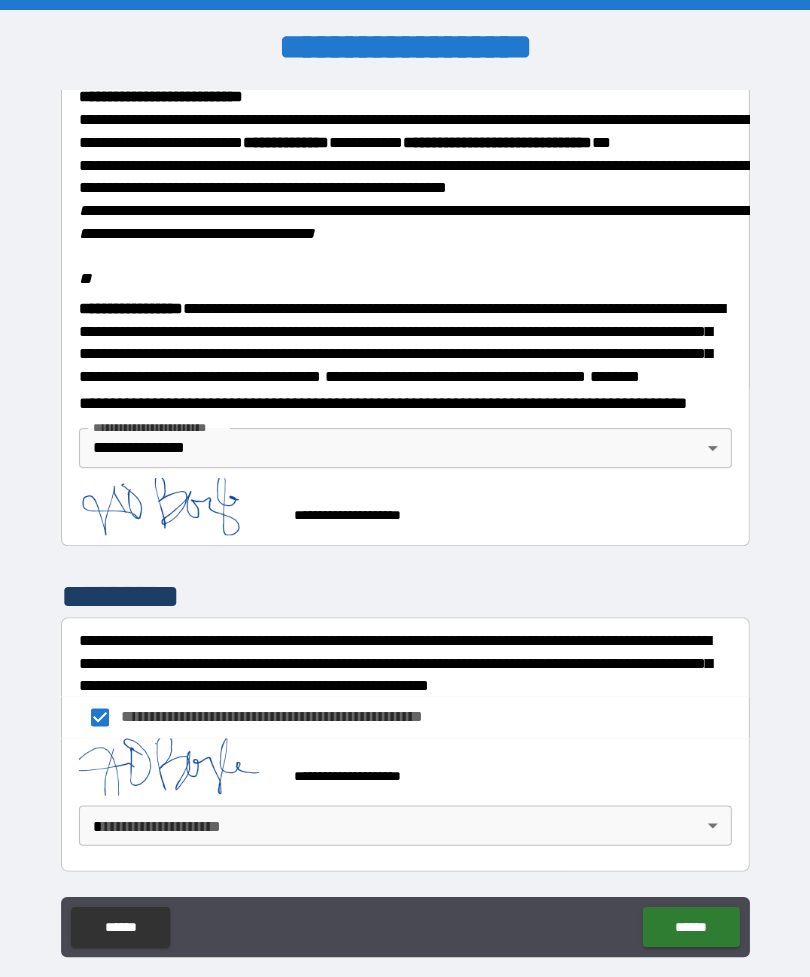 scroll, scrollTop: 2357, scrollLeft: 0, axis: vertical 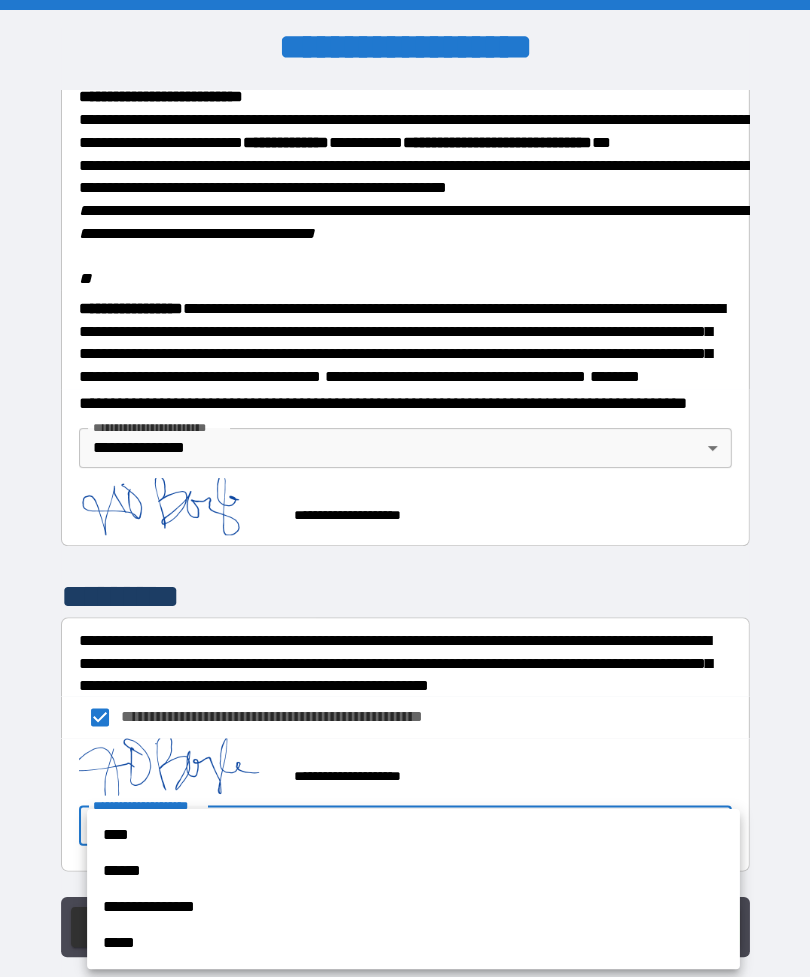 click on "**********" at bounding box center (413, 906) 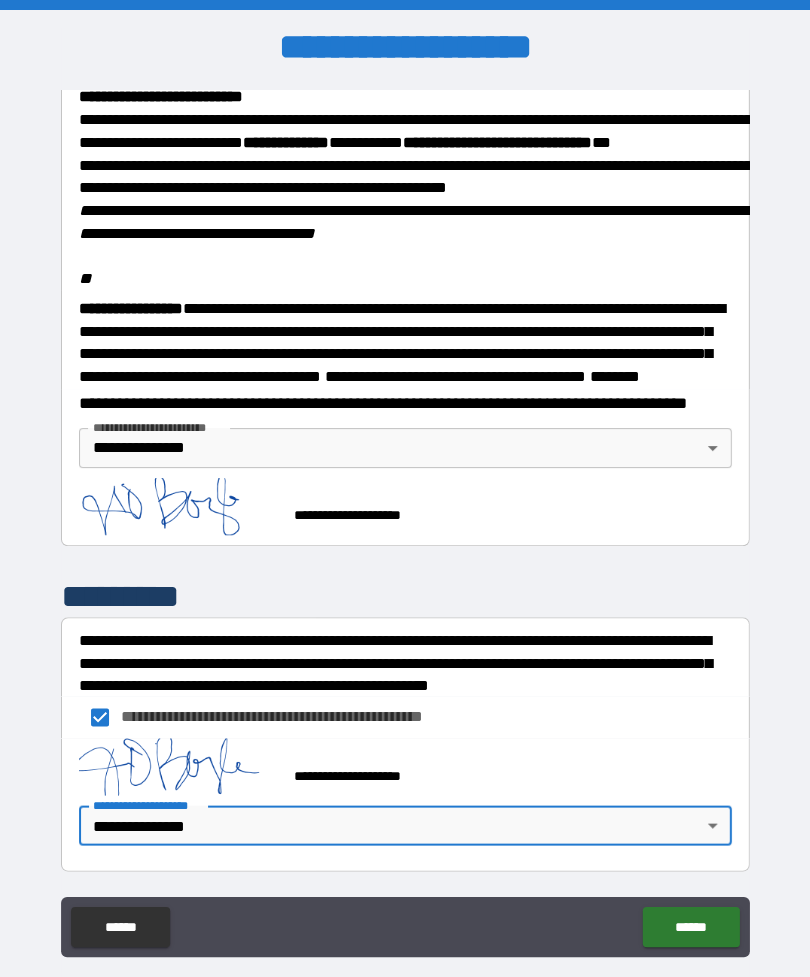 click on "******" at bounding box center [690, 926] 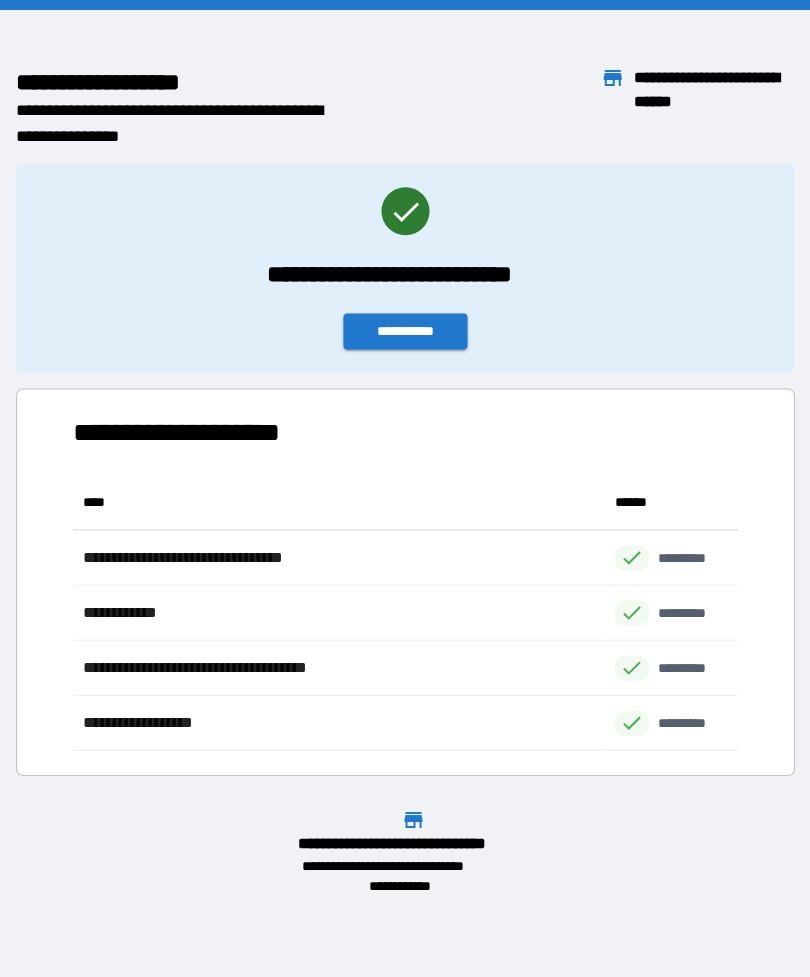 scroll, scrollTop: 276, scrollLeft: 664, axis: both 